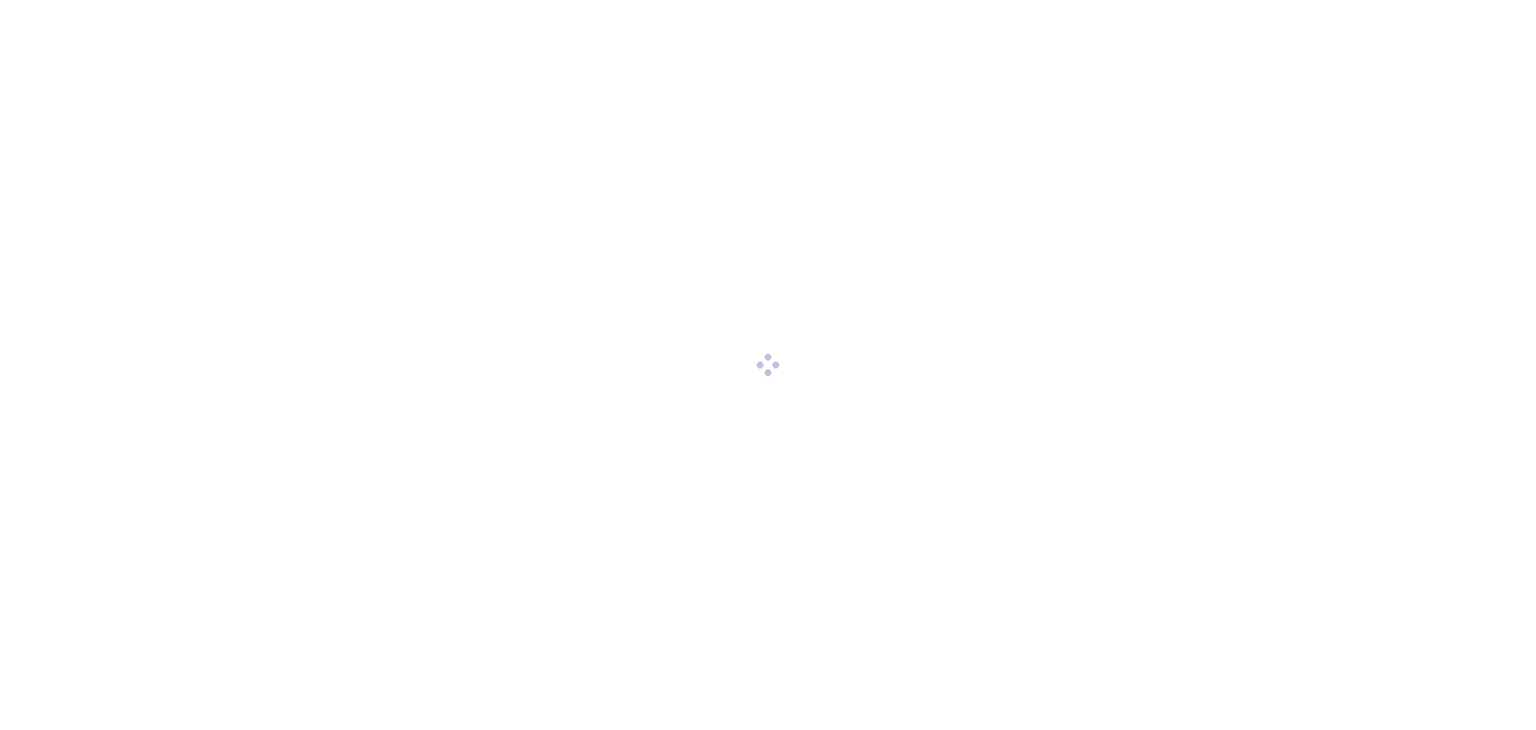scroll, scrollTop: 0, scrollLeft: 0, axis: both 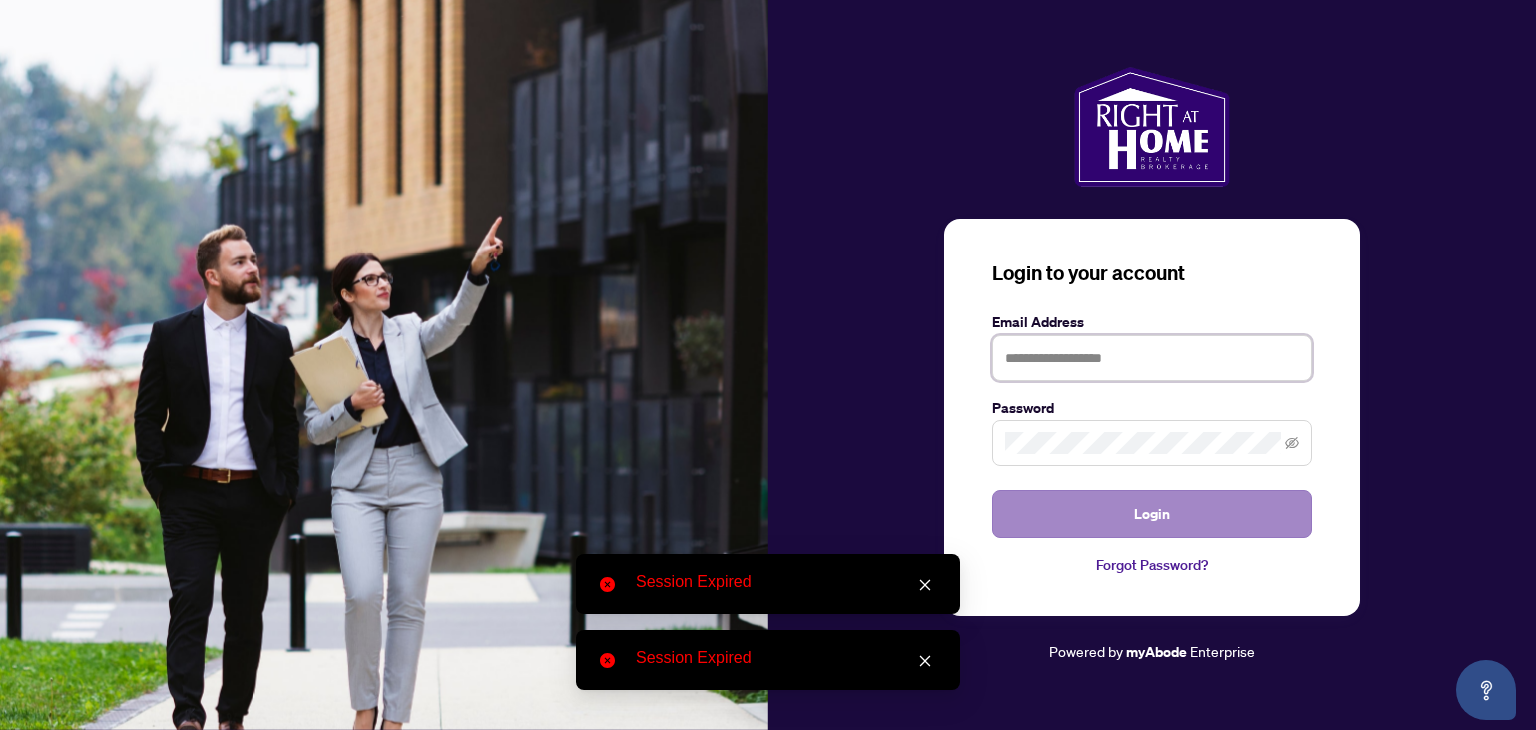 type on "**********" 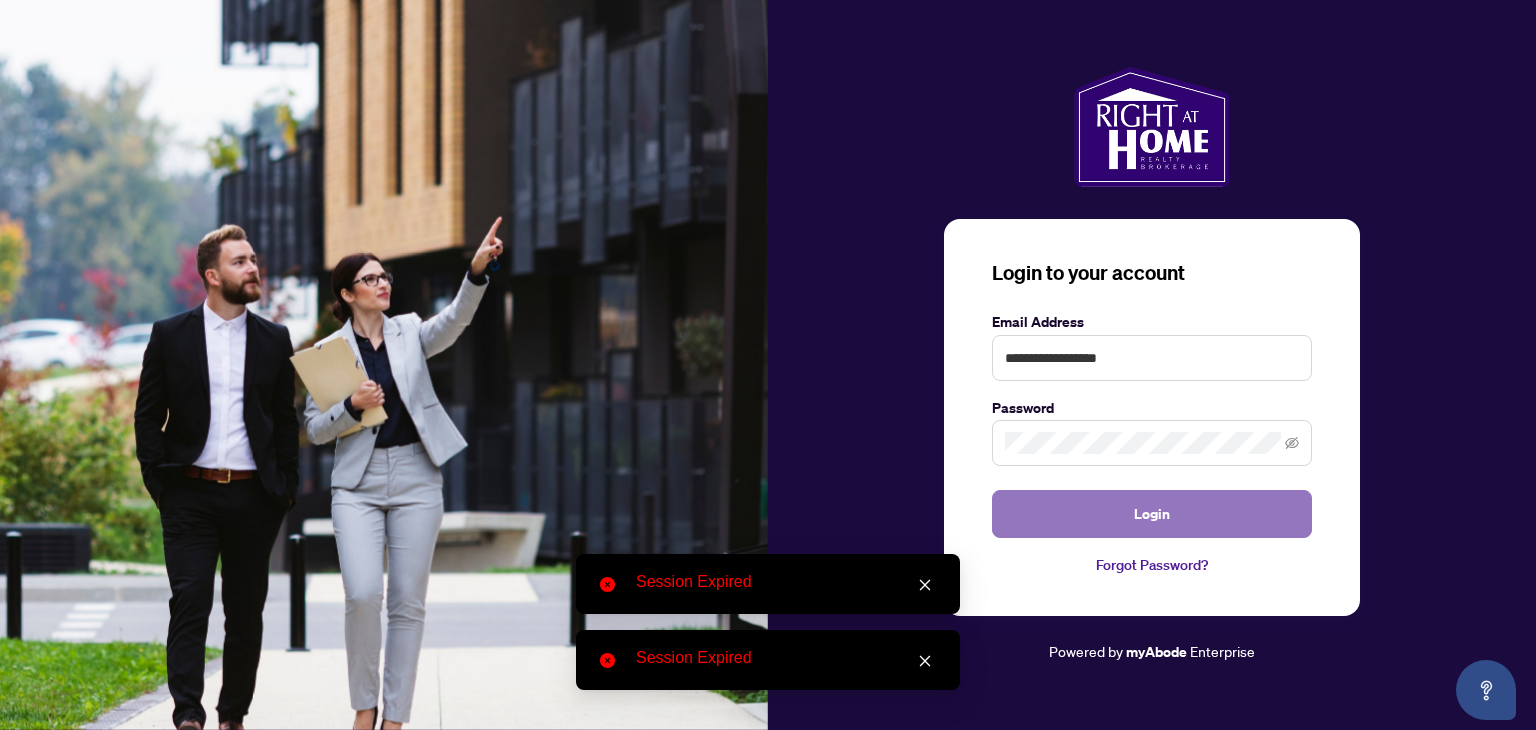 click on "Login" at bounding box center [1152, 514] 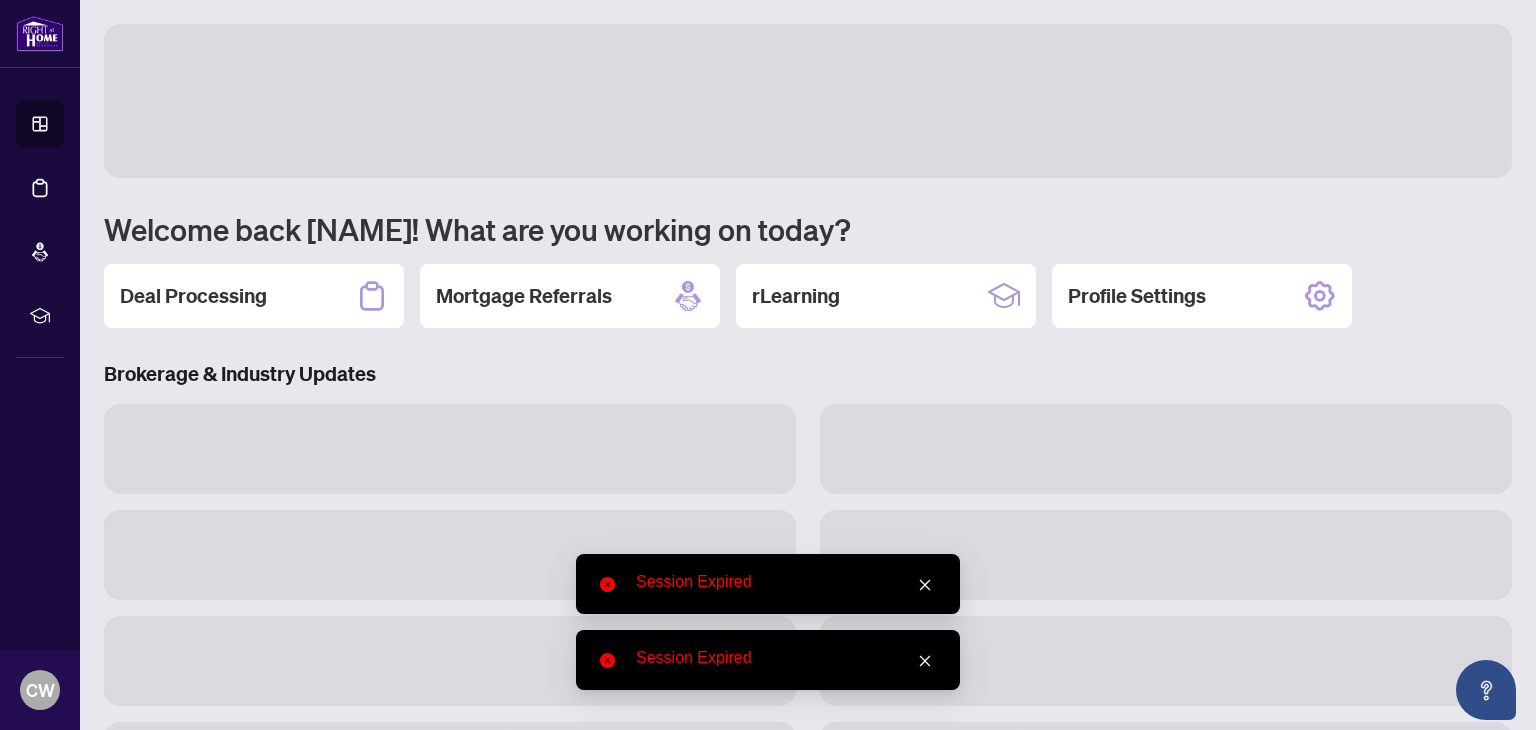 click 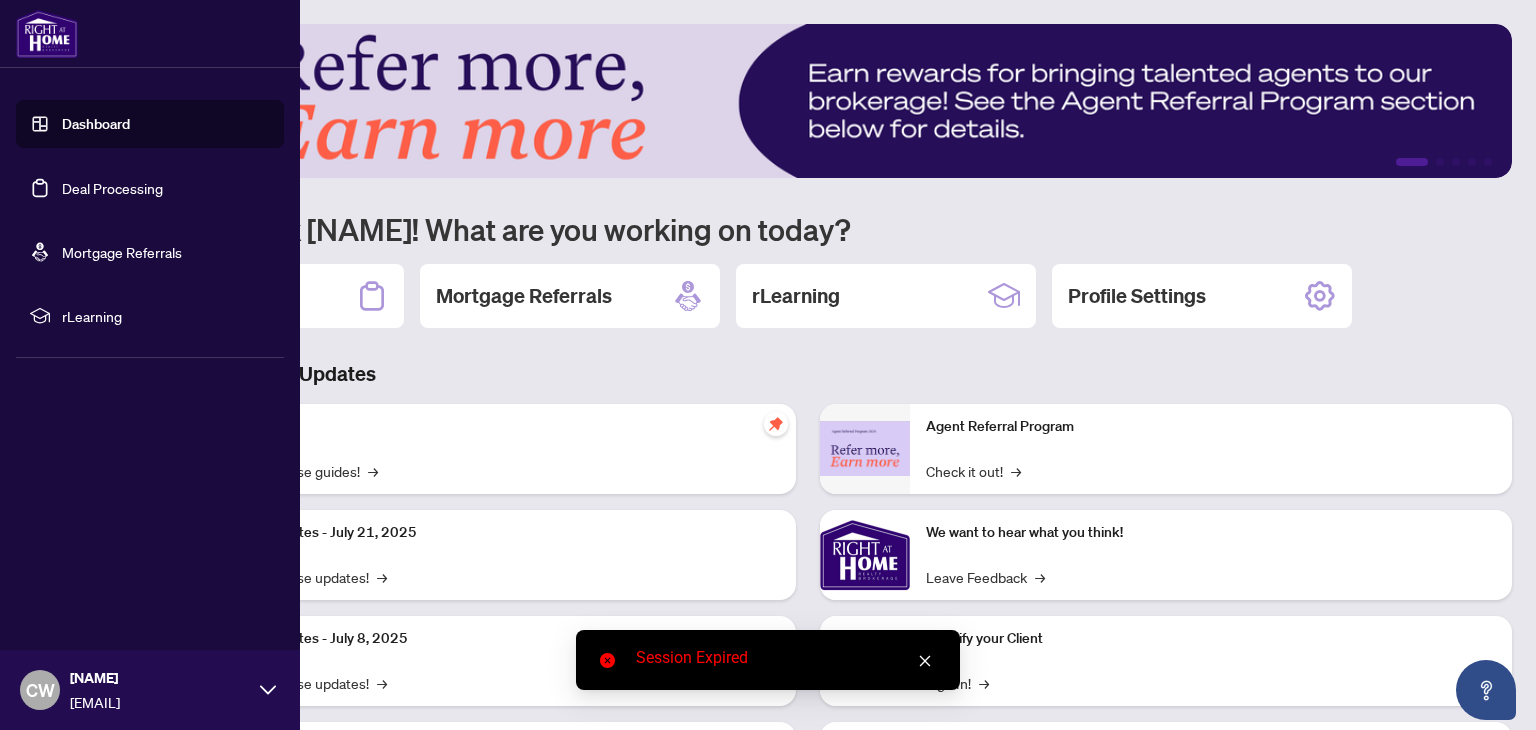 click on "Deal Processing" at bounding box center (112, 188) 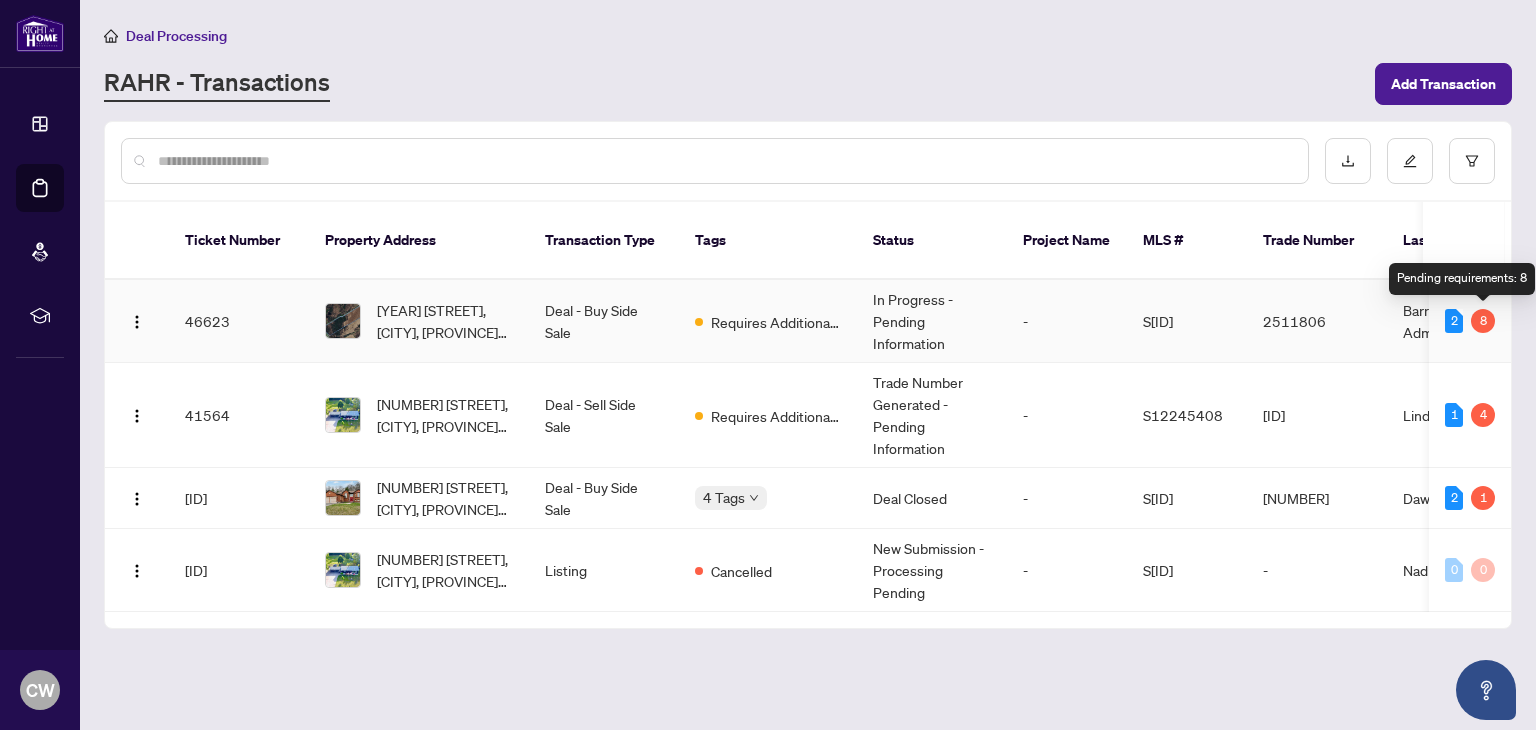 click on "8" at bounding box center (1483, 321) 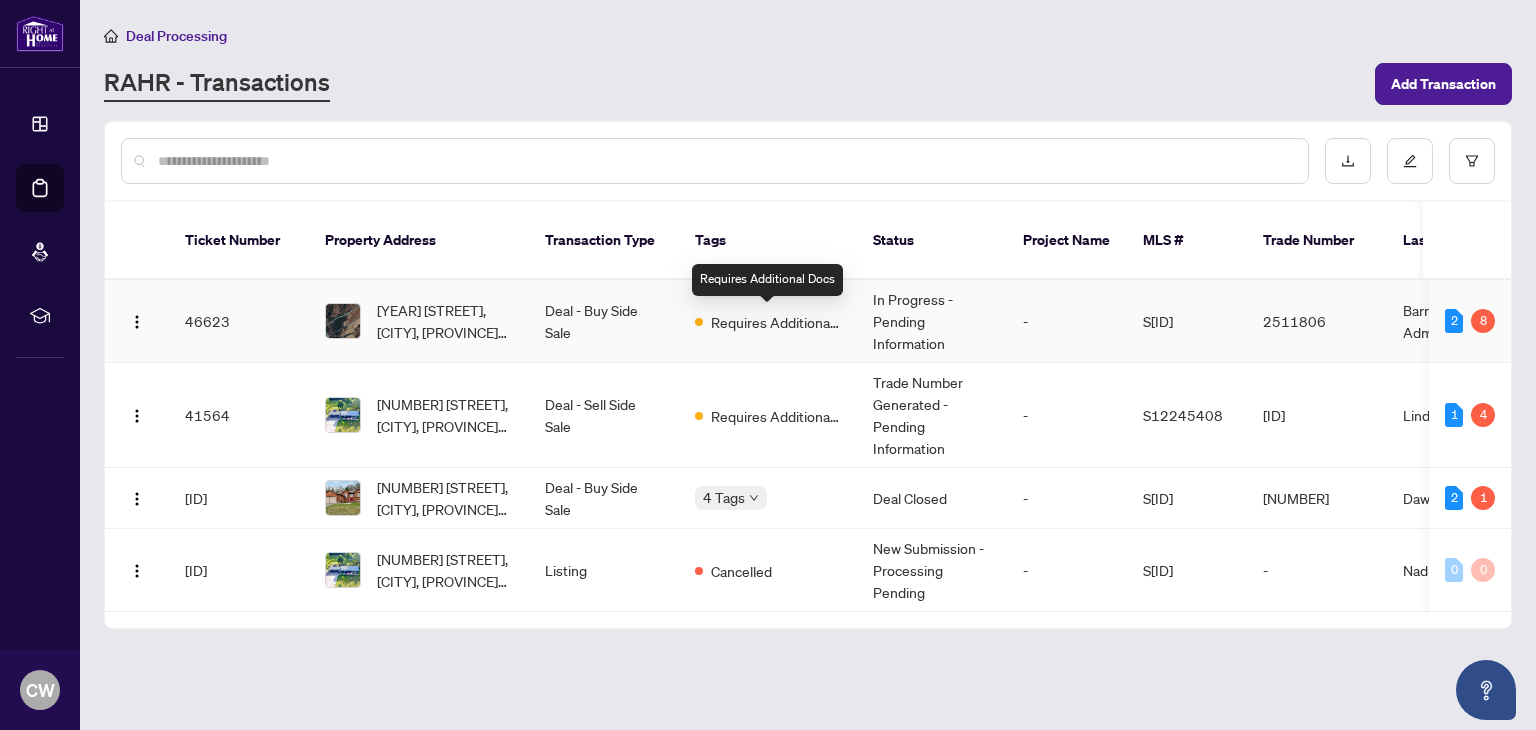 click on "Requires Additional Docs" at bounding box center (768, 321) 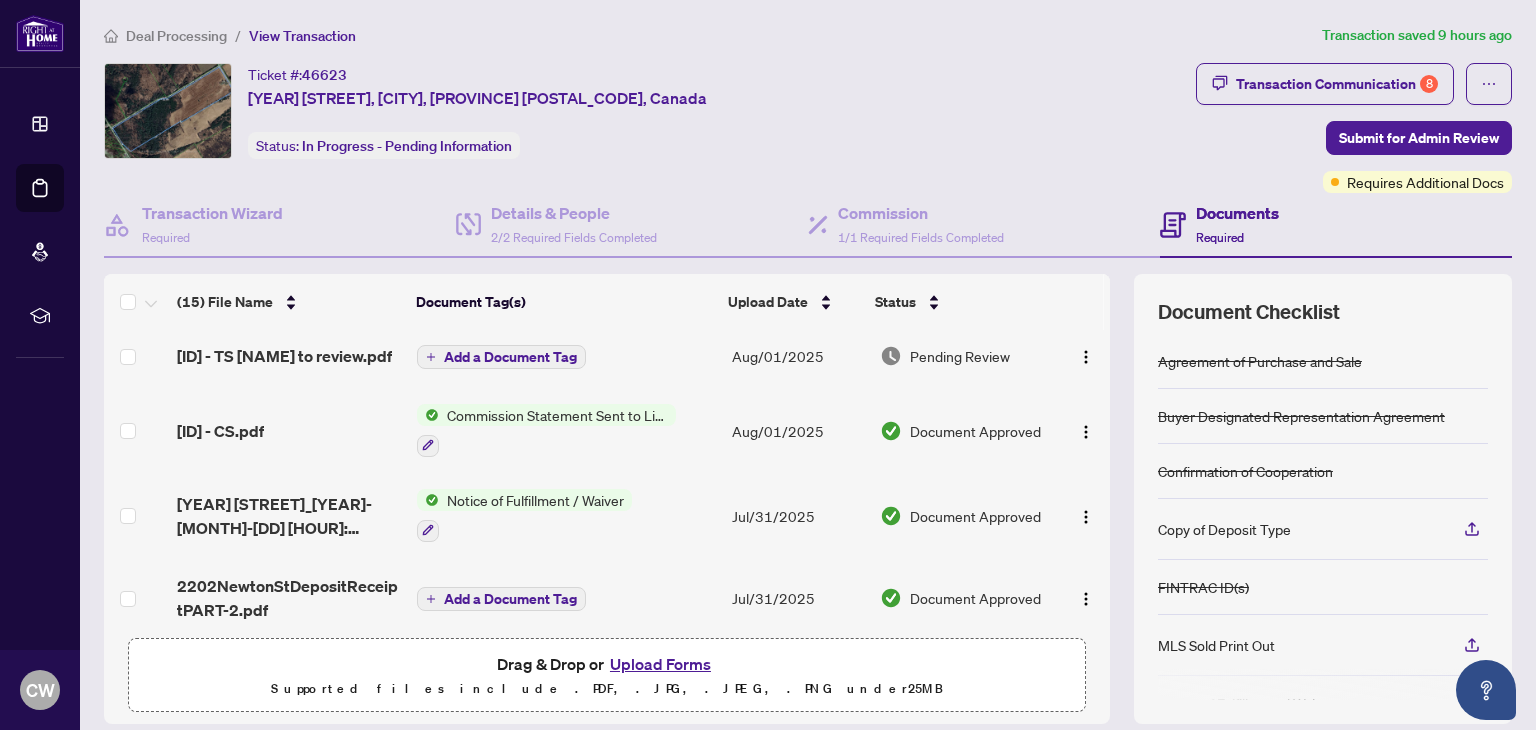 scroll, scrollTop: 0, scrollLeft: 0, axis: both 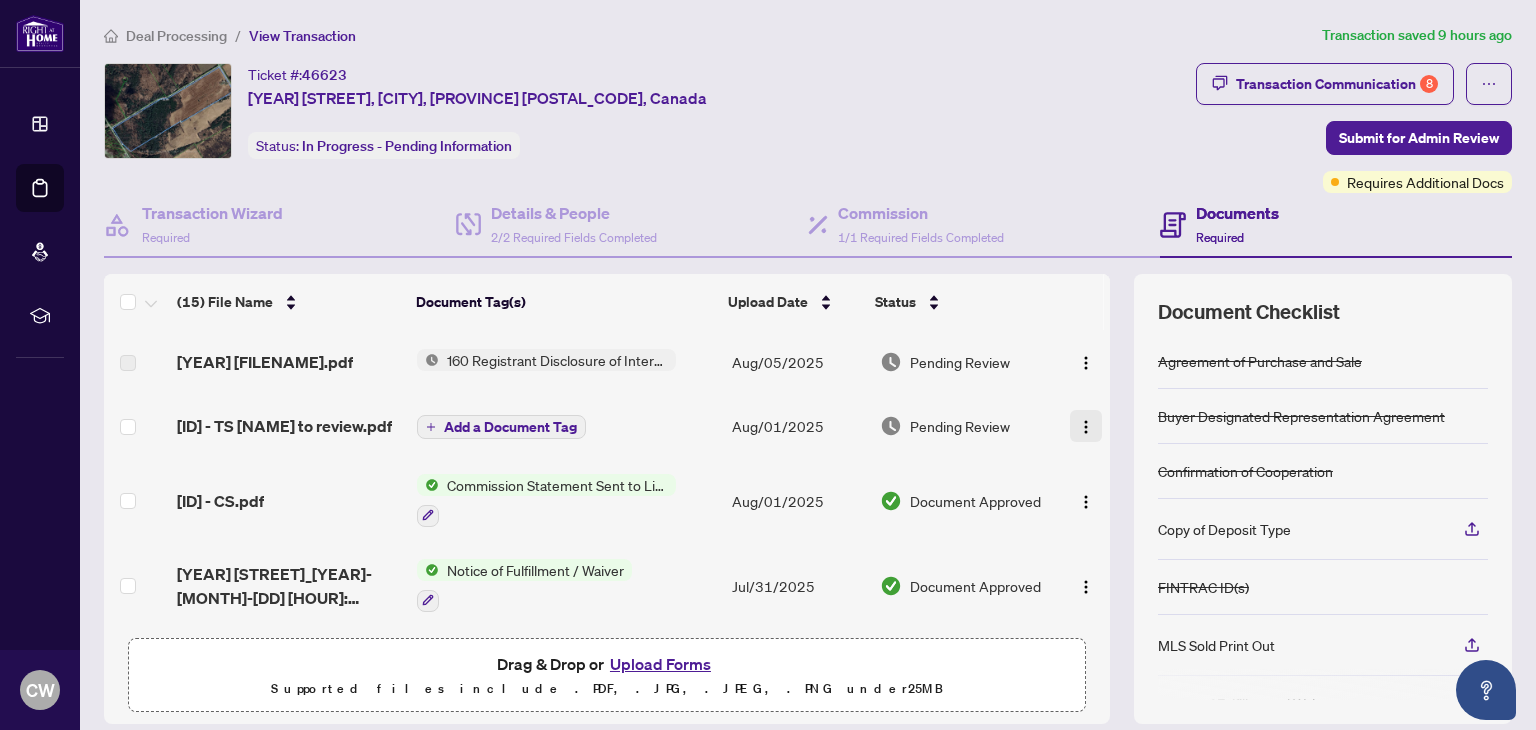 click at bounding box center [1086, 427] 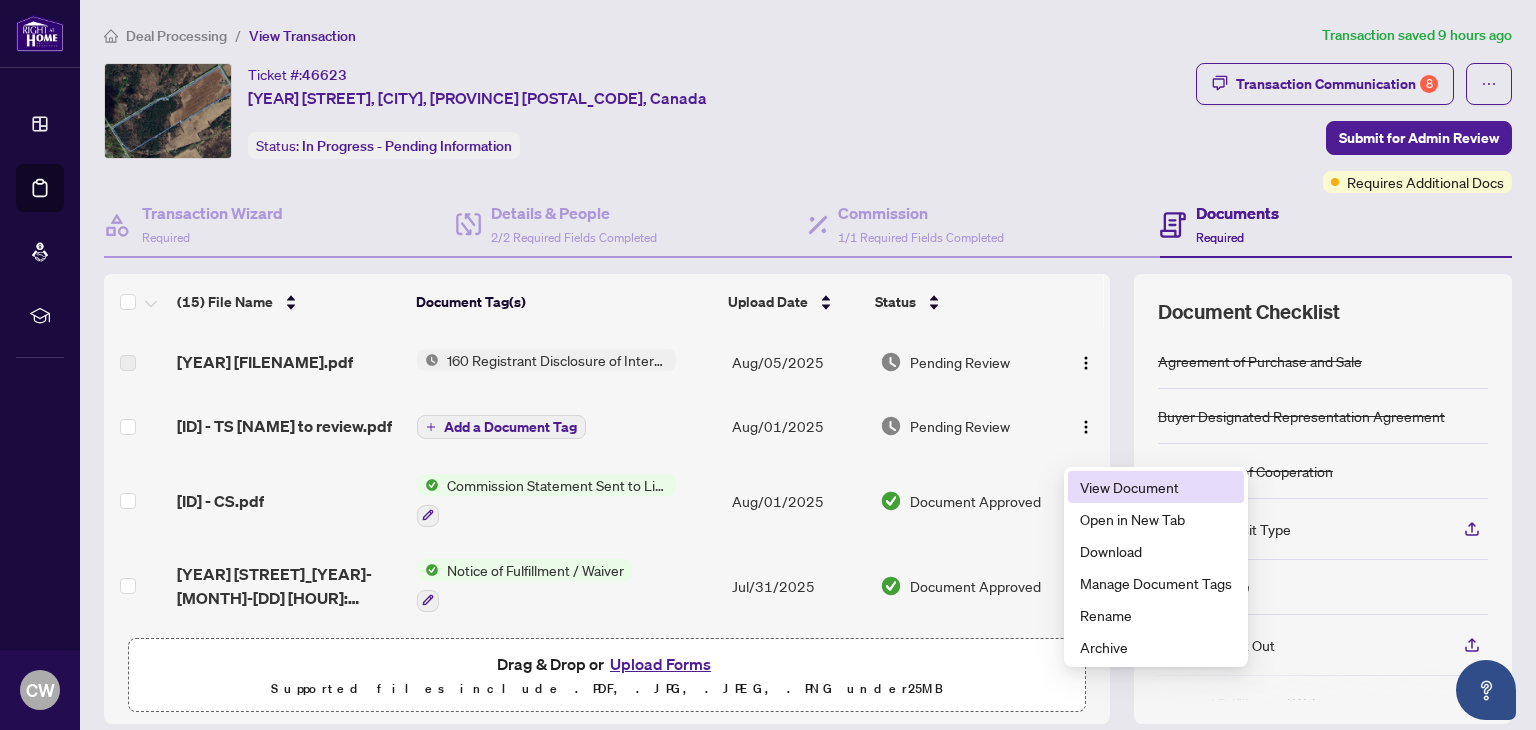 click on "View Document" at bounding box center [1156, 487] 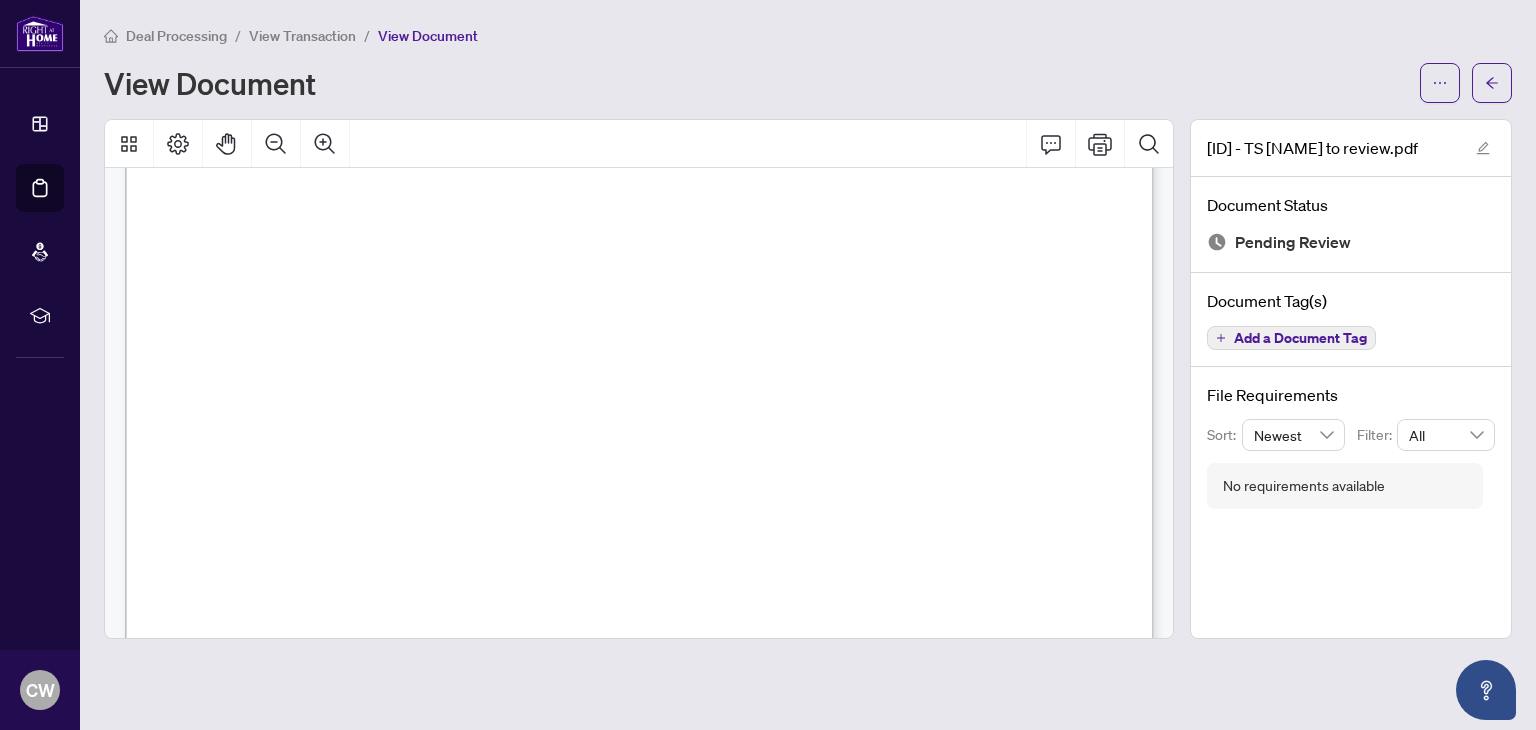 scroll, scrollTop: 269, scrollLeft: 0, axis: vertical 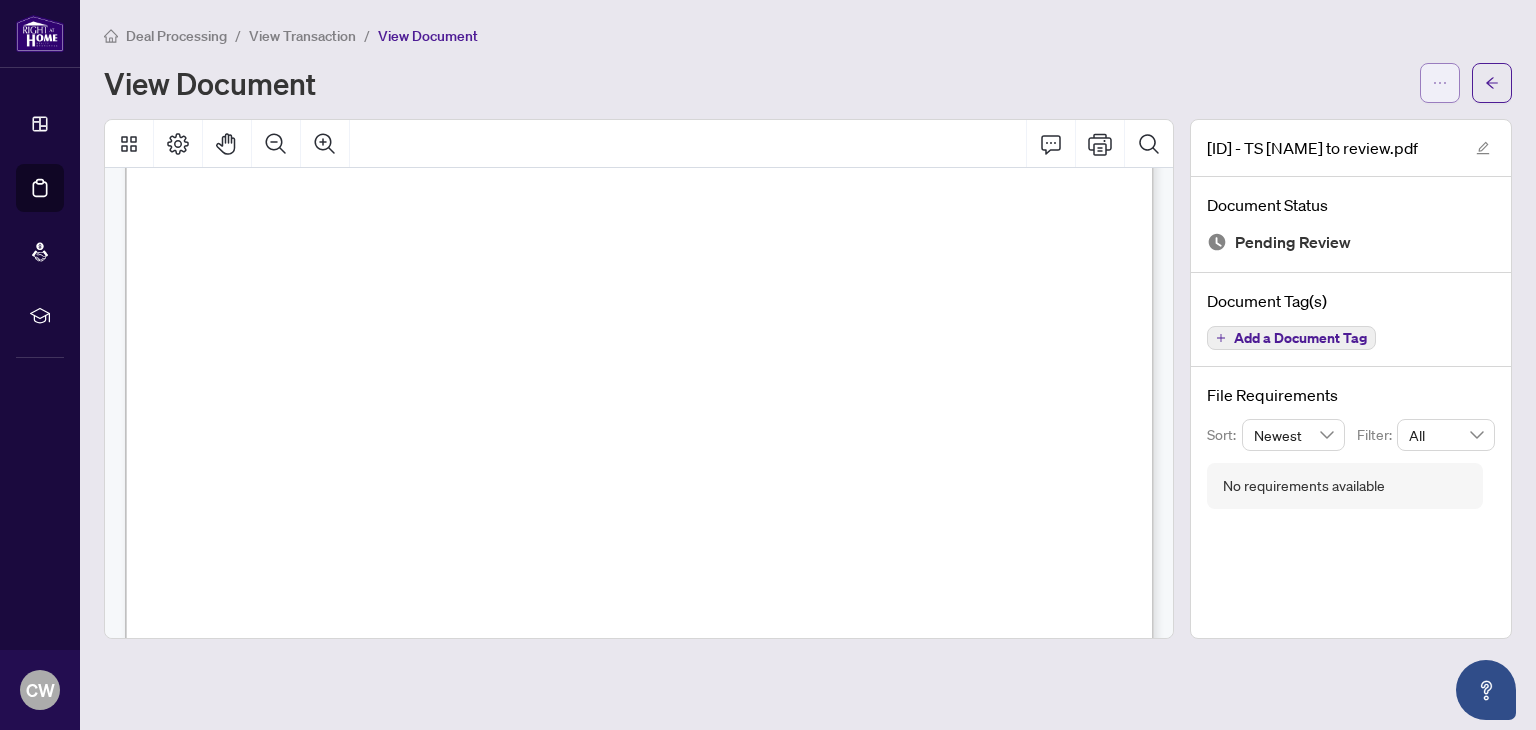 click 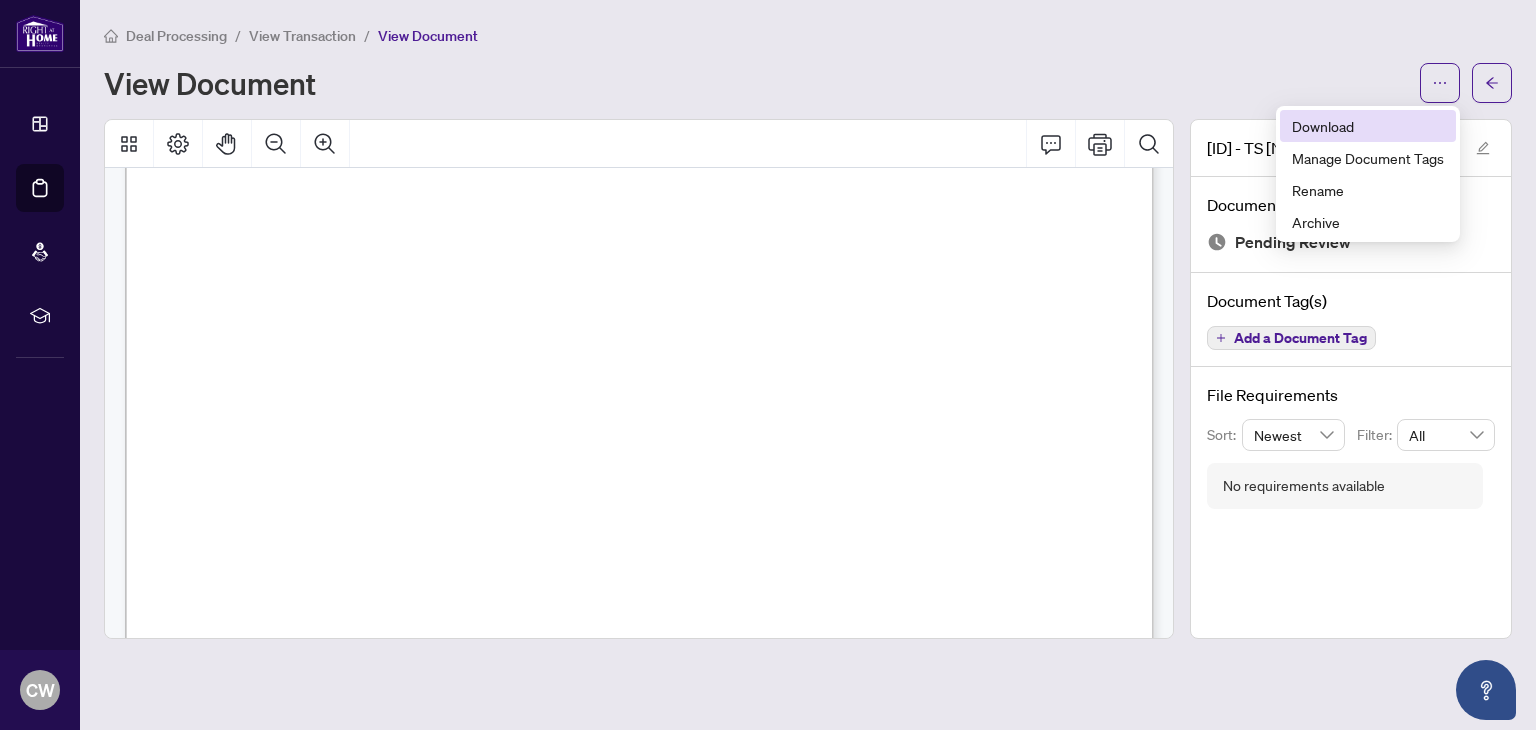 click on "Download" at bounding box center (1368, 126) 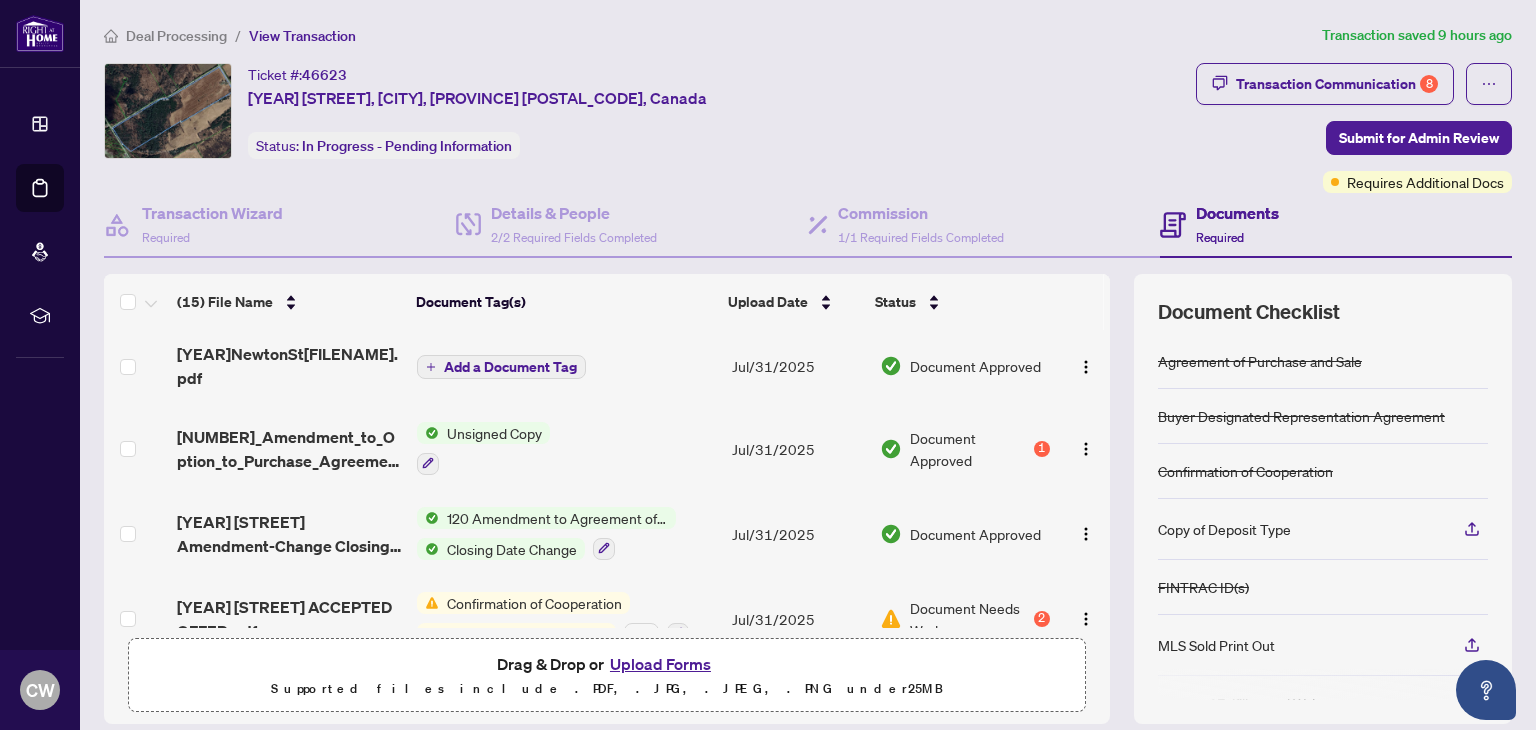 scroll, scrollTop: 388, scrollLeft: 0, axis: vertical 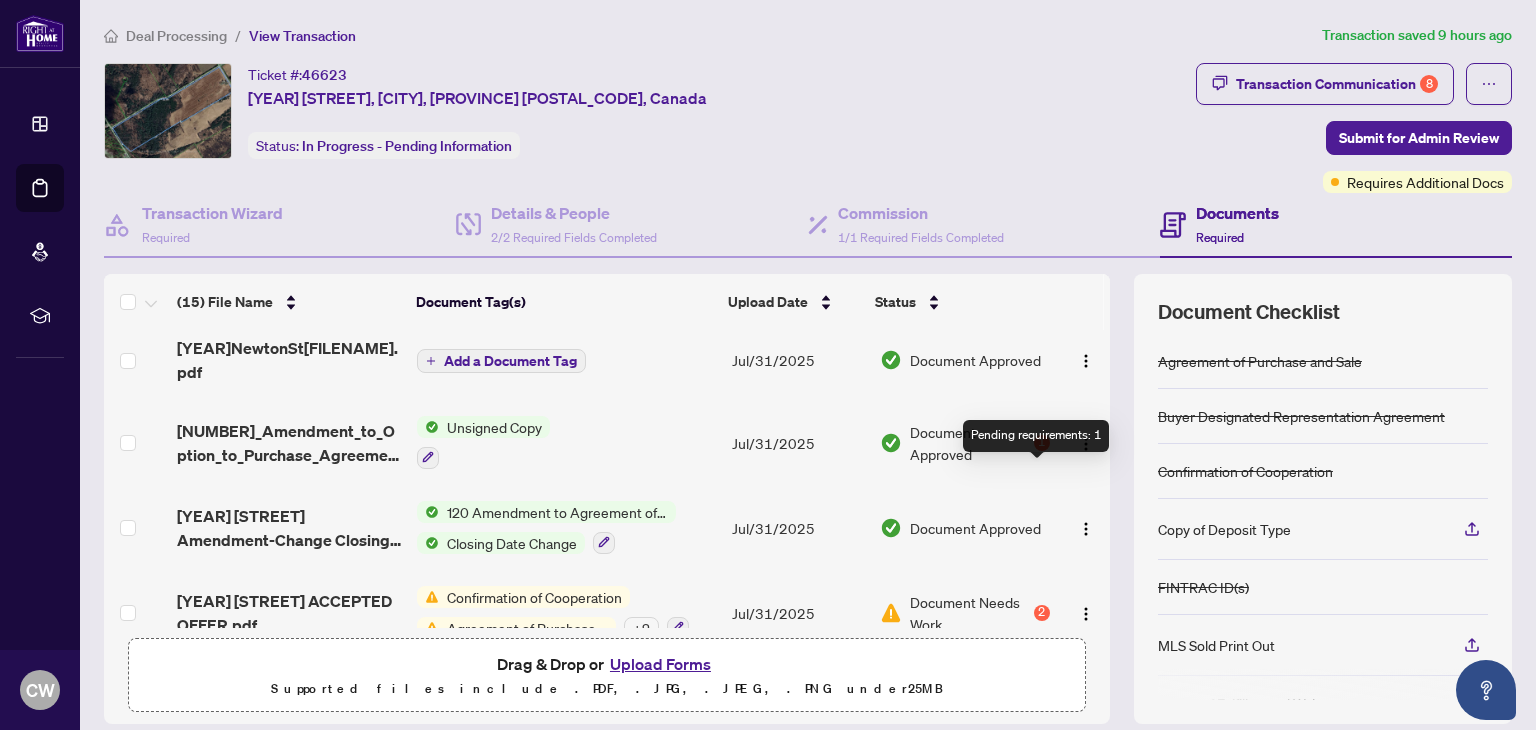 click on "1" at bounding box center [1042, 443] 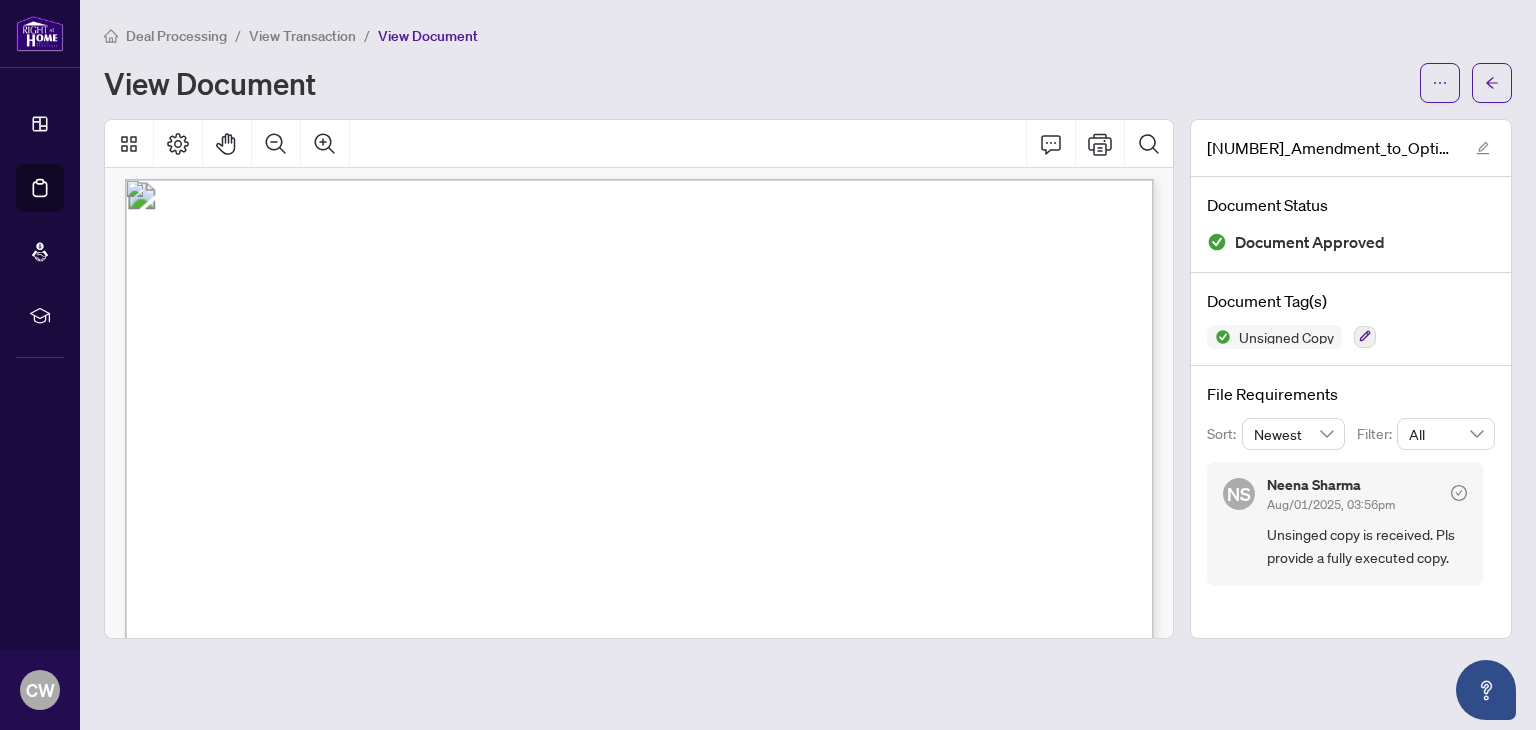 scroll, scrollTop: 0, scrollLeft: 0, axis: both 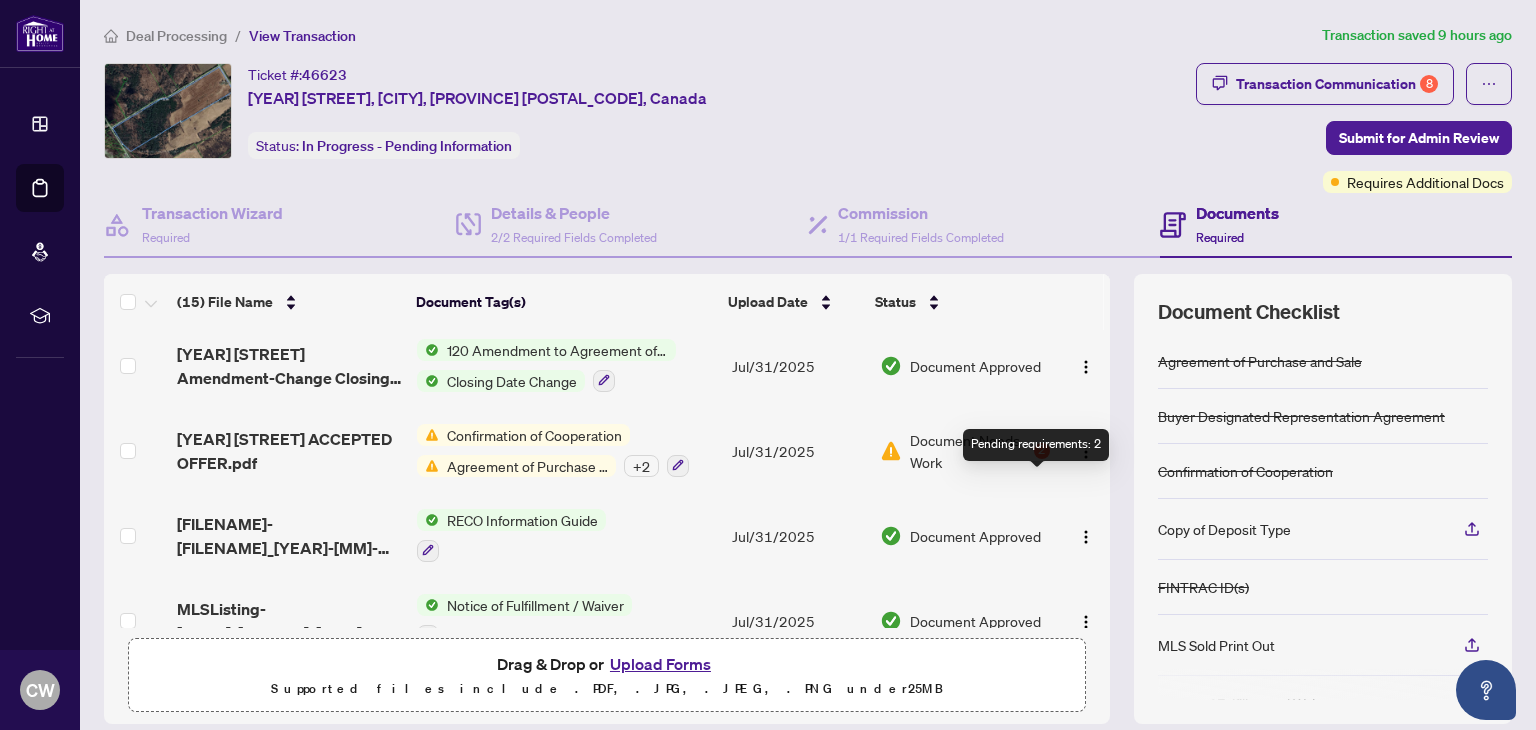 click on "2" at bounding box center (1042, 451) 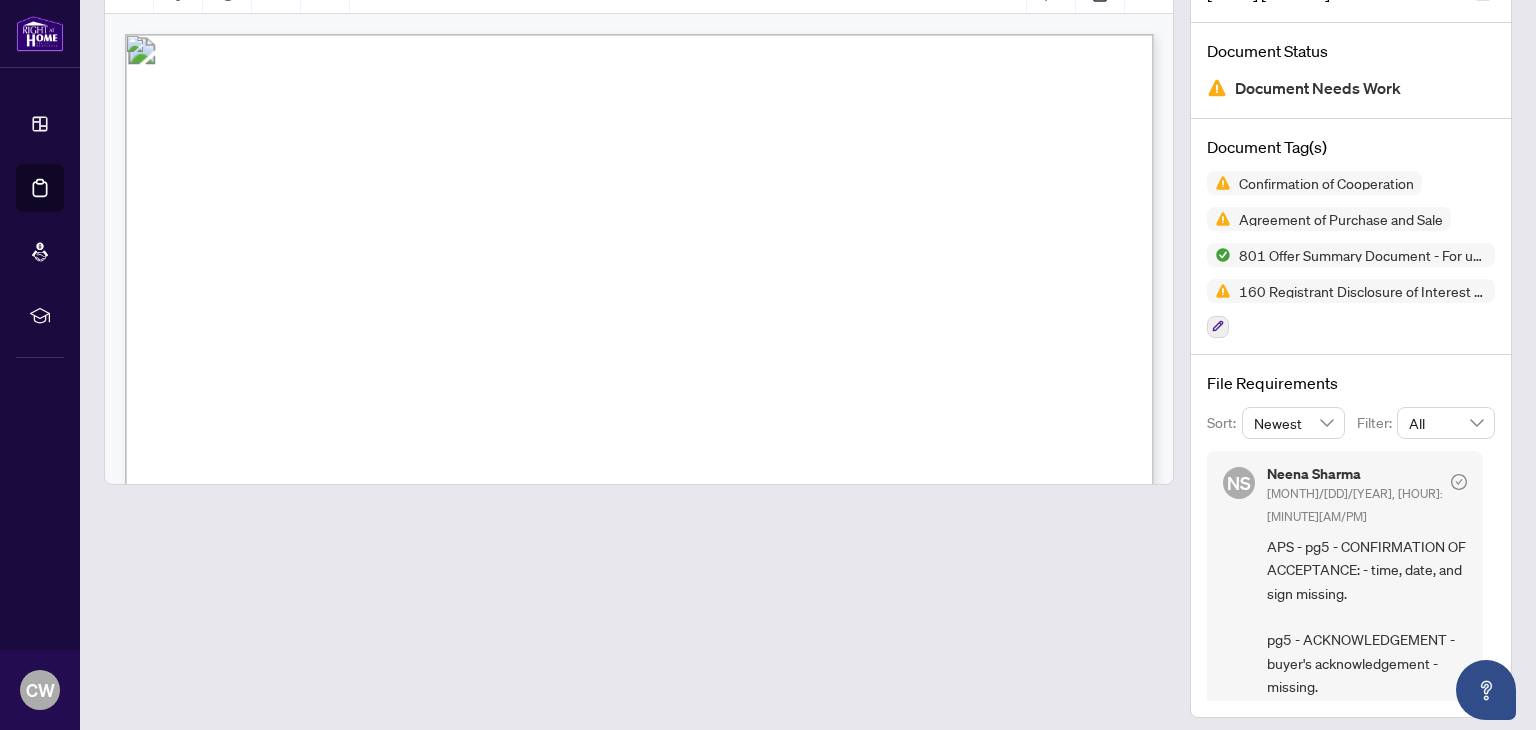 scroll, scrollTop: 164, scrollLeft: 0, axis: vertical 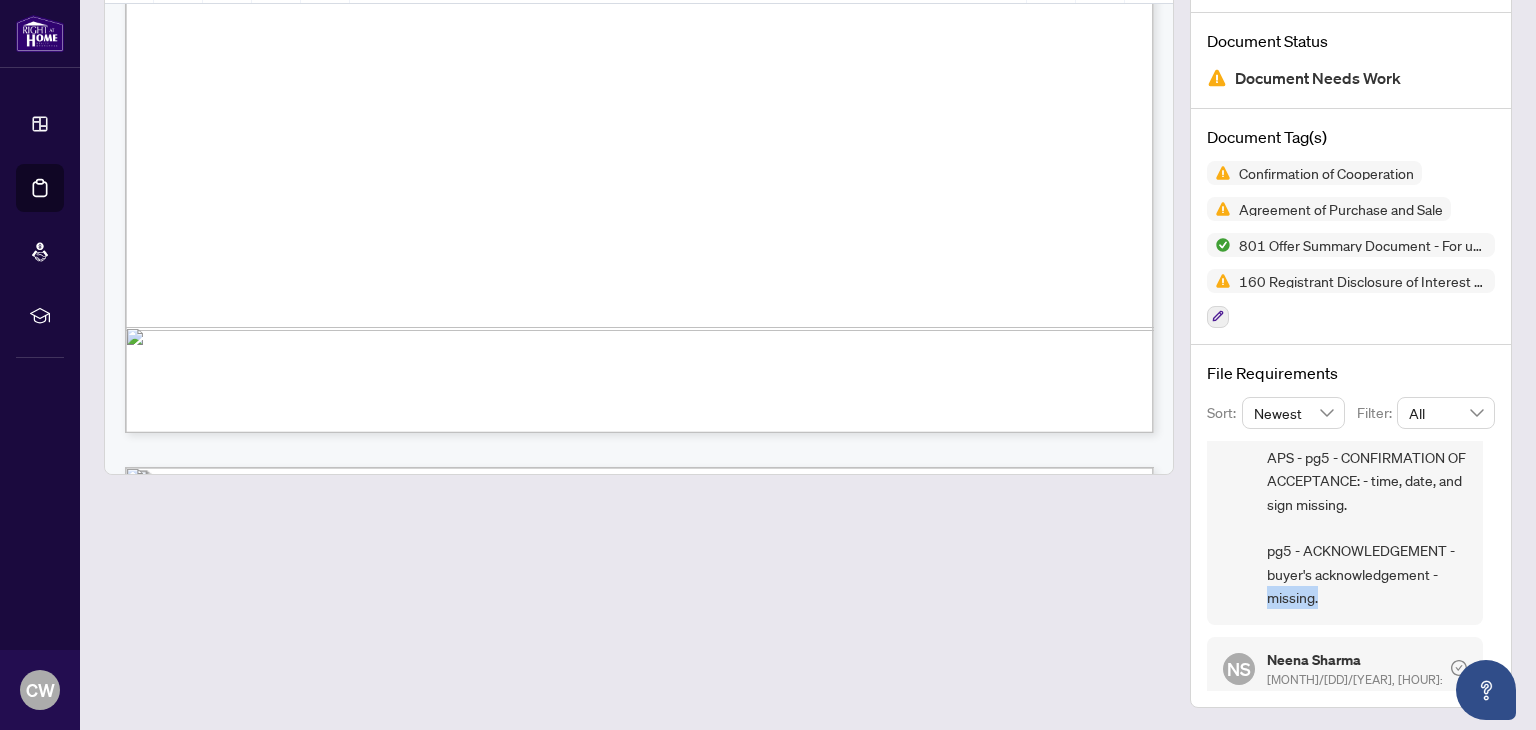 drag, startPoint x: 1493, startPoint y: 516, endPoint x: 1493, endPoint y: 545, distance: 29 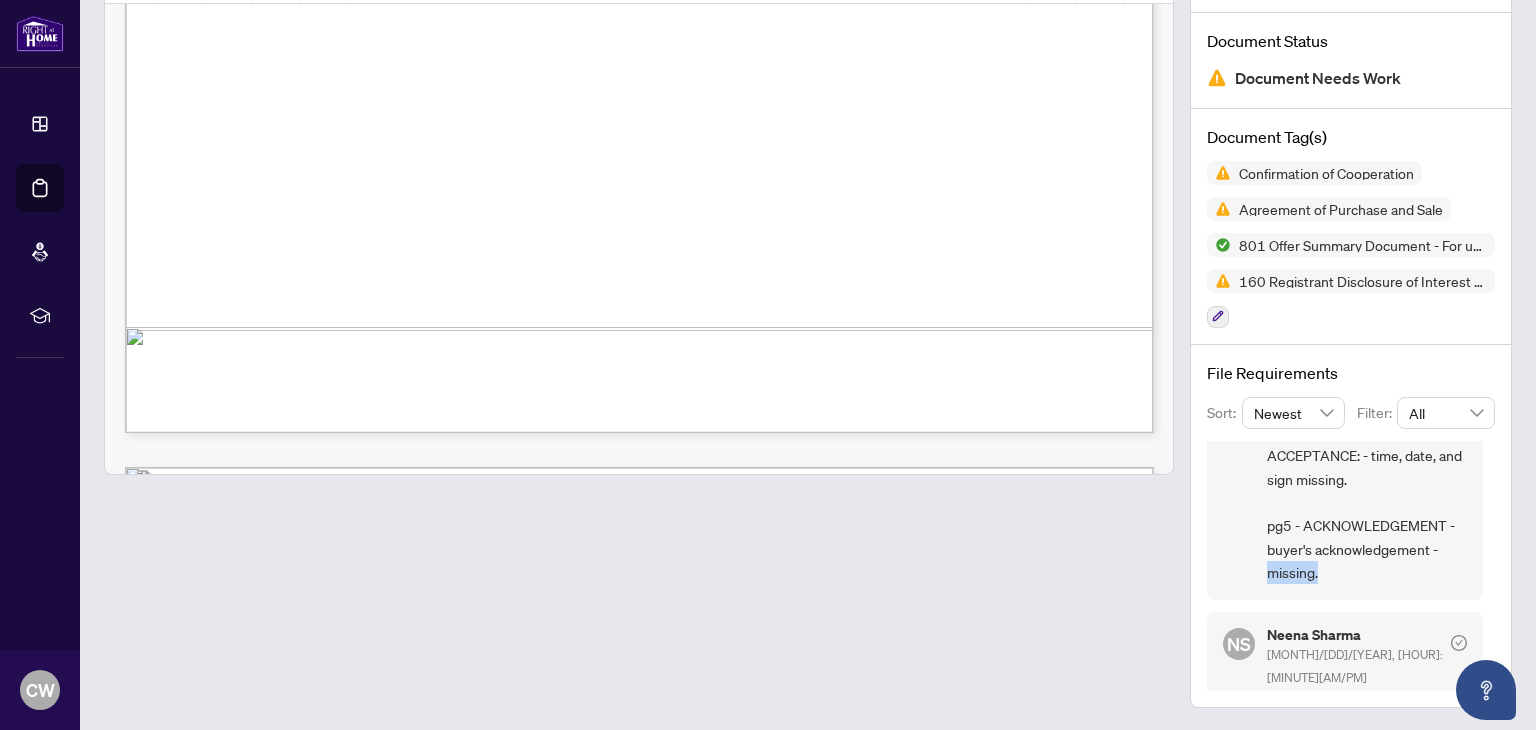scroll, scrollTop: 124, scrollLeft: 0, axis: vertical 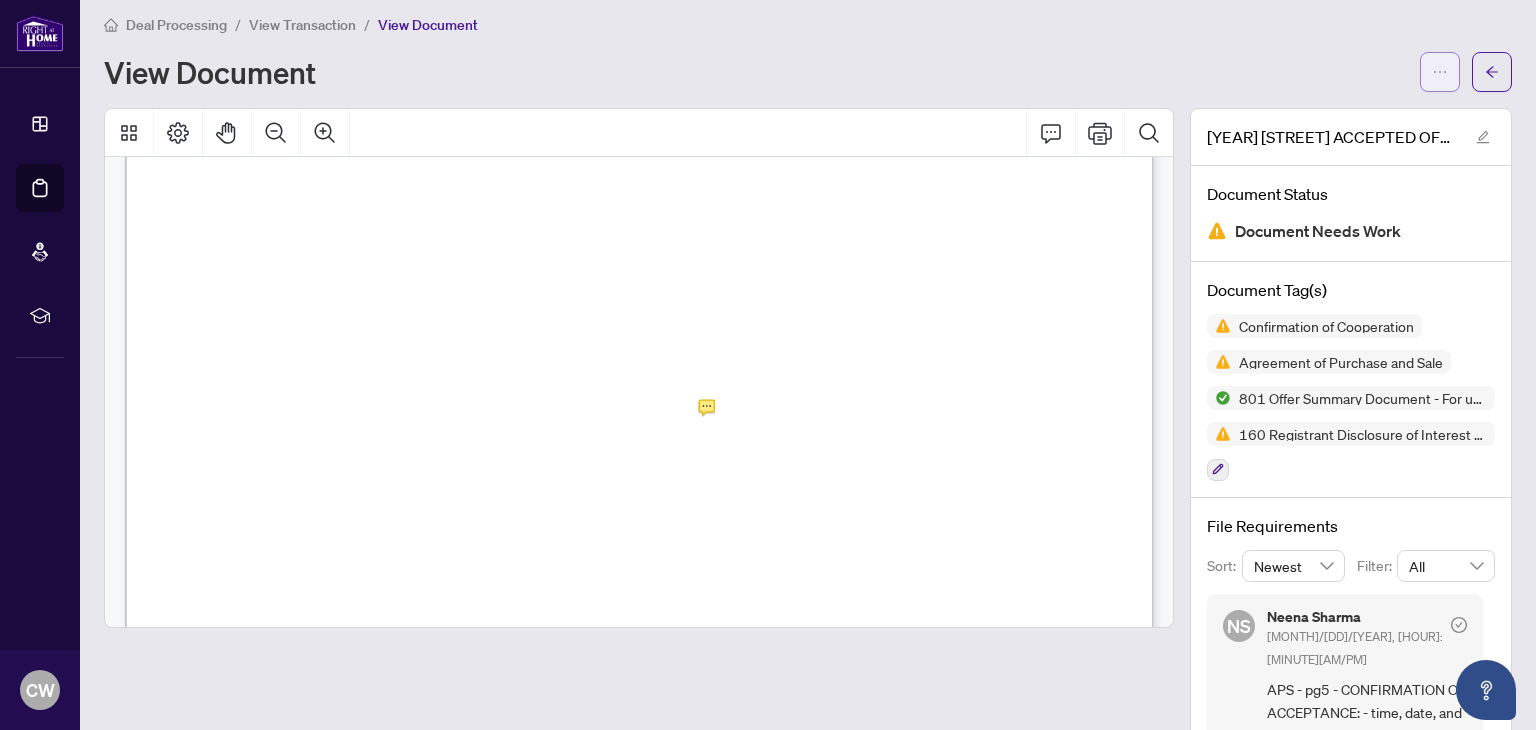 click 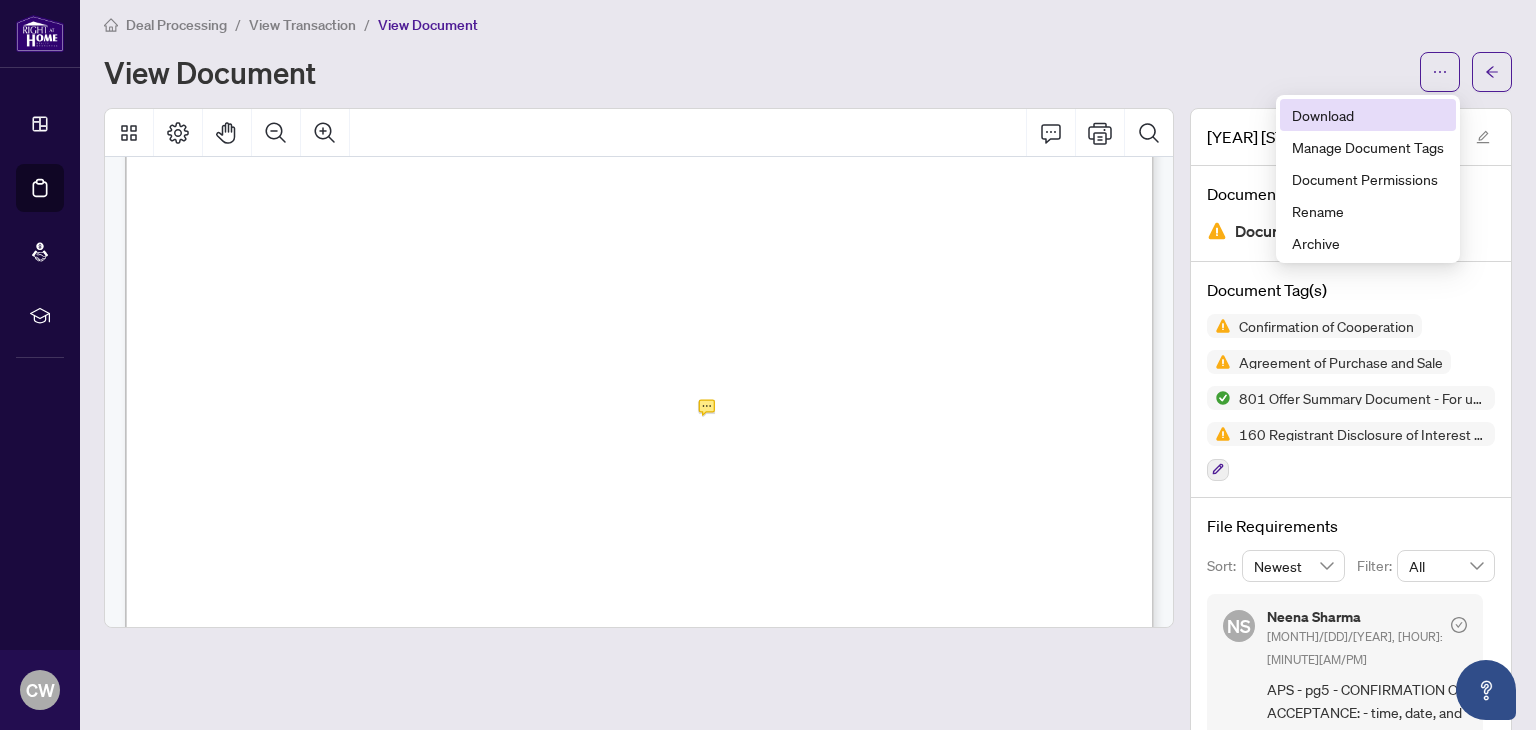 click on "Download" at bounding box center (1368, 115) 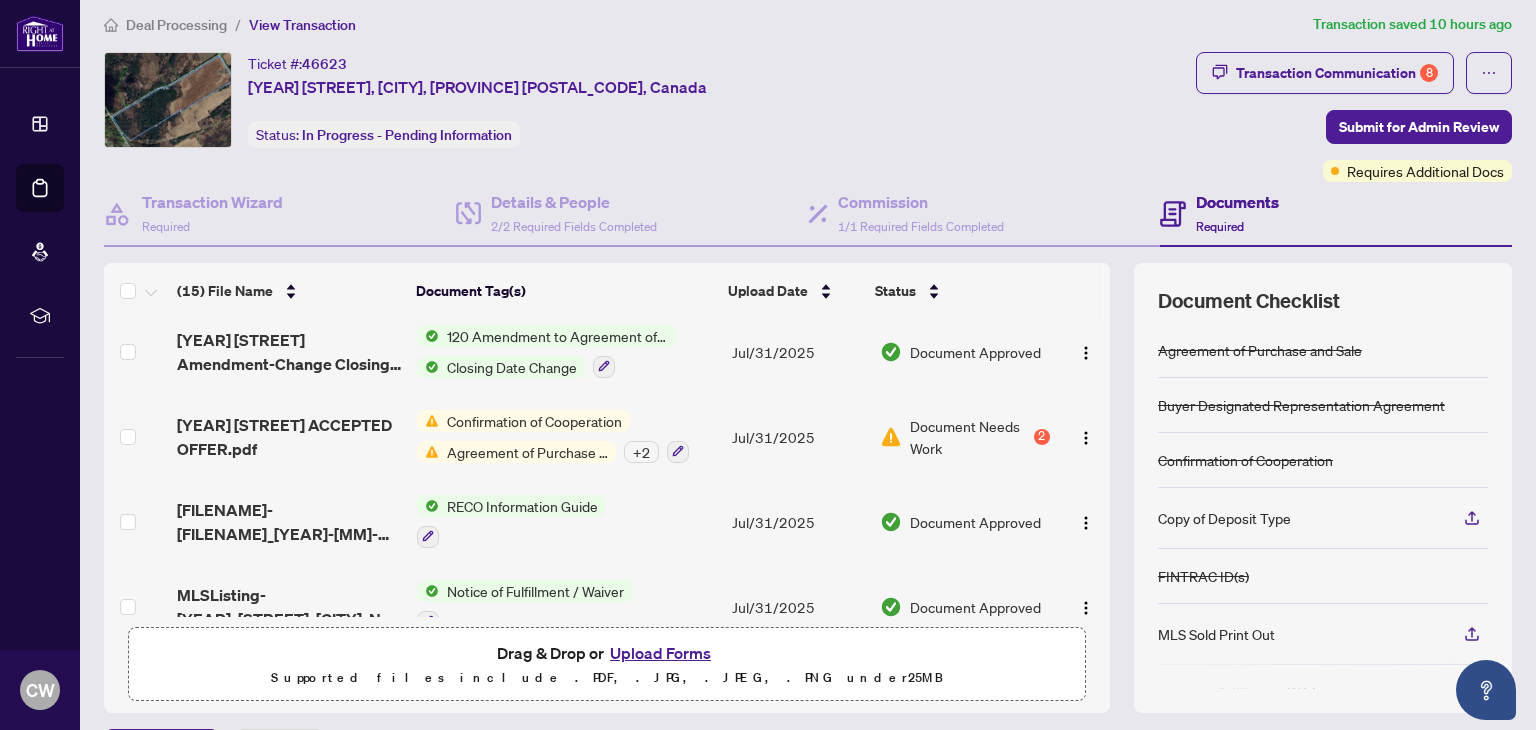 scroll, scrollTop: 555, scrollLeft: 0, axis: vertical 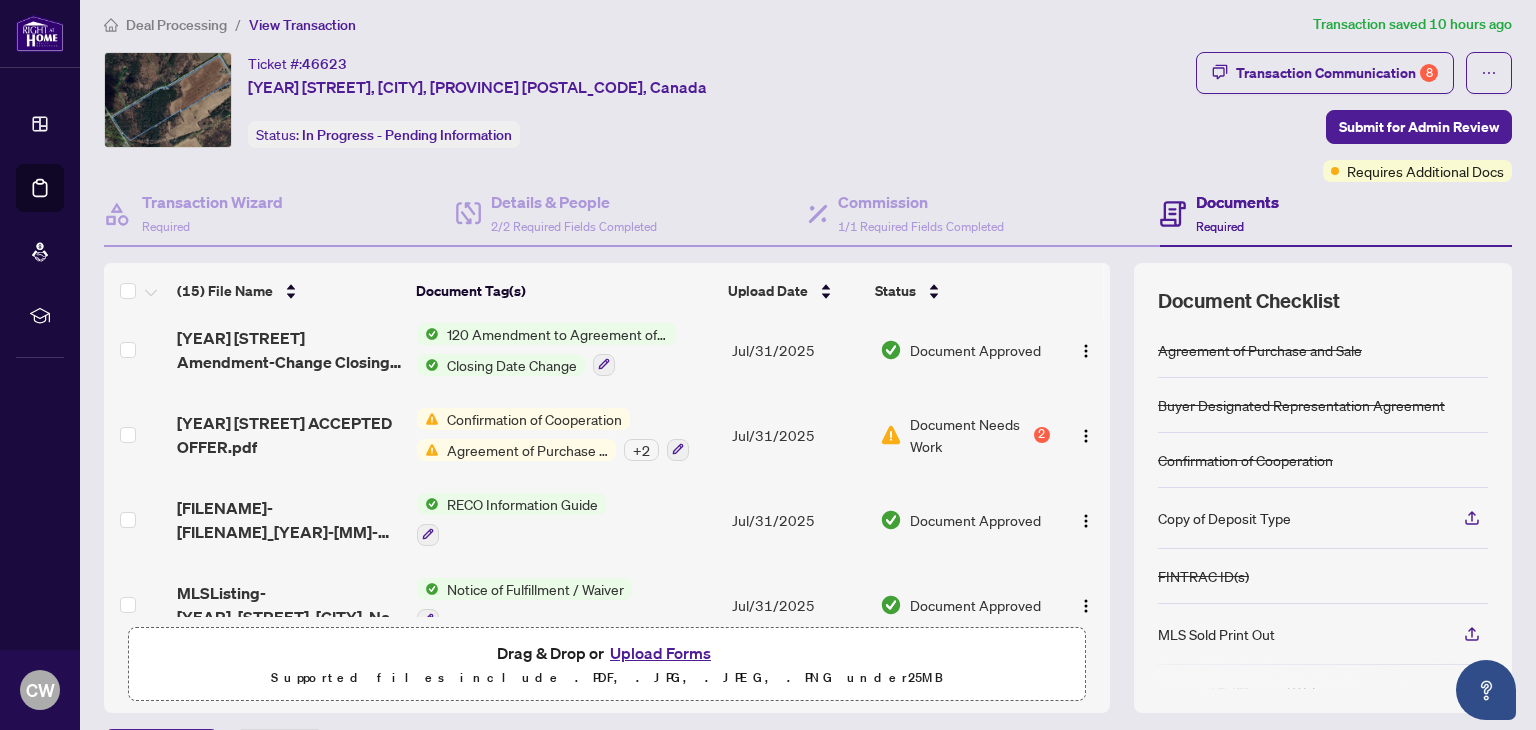 click on "Agreement of Purchase and Sale" at bounding box center (527, 450) 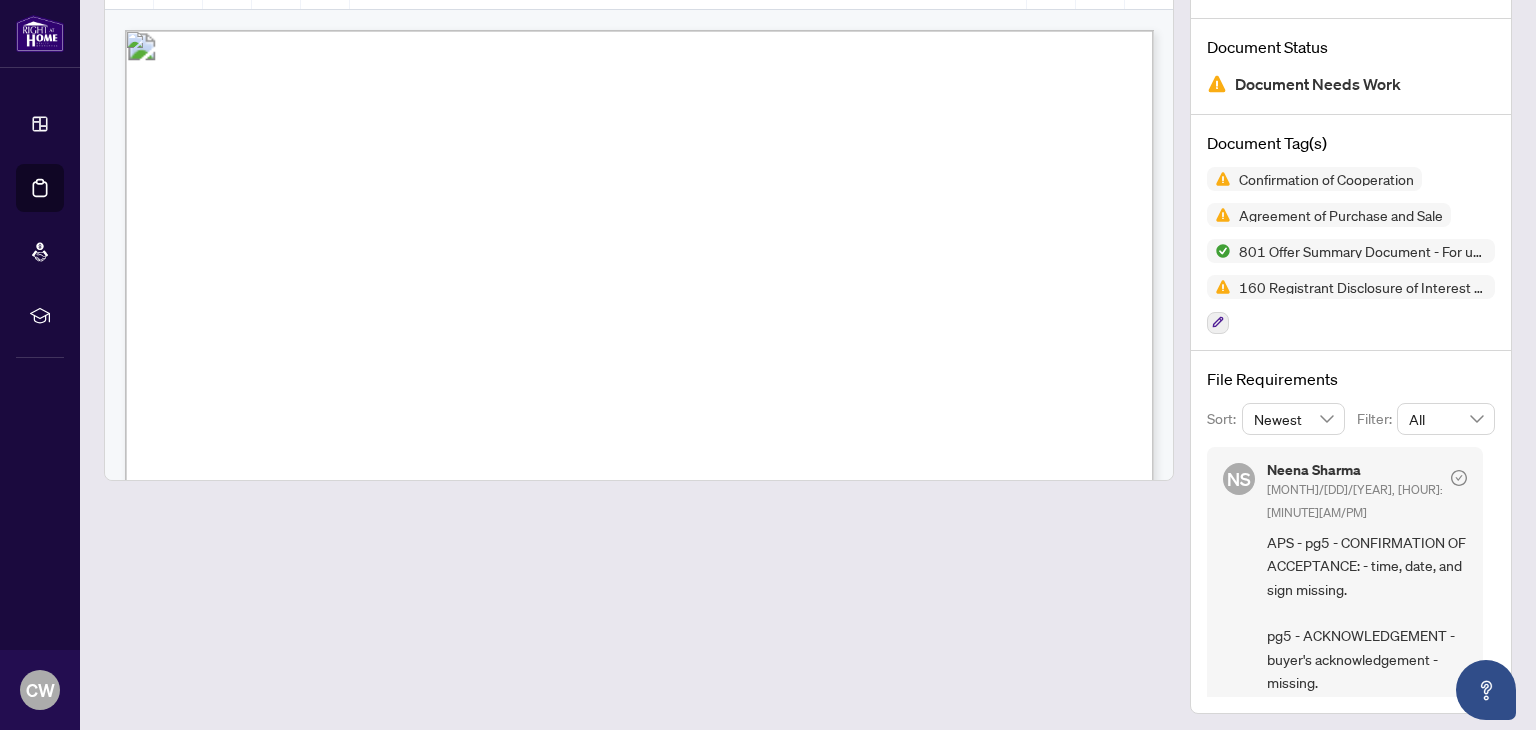 scroll, scrollTop: 164, scrollLeft: 0, axis: vertical 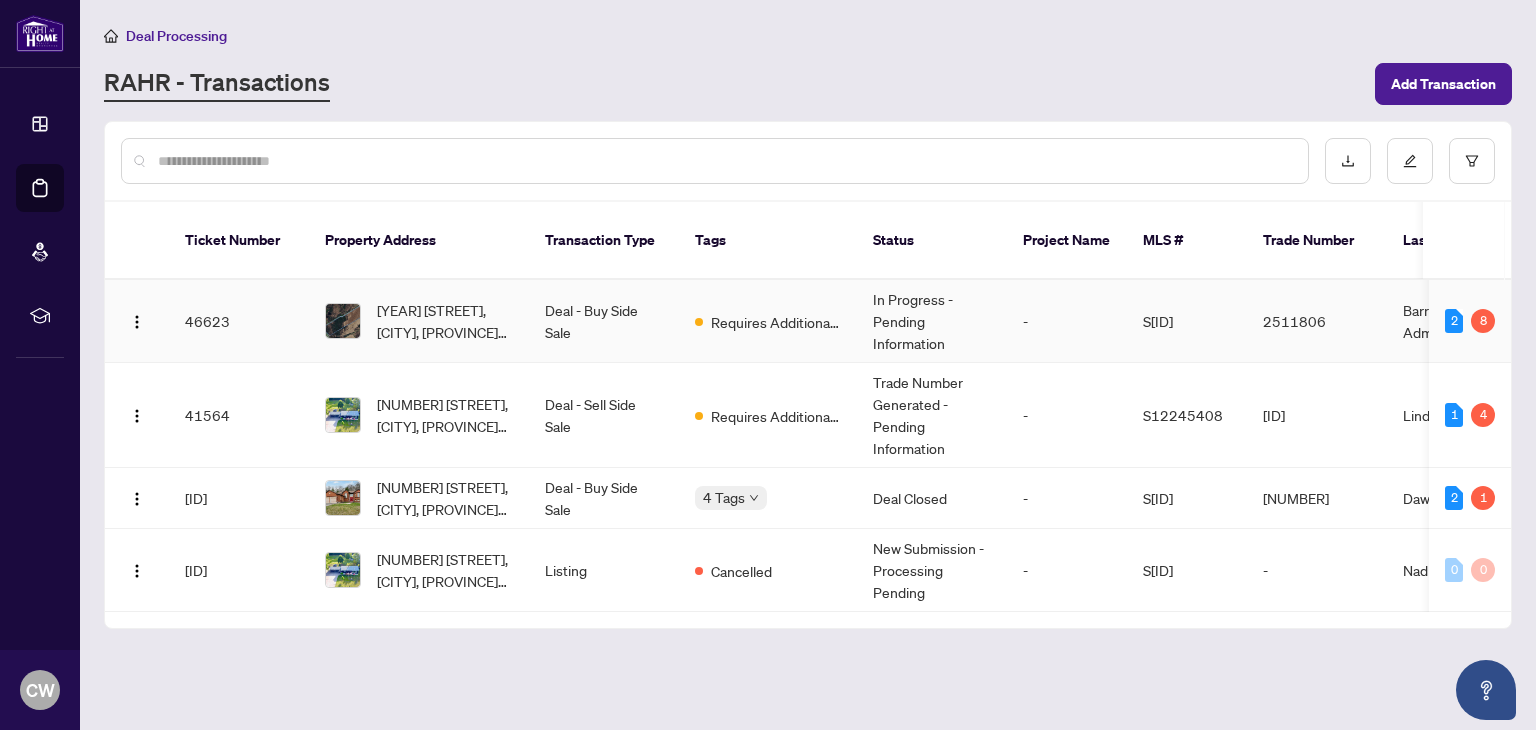 click on "Deal - Buy Side Sale" at bounding box center (604, 321) 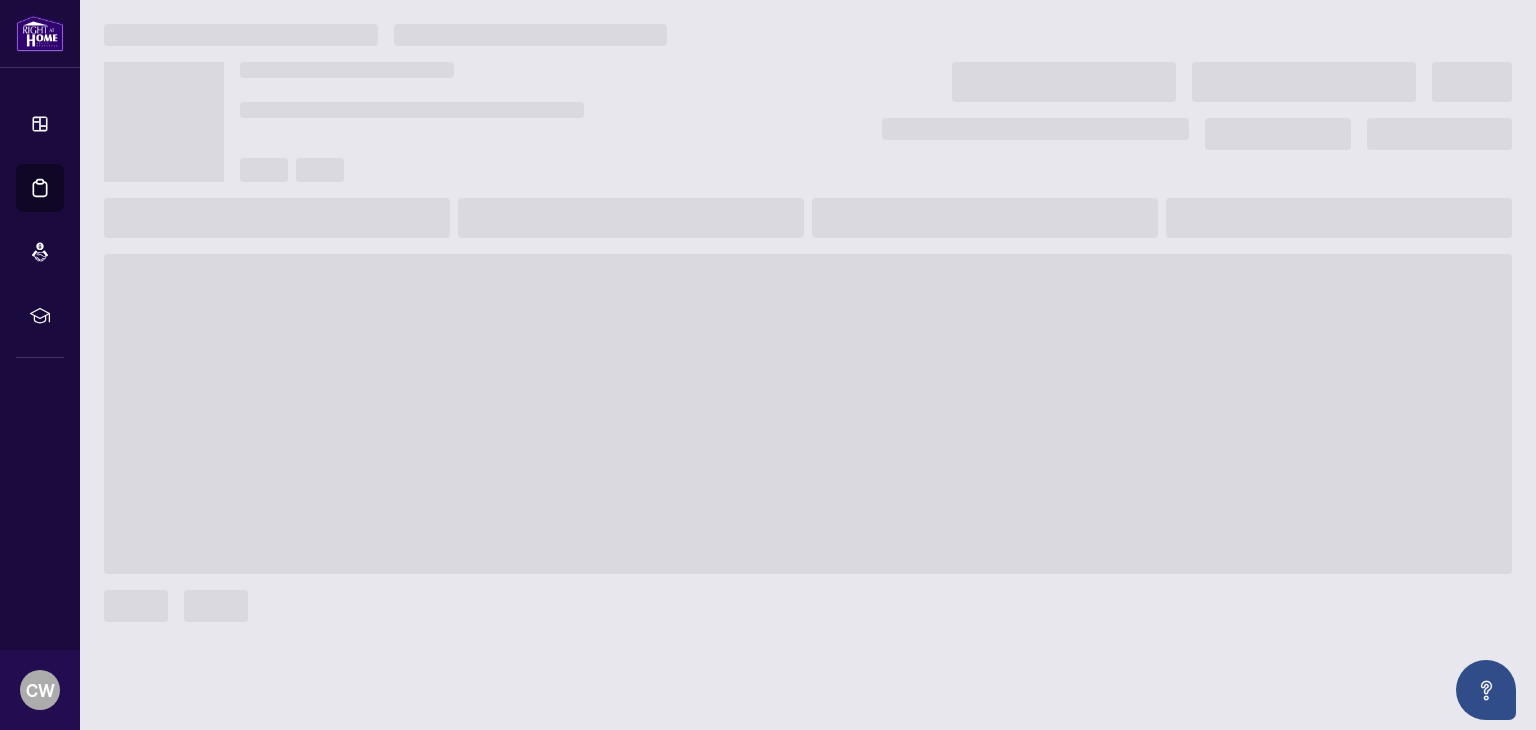 click at bounding box center [808, 414] 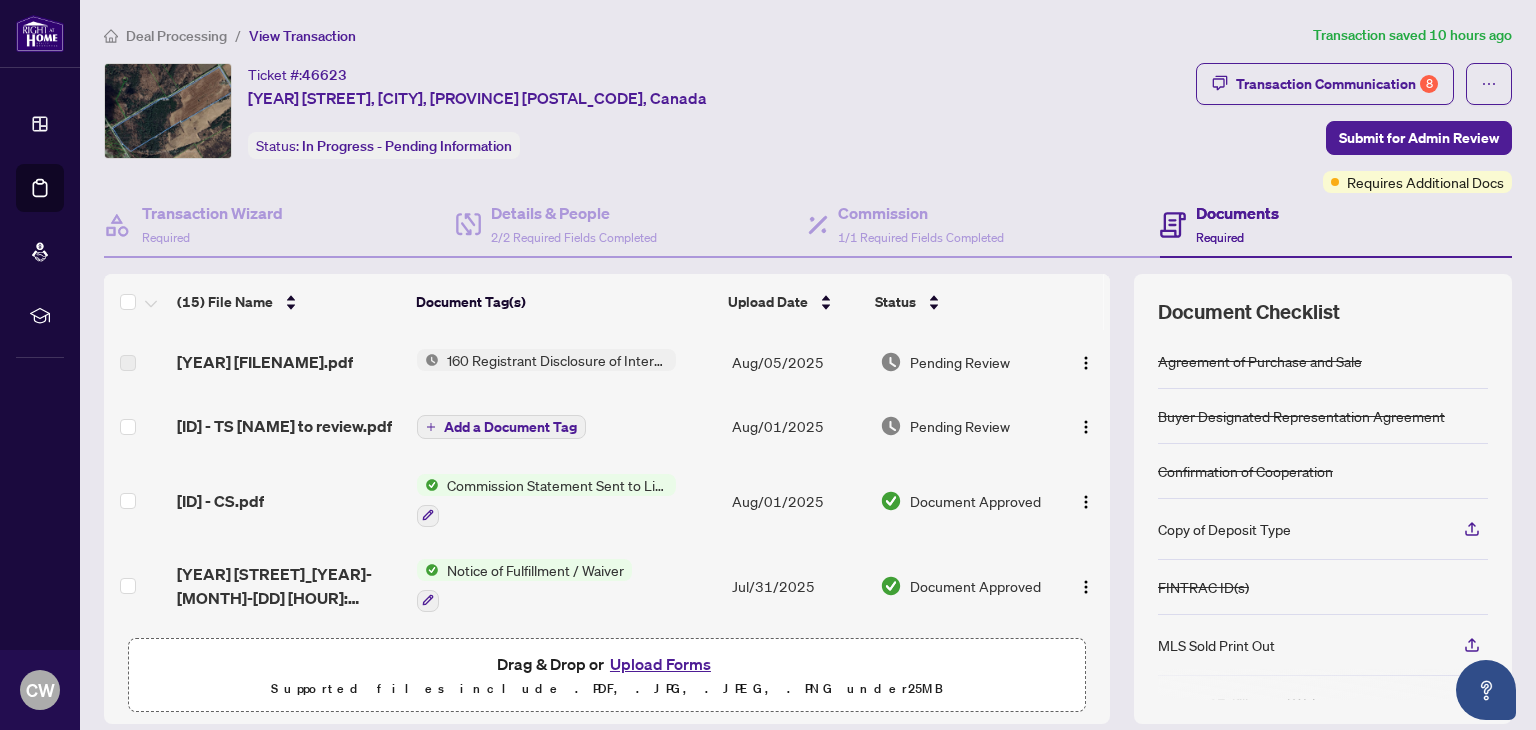 scroll, scrollTop: 72, scrollLeft: 0, axis: vertical 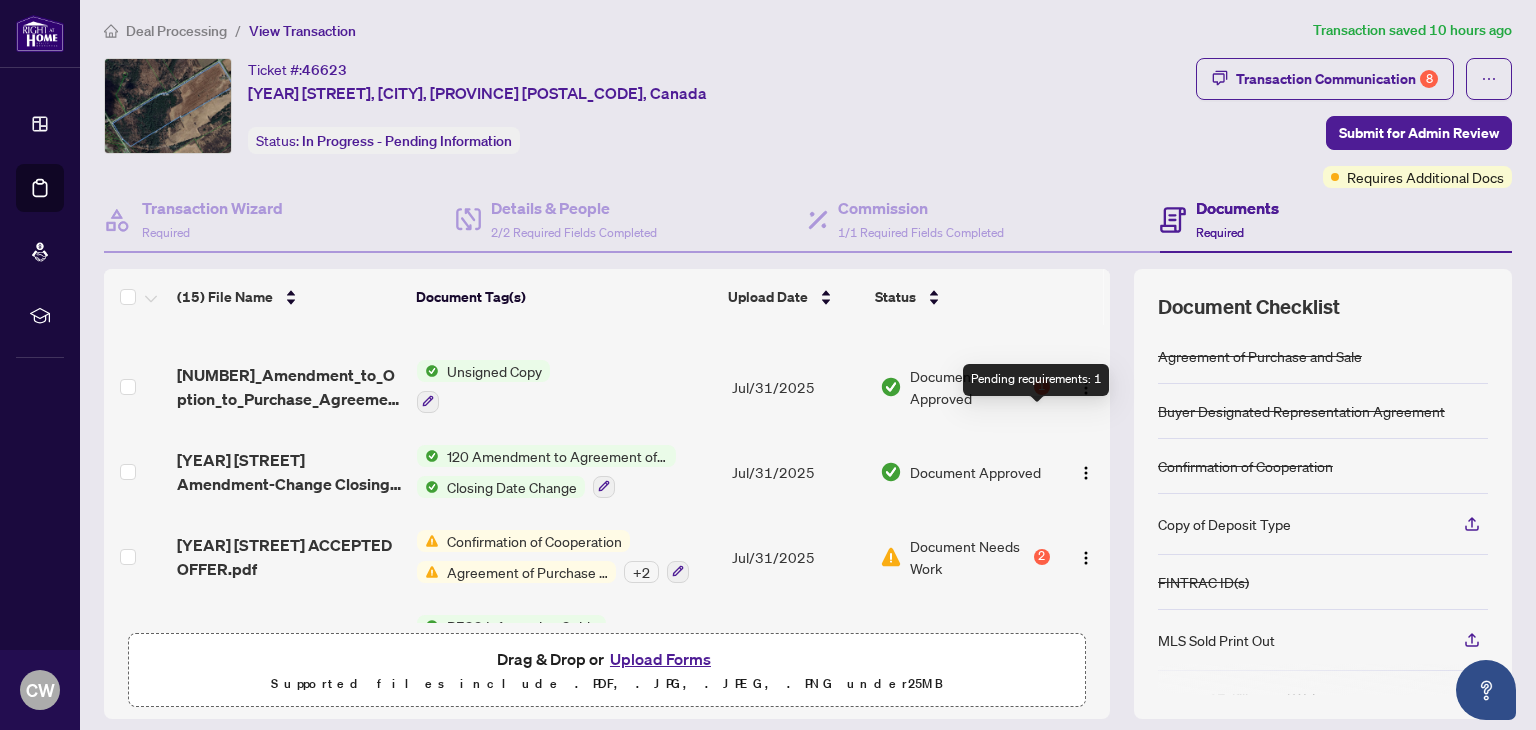 click on "1" at bounding box center [1042, 387] 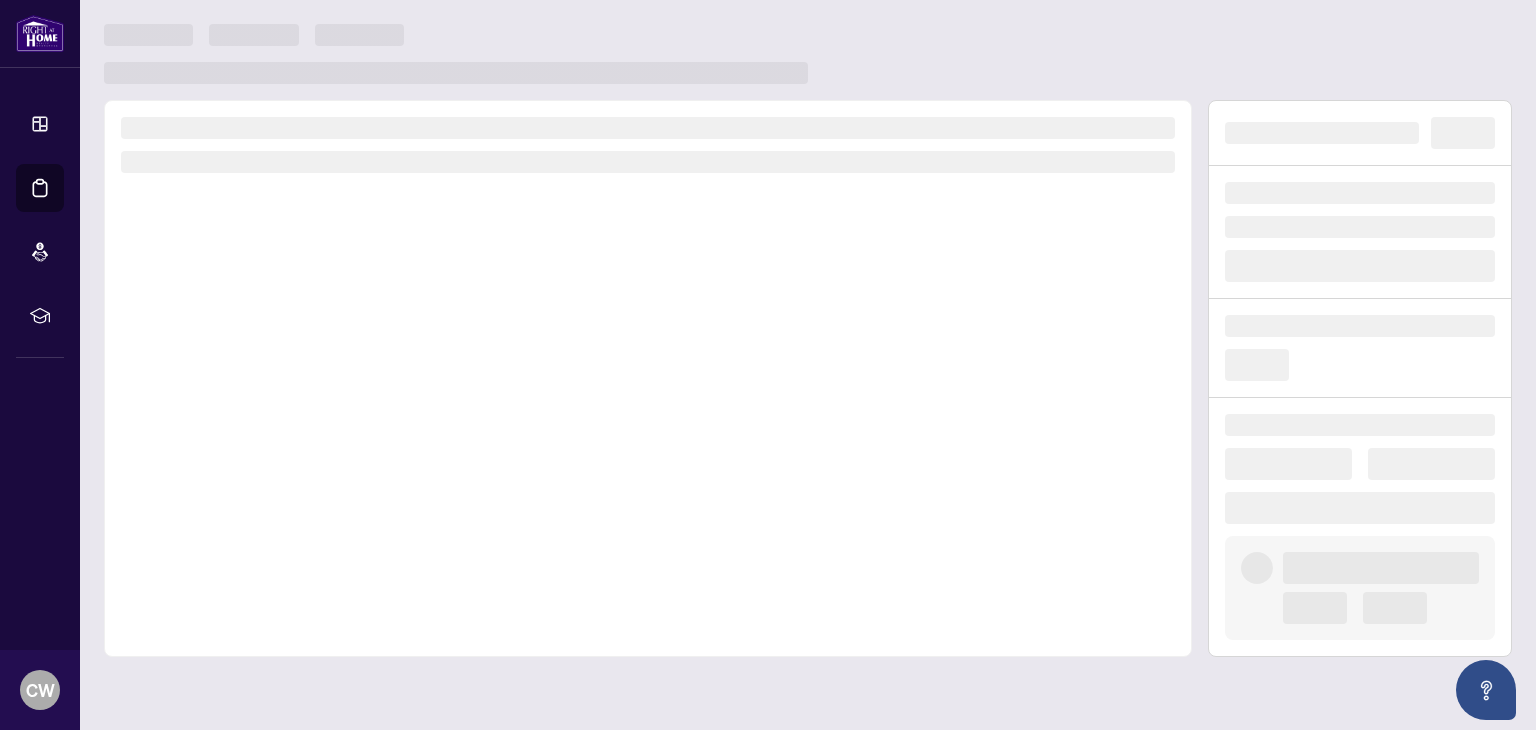 scroll, scrollTop: 0, scrollLeft: 0, axis: both 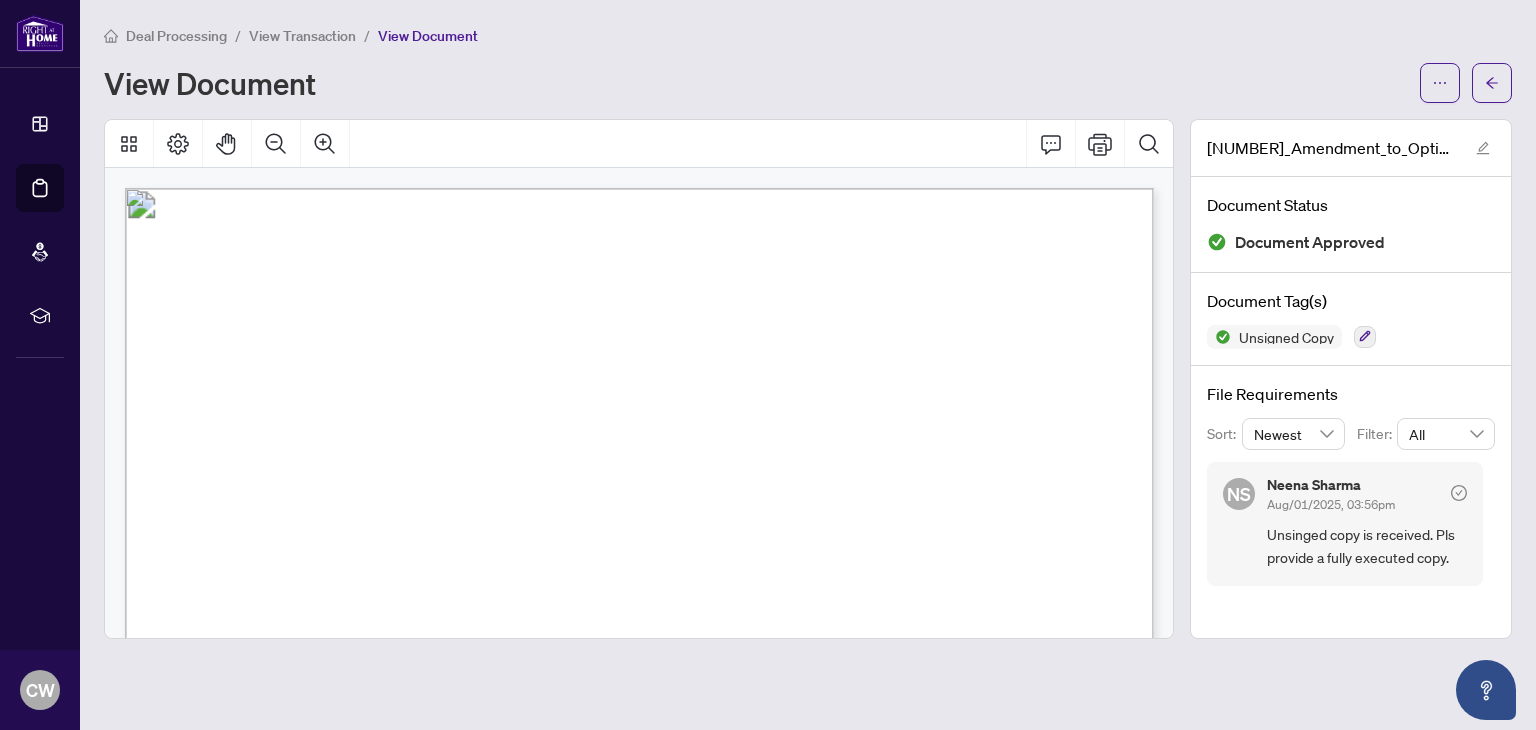 click on "Form 113" at bounding box center [234, 304] 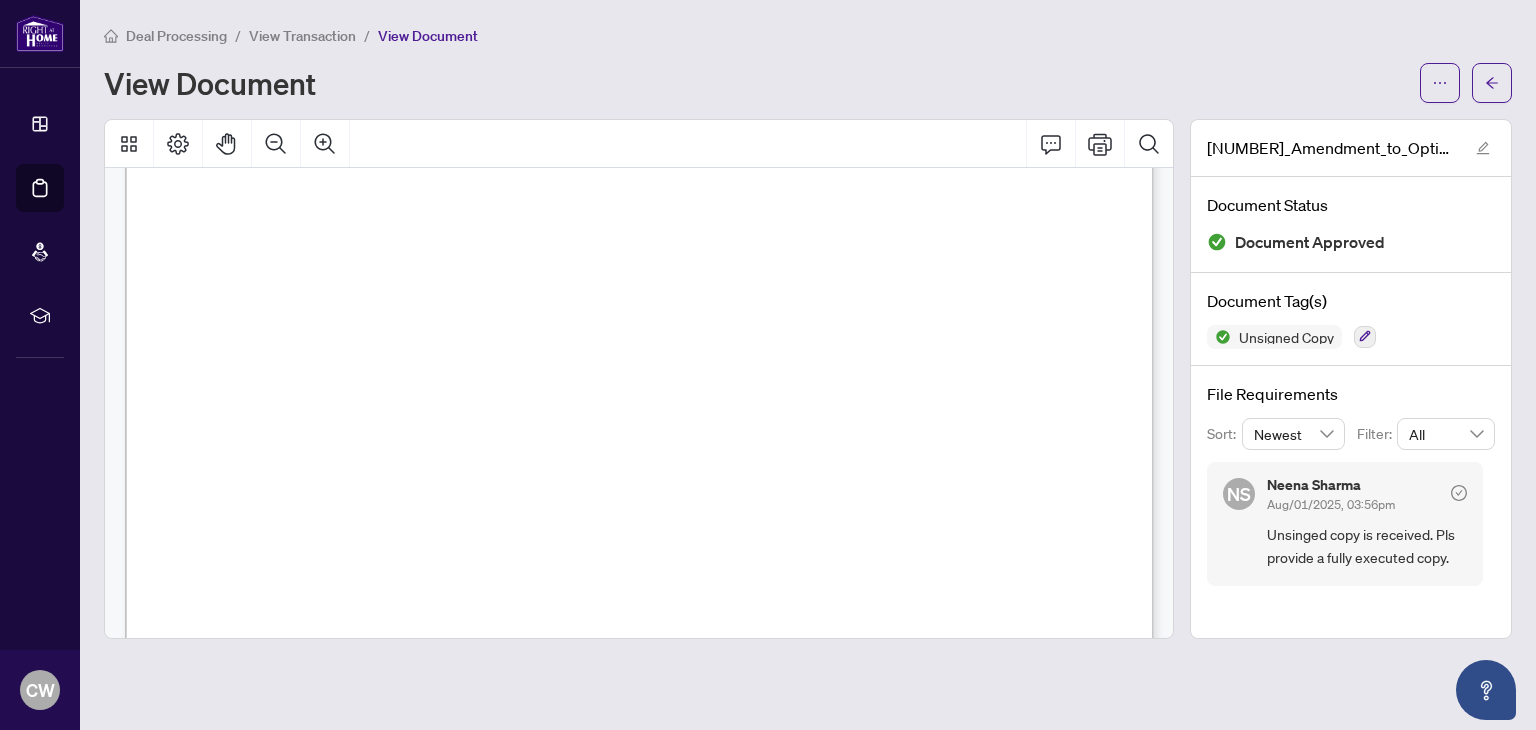 scroll, scrollTop: 0, scrollLeft: 0, axis: both 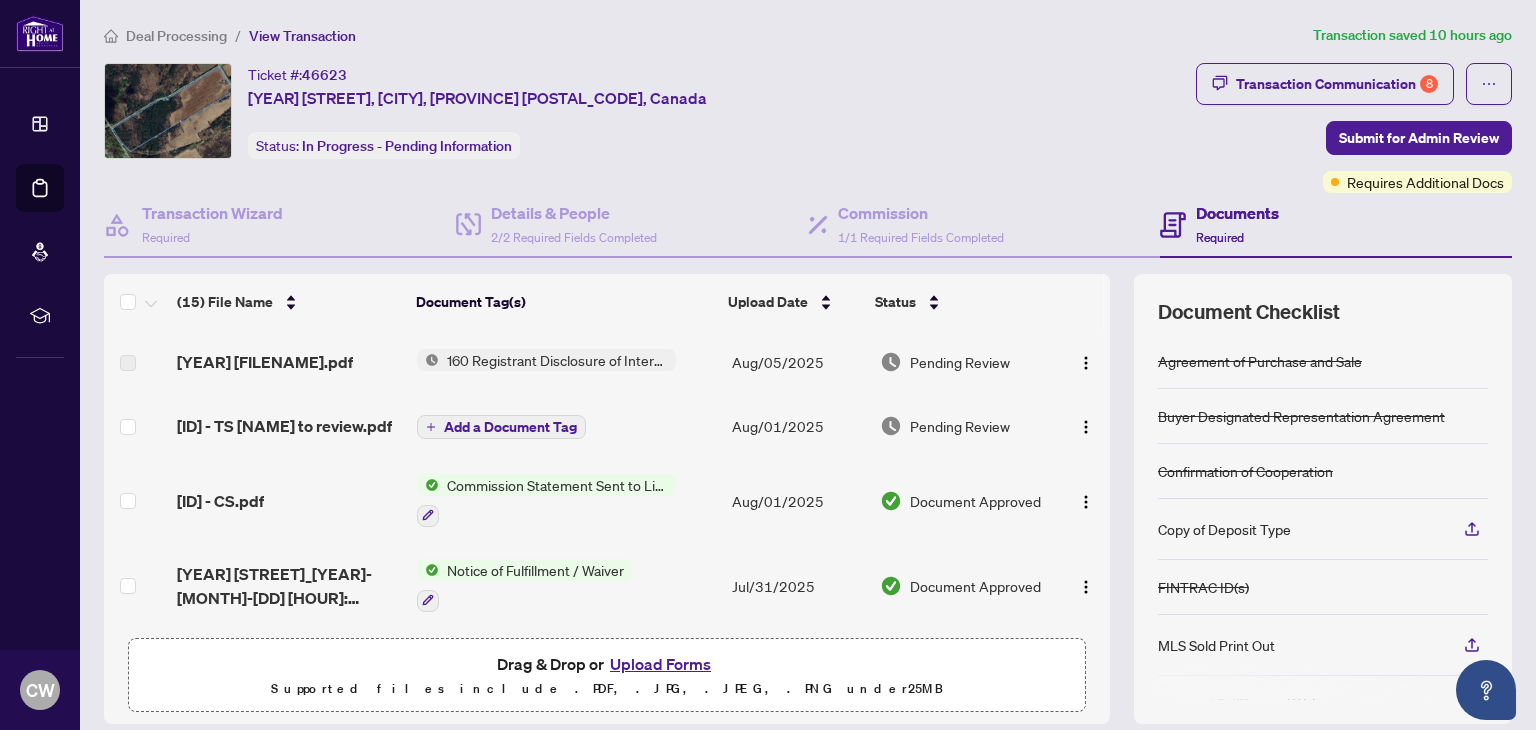 click on "Upload Forms" at bounding box center (660, 664) 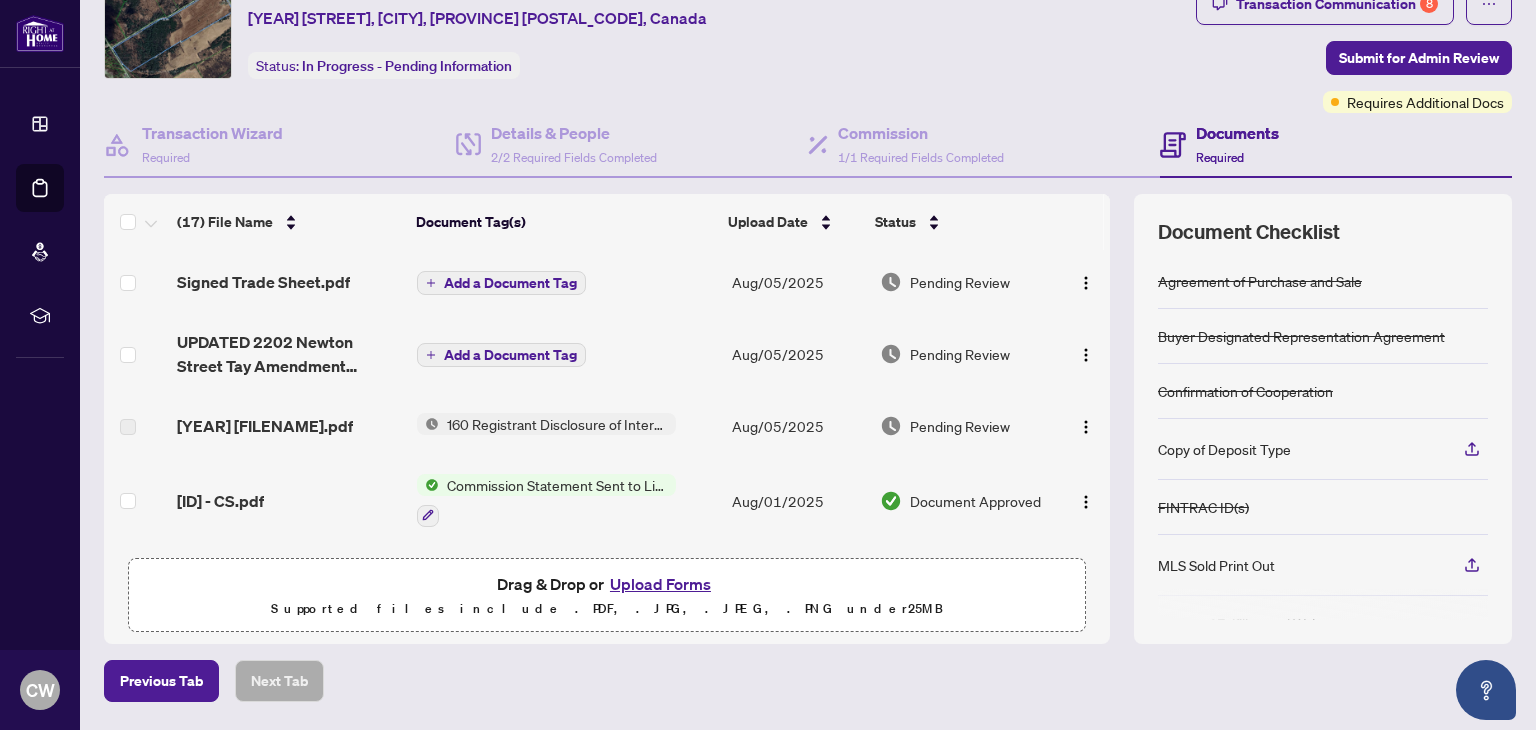 scroll, scrollTop: 80, scrollLeft: 0, axis: vertical 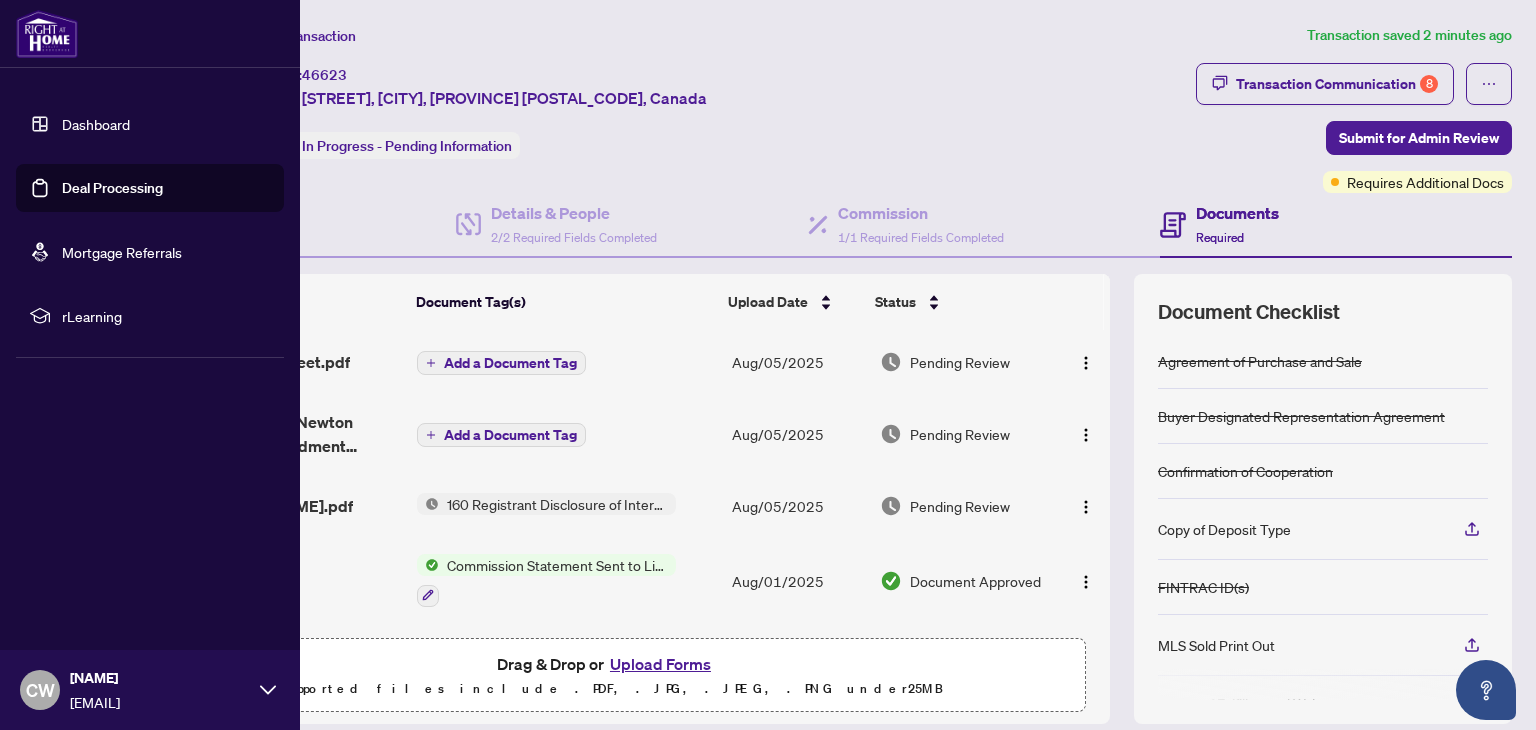 click on "Deal Processing" at bounding box center [112, 188] 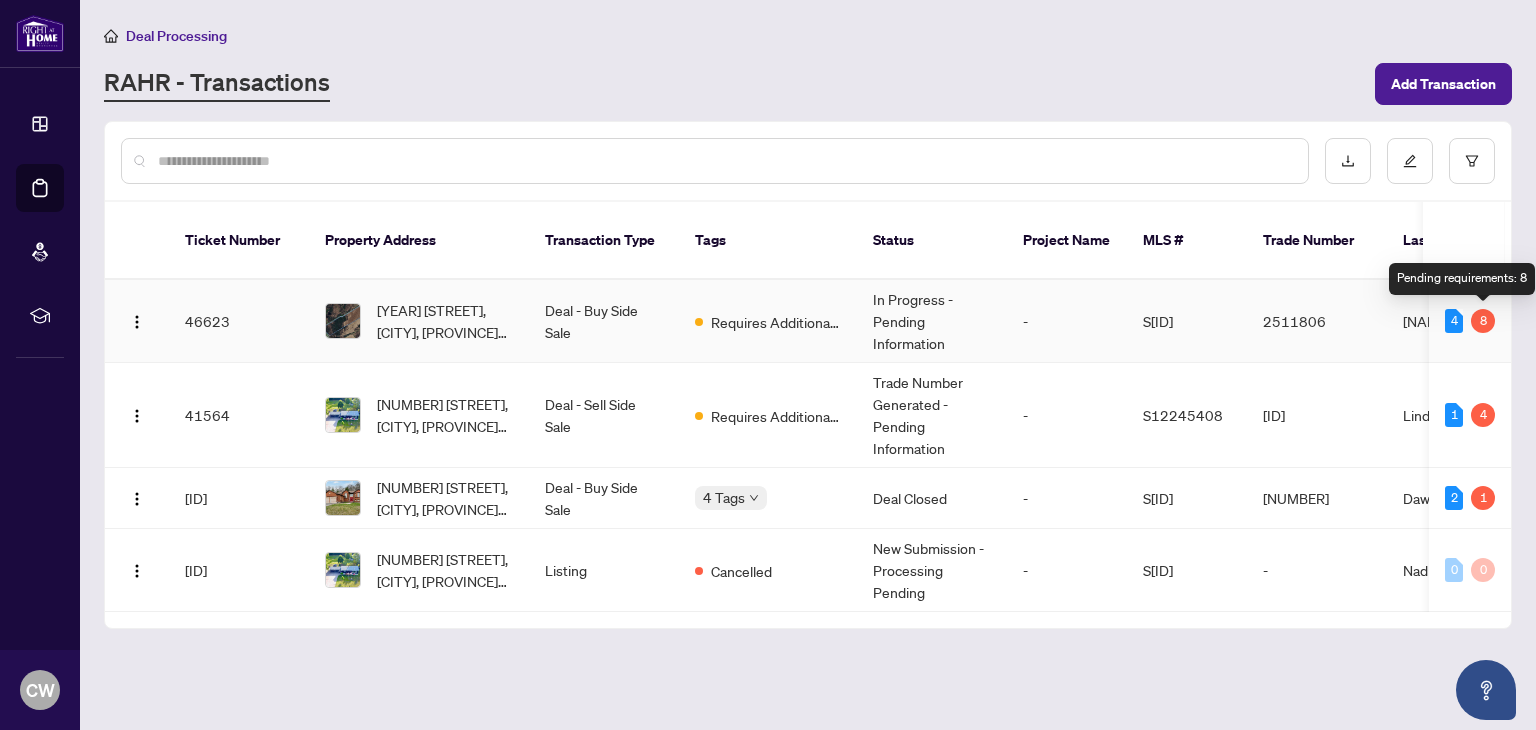 click on "8" at bounding box center (1483, 321) 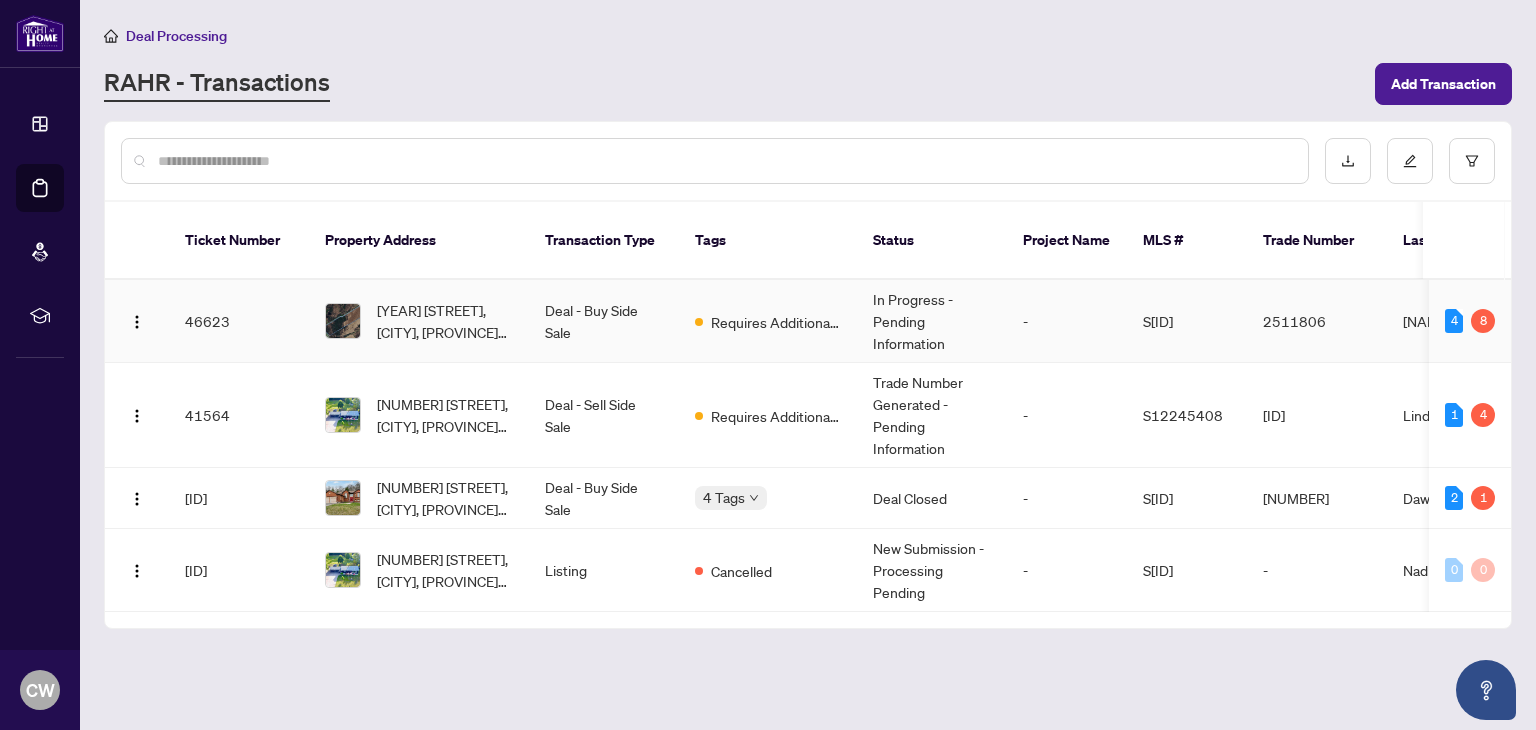 click on "In Progress - Pending Information" at bounding box center (932, 321) 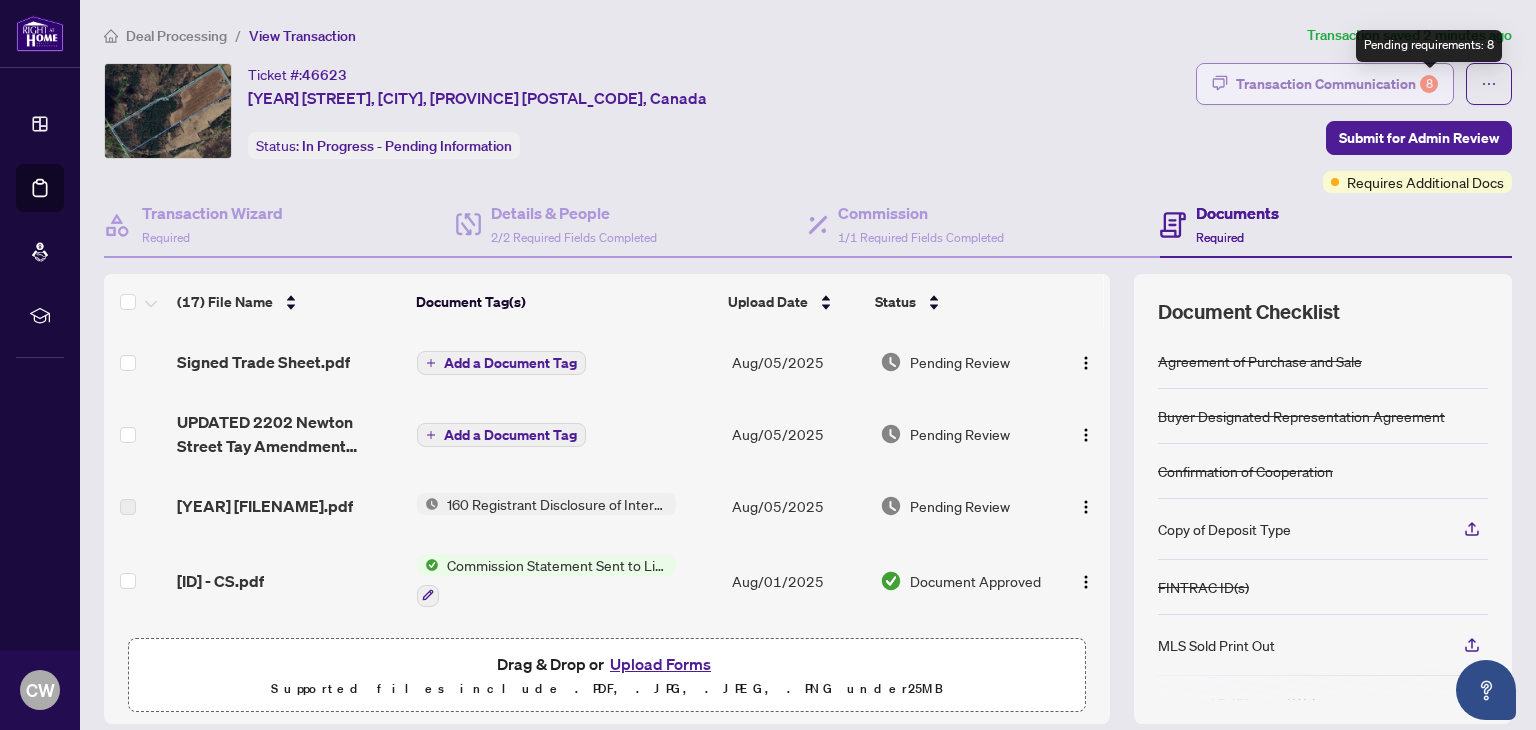 click on "8" at bounding box center (1429, 84) 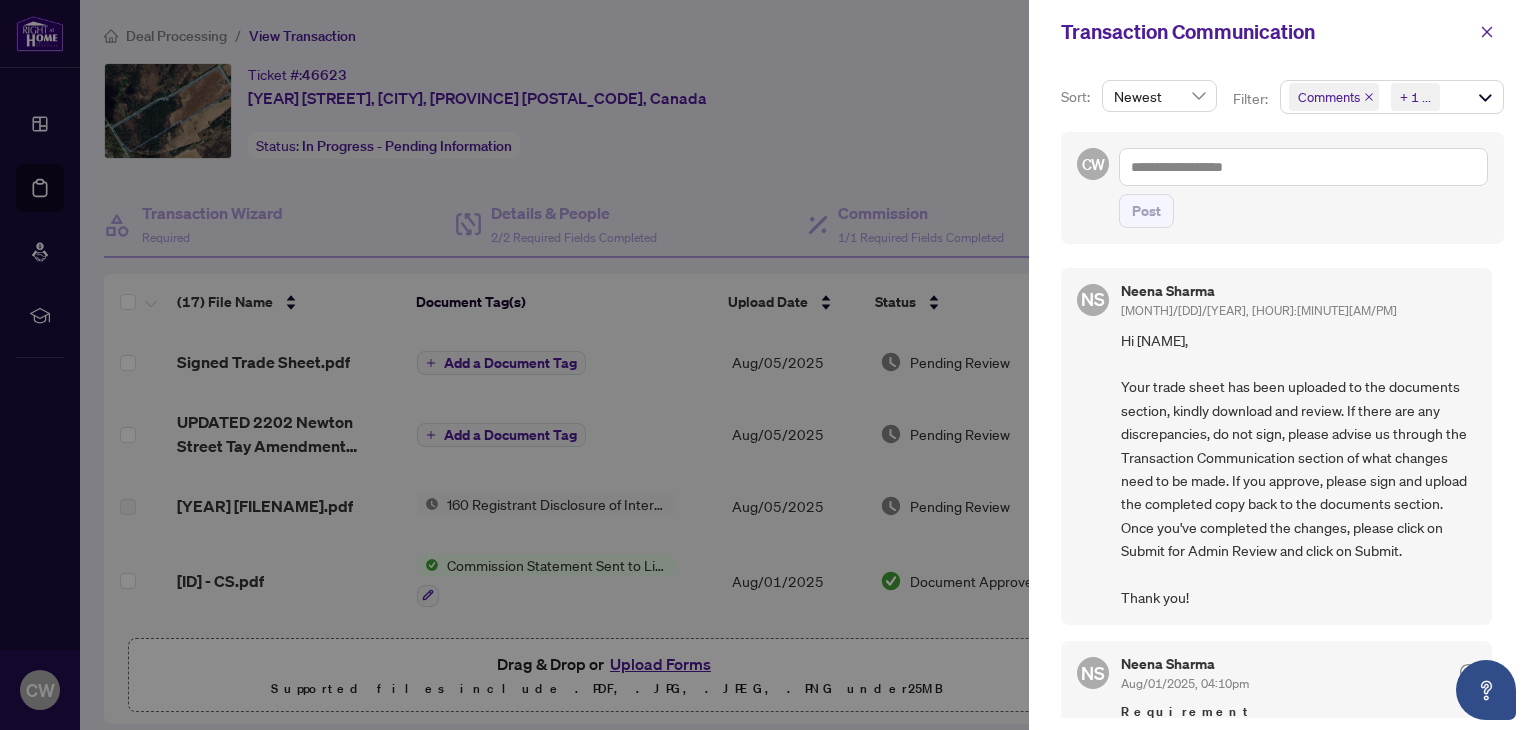 scroll, scrollTop: 3, scrollLeft: 0, axis: vertical 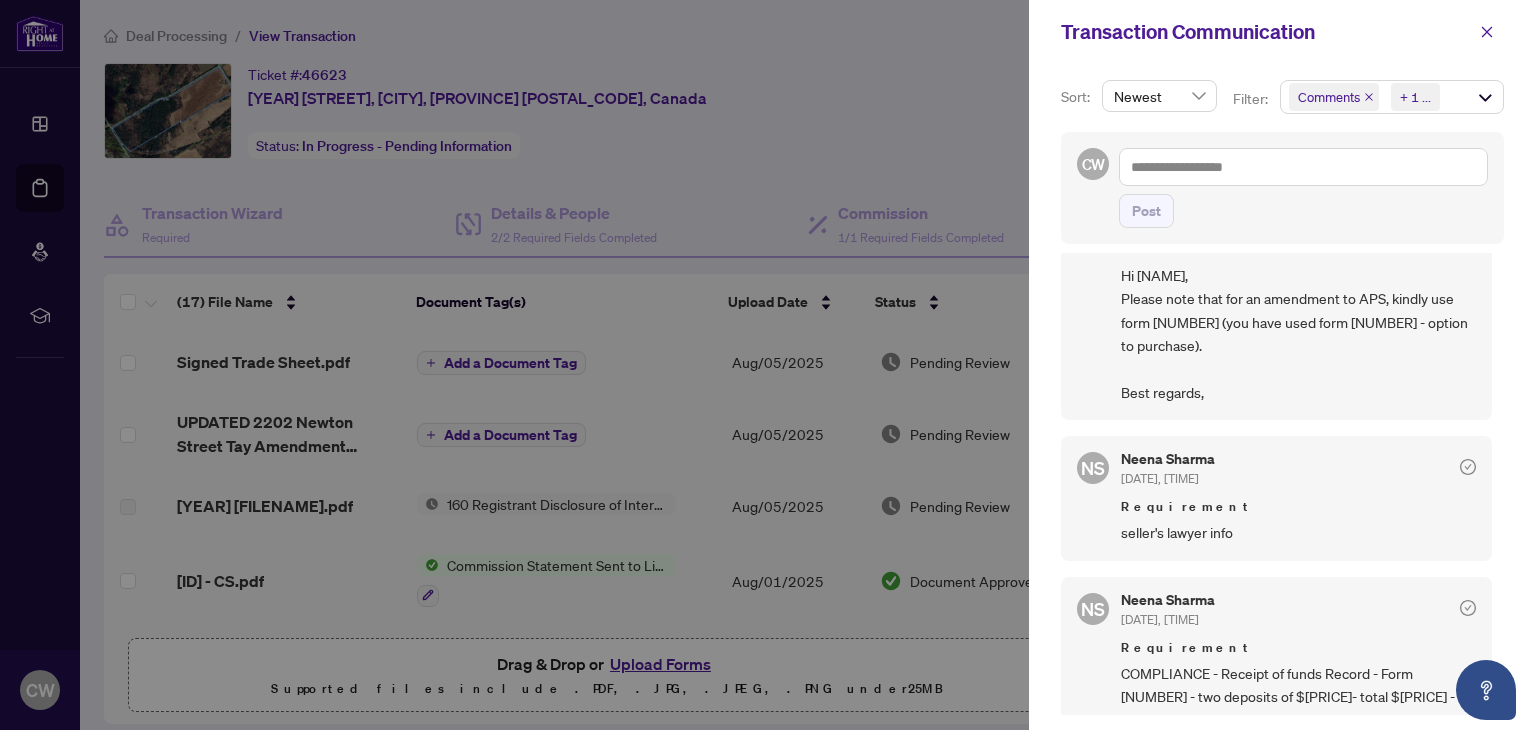 click on "NS Neena Sharma   [DATE], [TIME] Hi [FIRST],
Please note that for an amendment to APS, kindly use form 120 (you have used form 113 - option to purchase).
Best regards," at bounding box center [1276, 311] 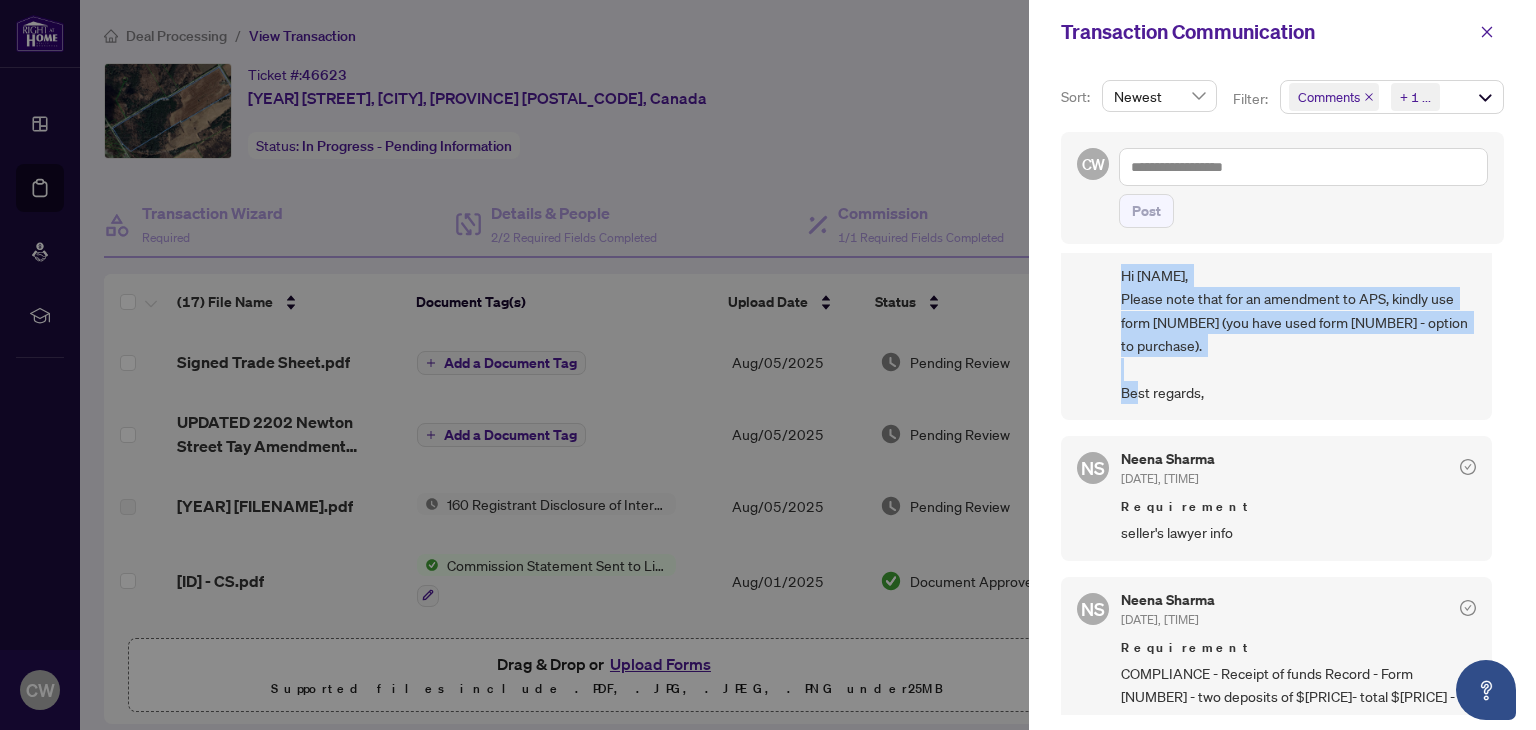 drag, startPoint x: 1122, startPoint y: 264, endPoint x: 1218, endPoint y: 424, distance: 186.59045 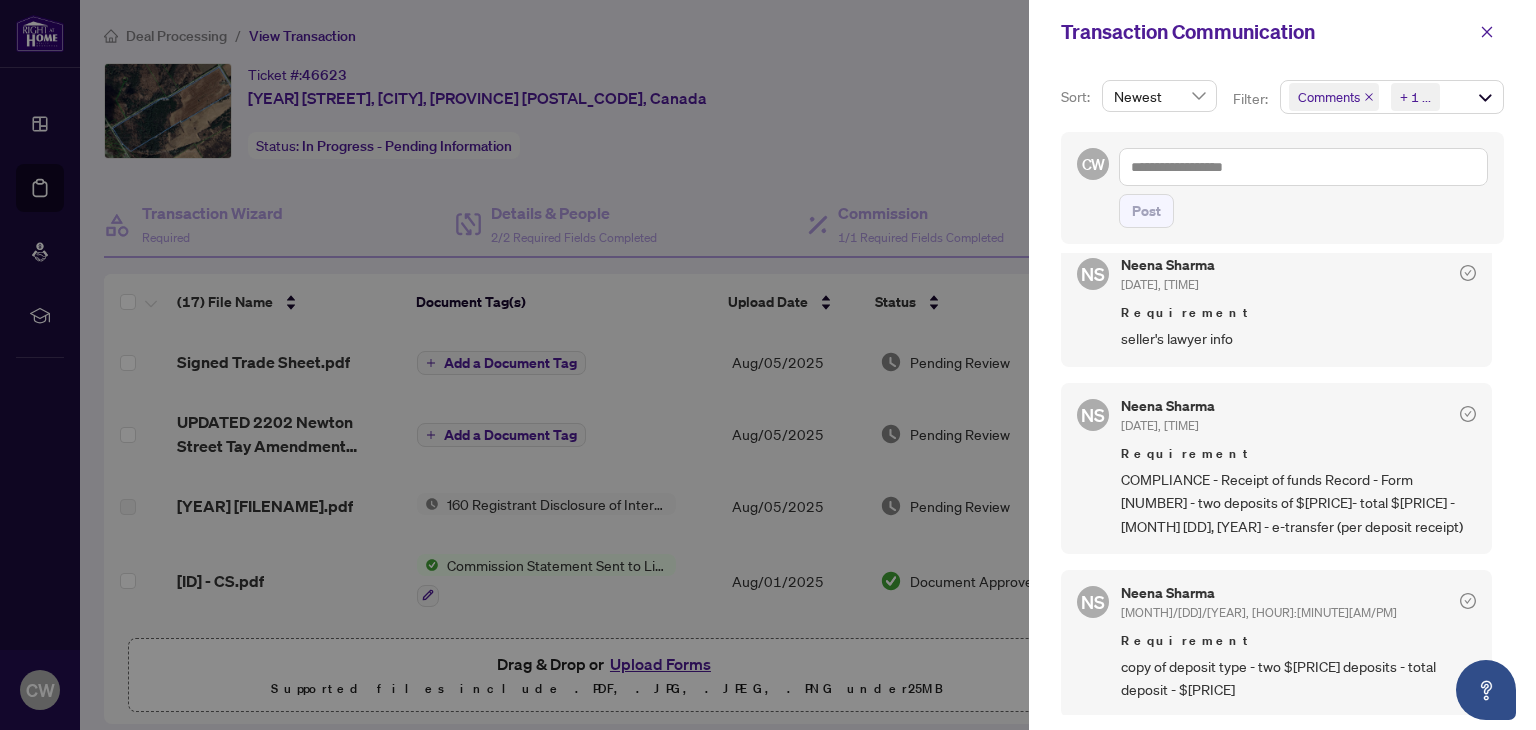 scroll, scrollTop: 909, scrollLeft: 0, axis: vertical 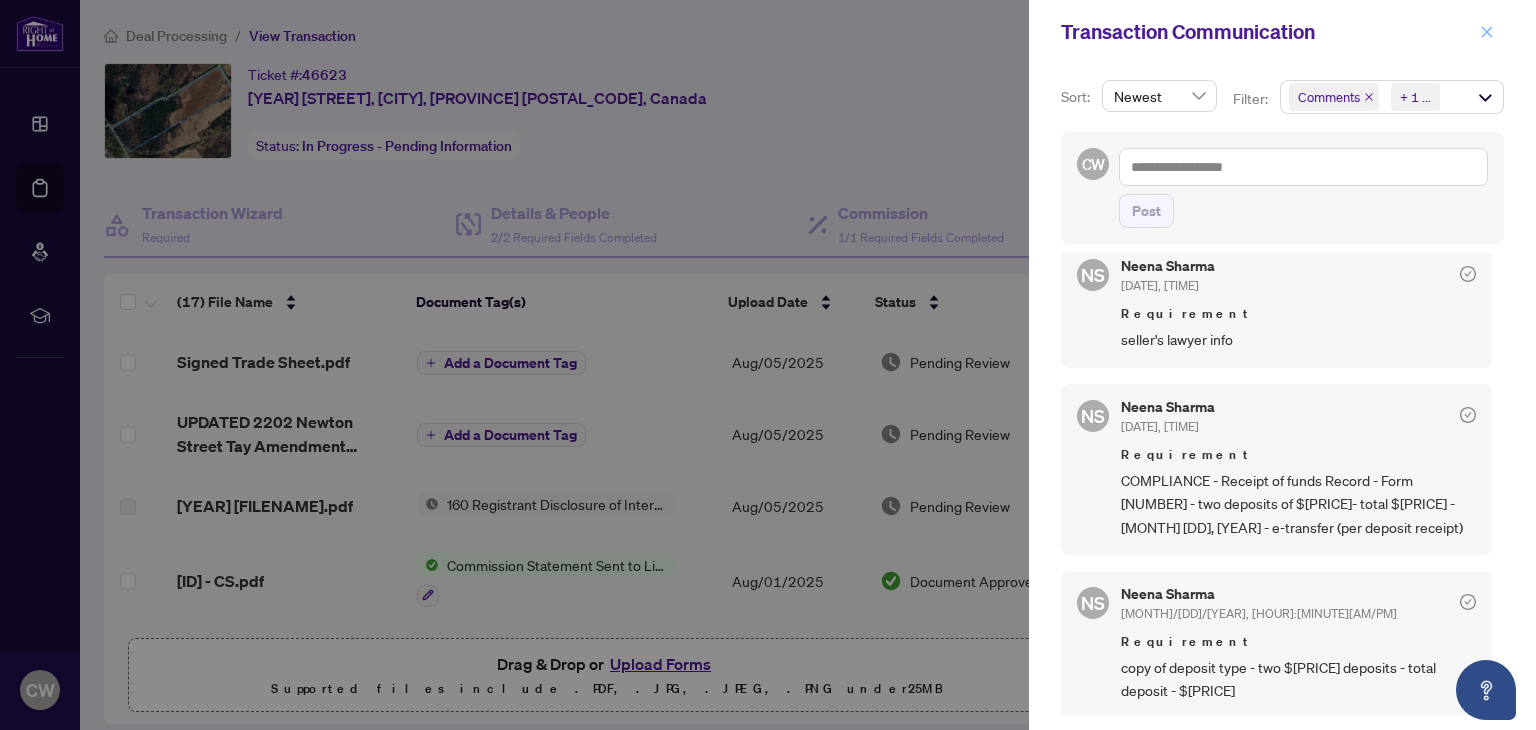 click 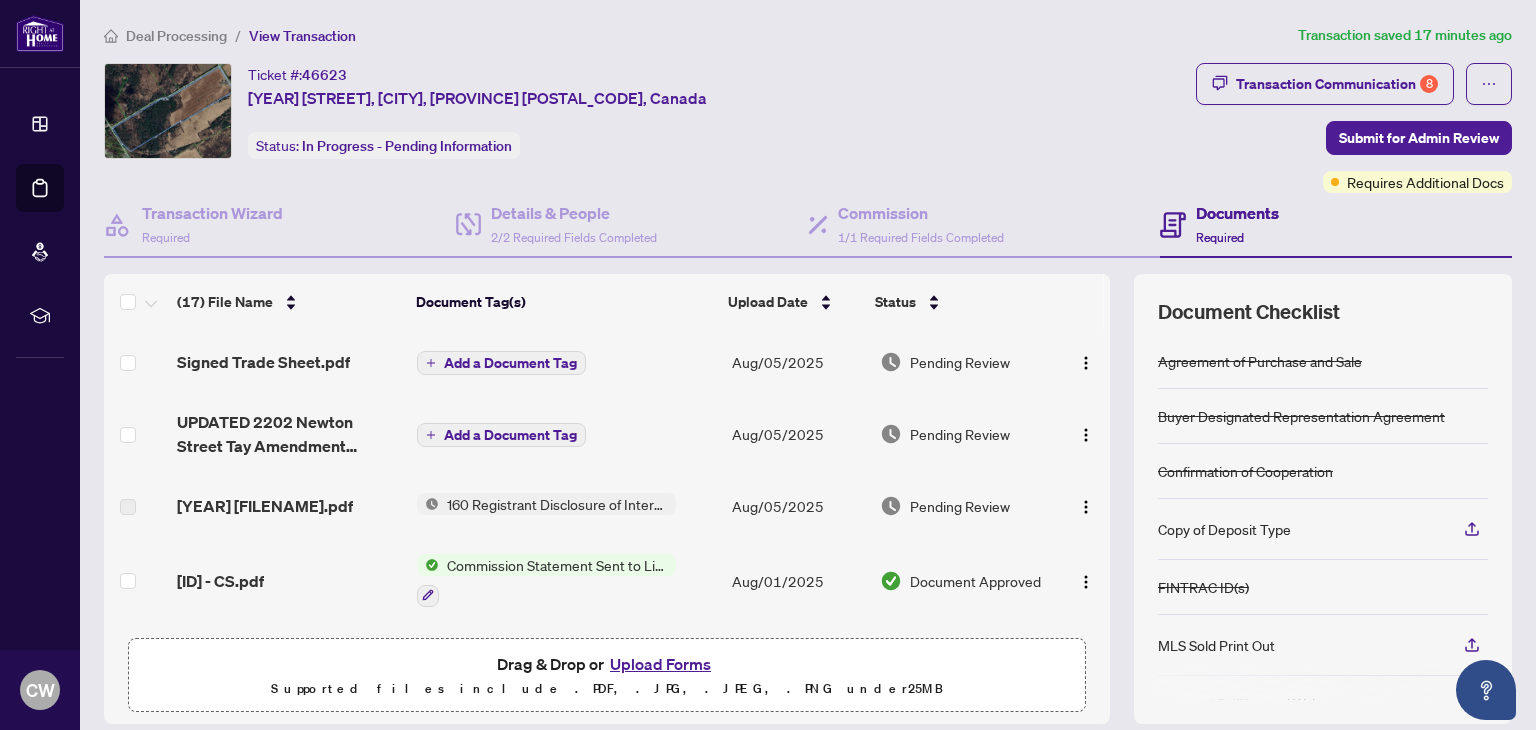 click on "Upload Forms" at bounding box center [660, 664] 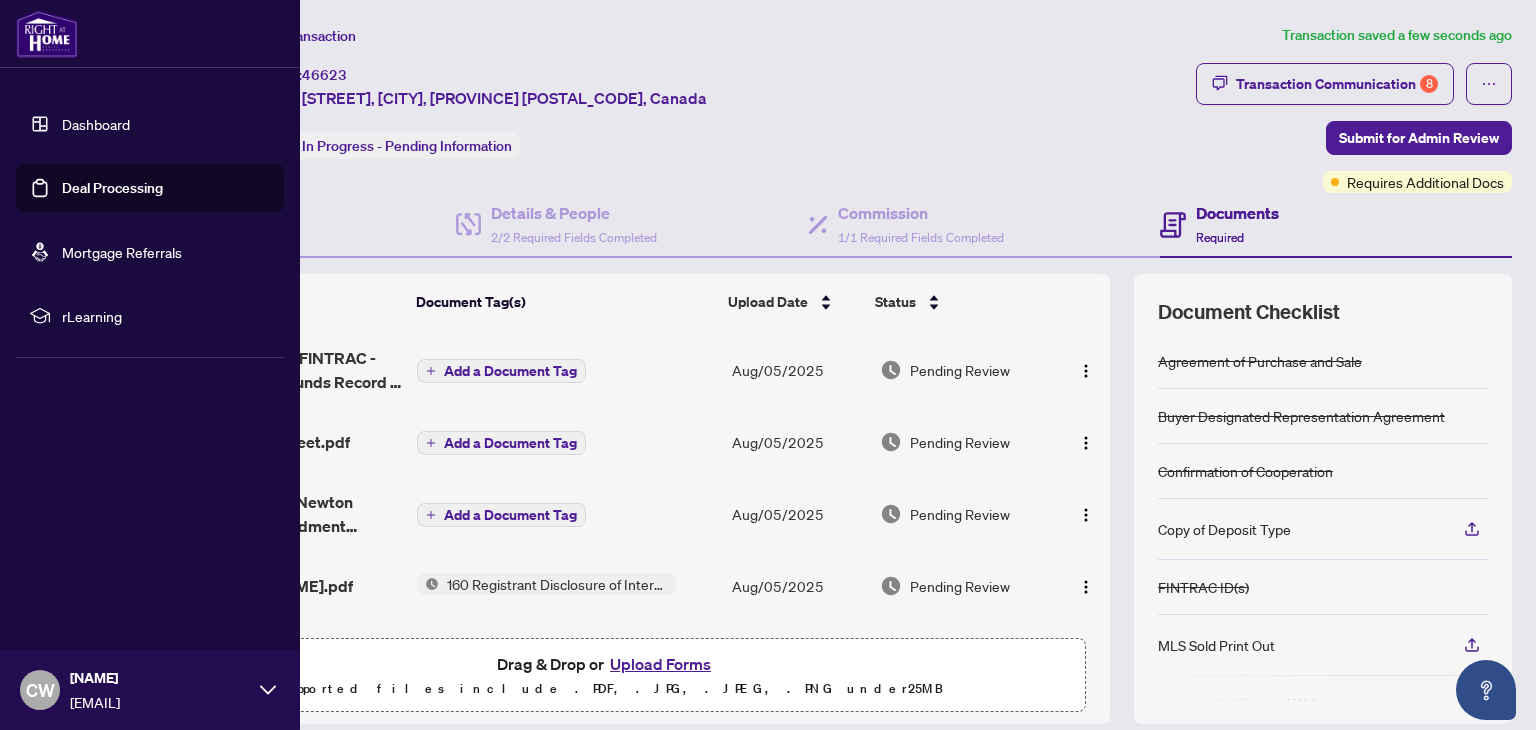 click on "Dashboard" at bounding box center [96, 124] 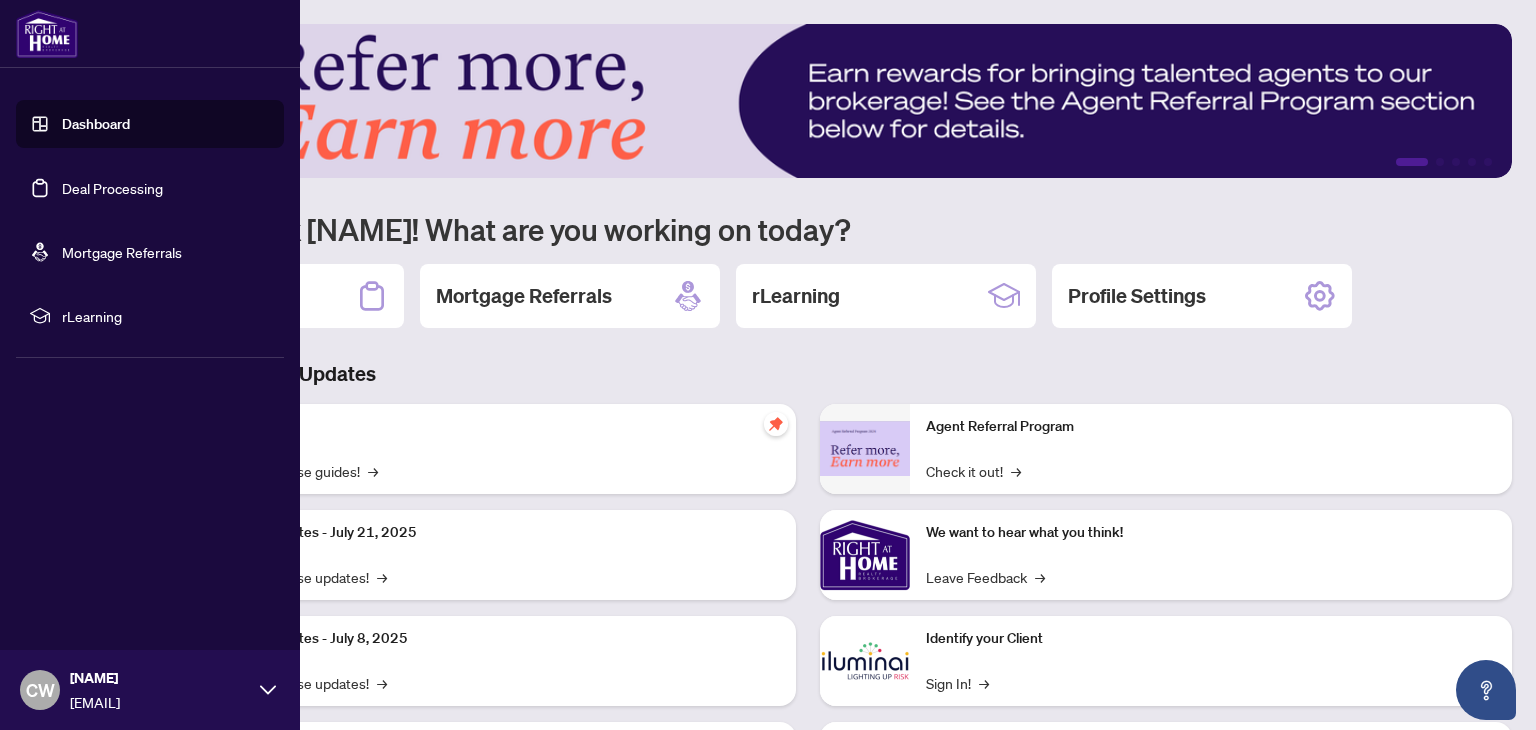 click on "Deal Processing" at bounding box center [112, 188] 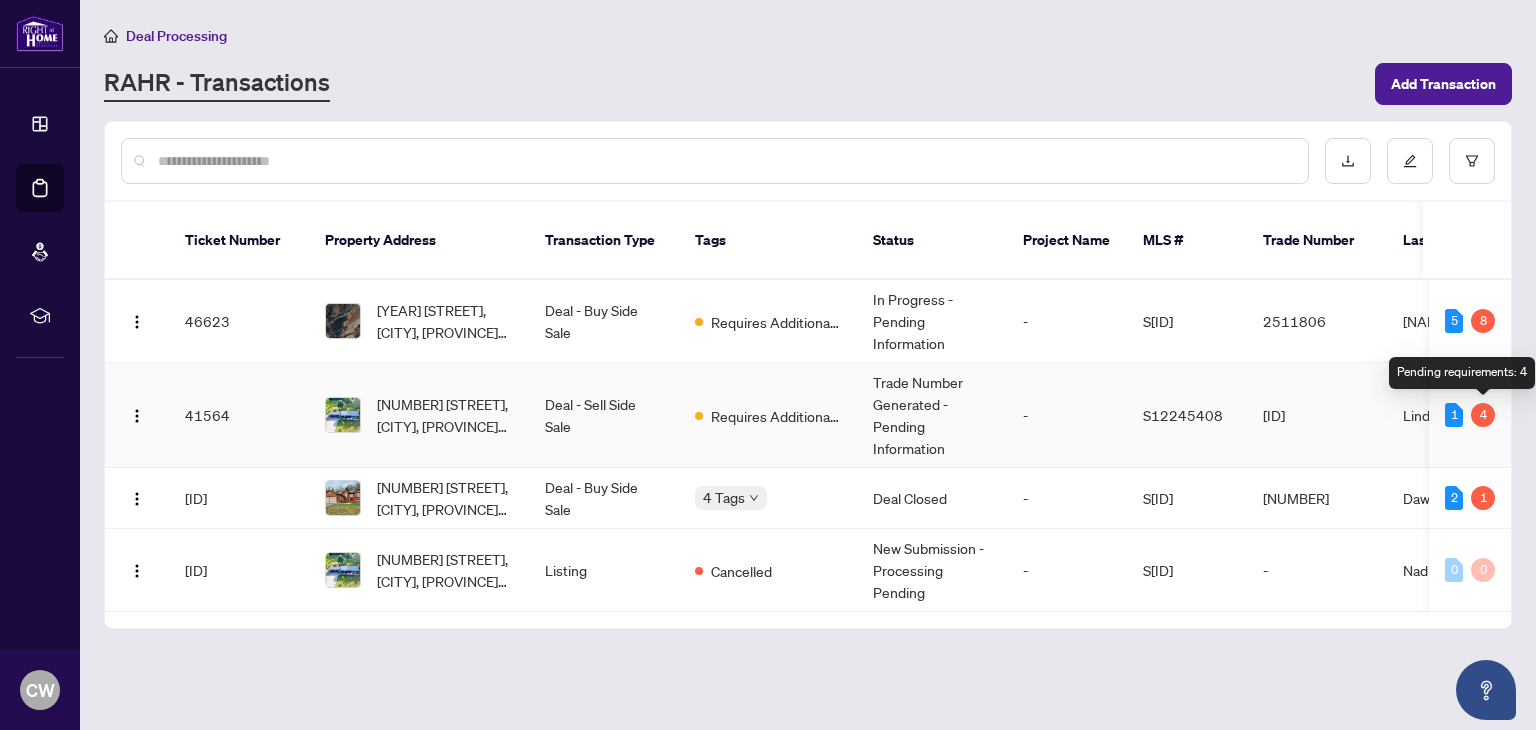 click on "4" at bounding box center (1483, 415) 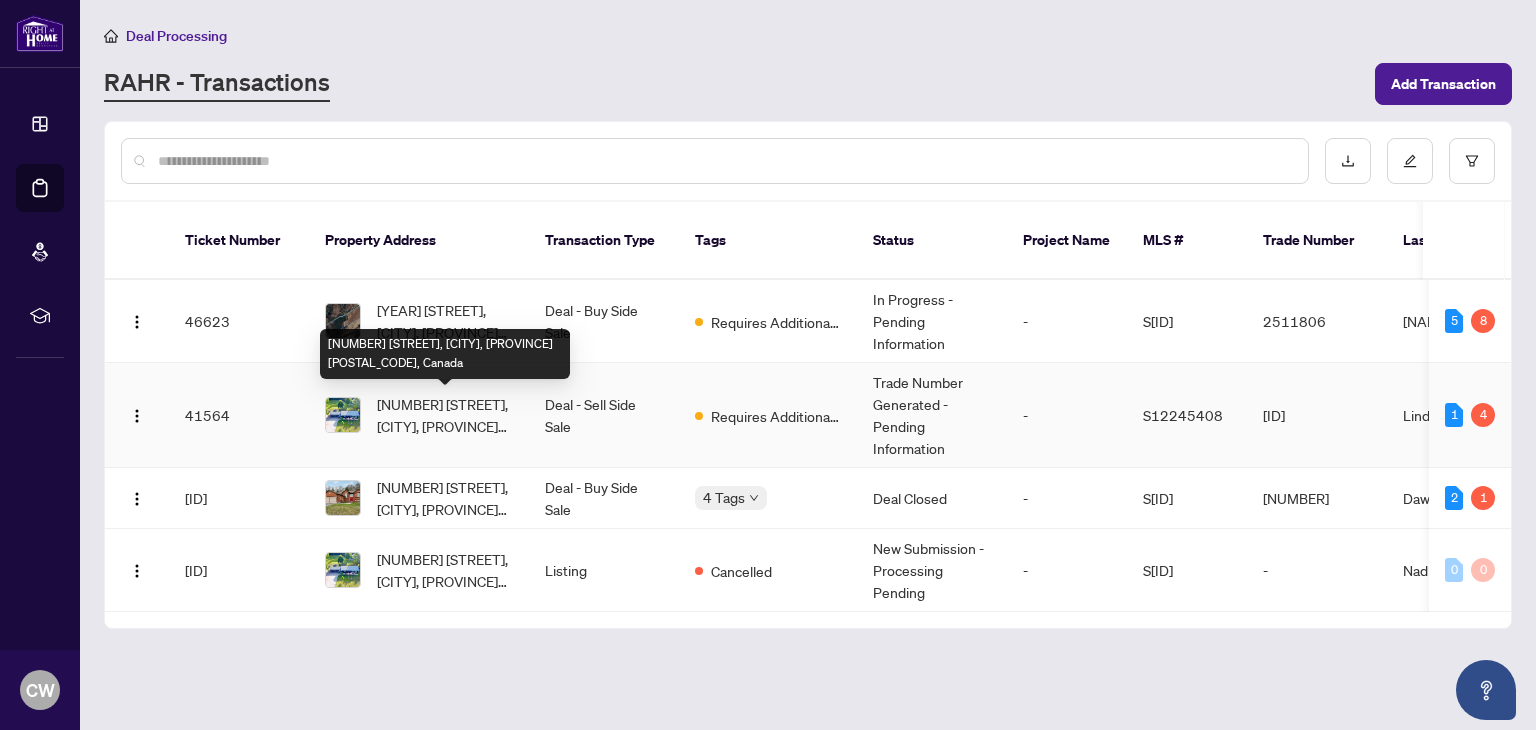 click on "[NUMBER] [STREET], [CITY], [PROVINCE] [POSTAL_CODE], Canada" at bounding box center [445, 415] 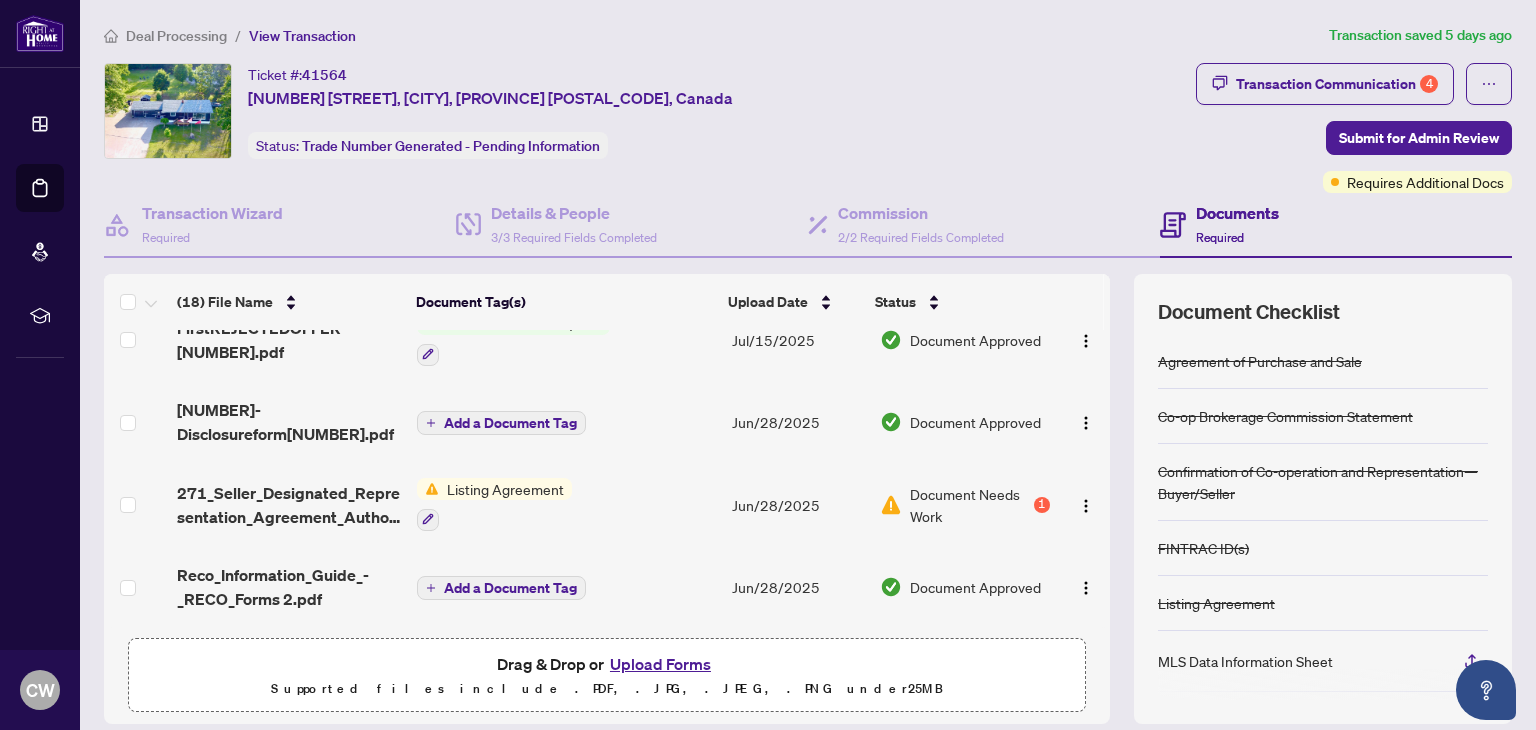 scroll, scrollTop: 1194, scrollLeft: 0, axis: vertical 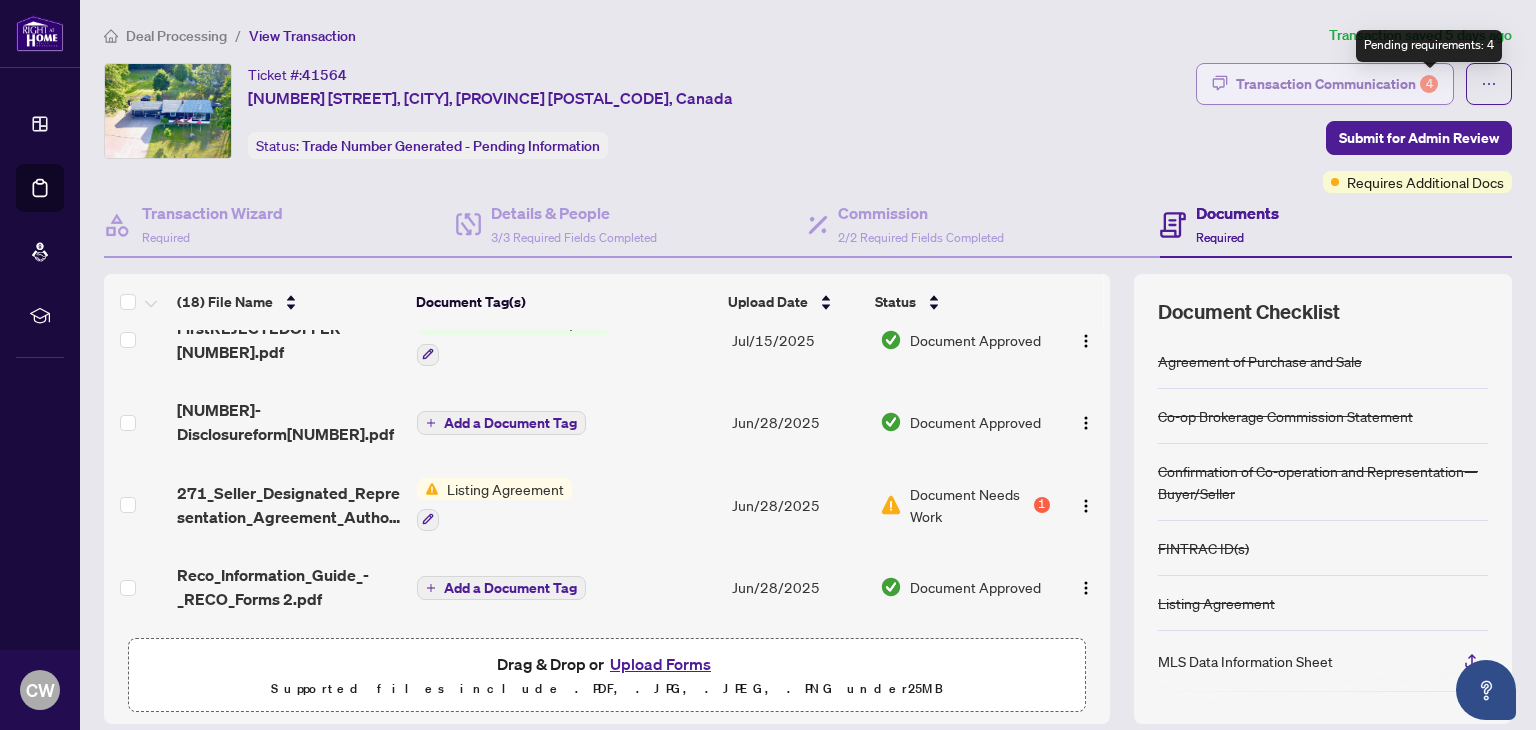 click on "4" at bounding box center [1429, 84] 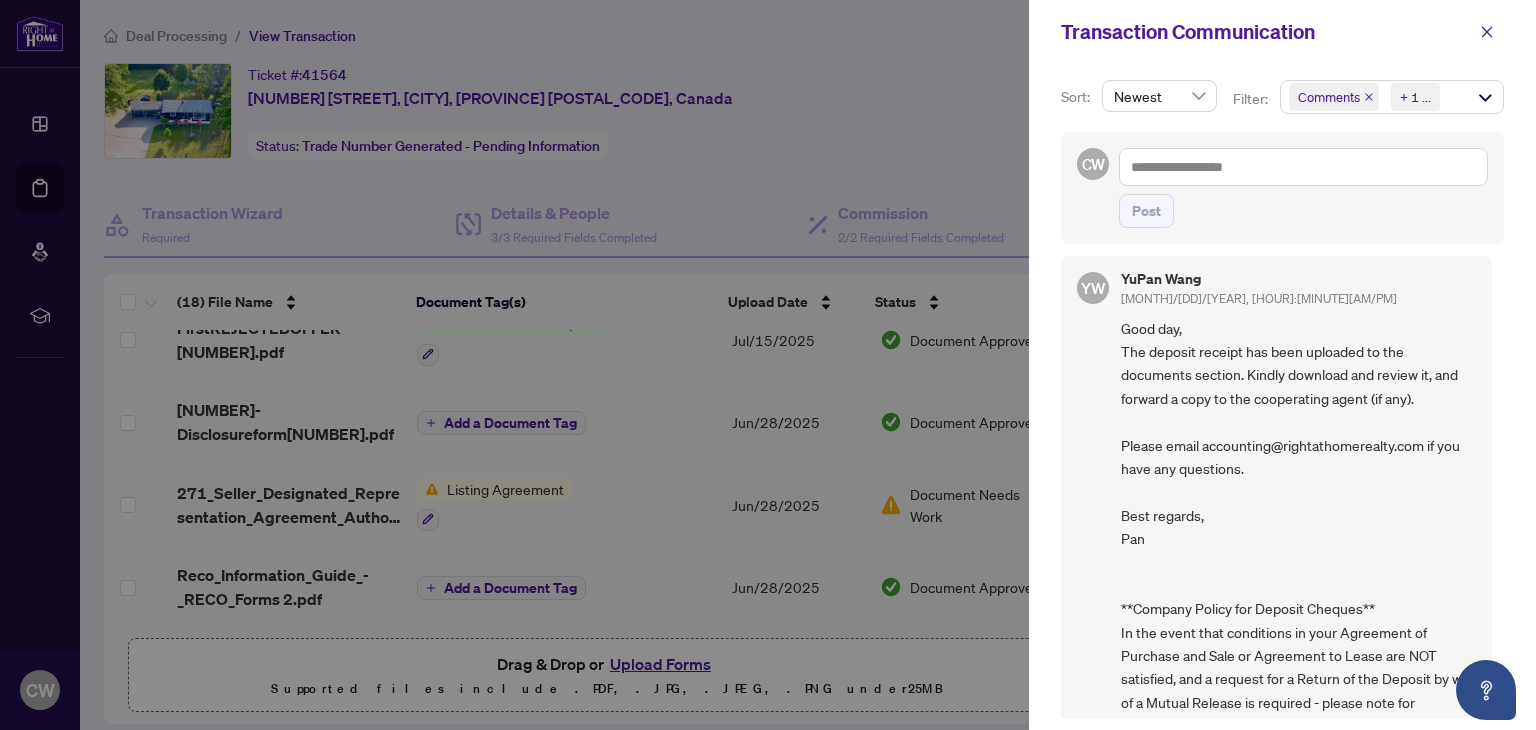 scroll, scrollTop: 1028, scrollLeft: 0, axis: vertical 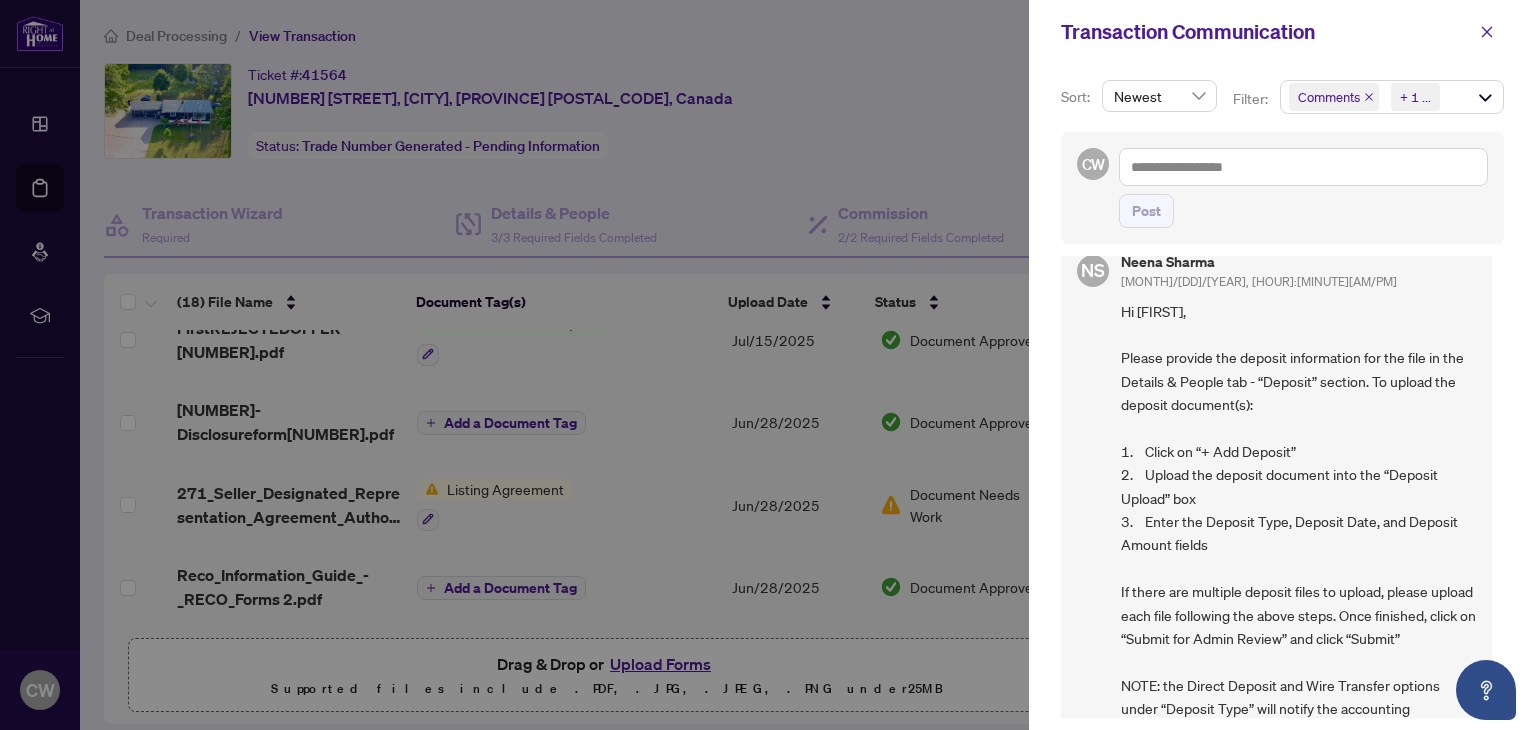 click at bounding box center [768, 365] 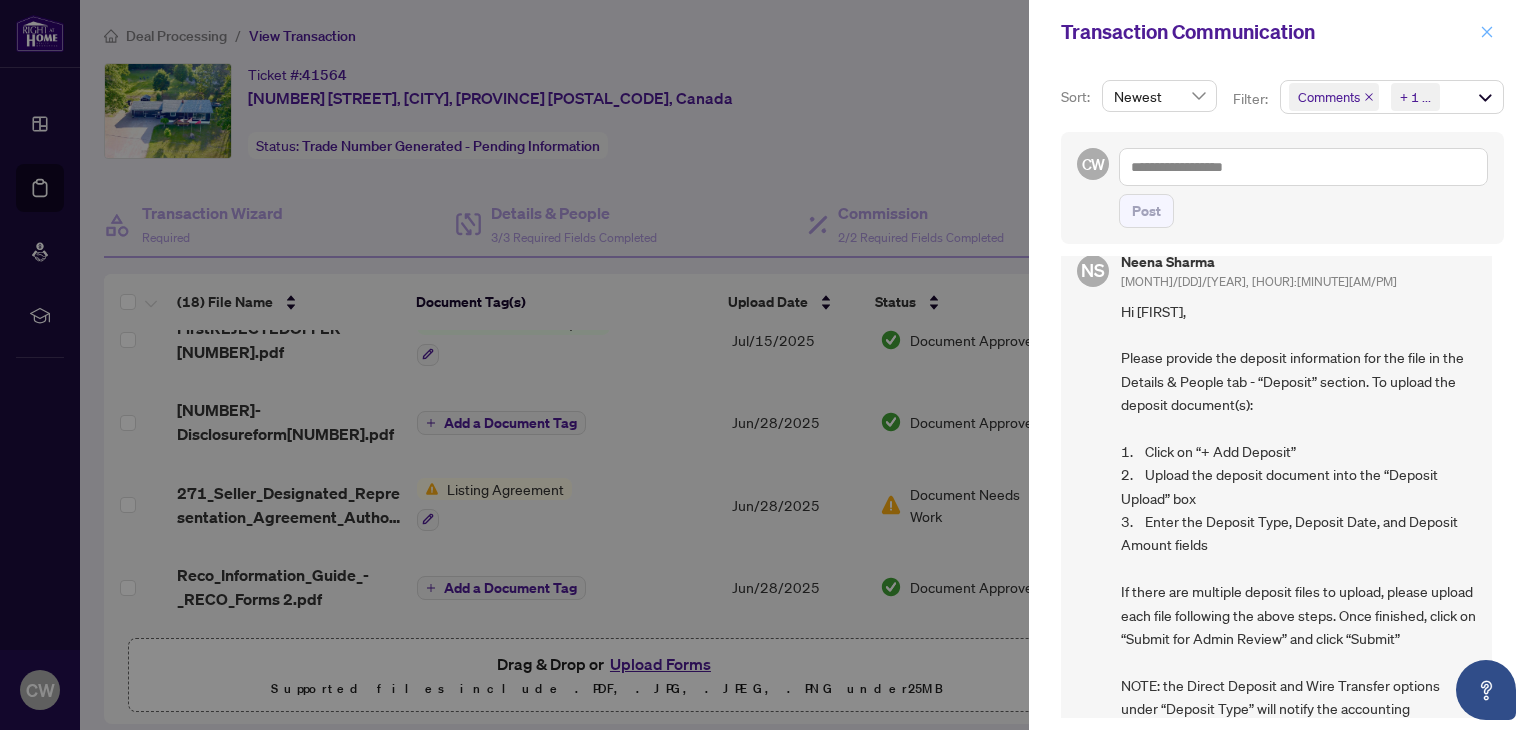 click 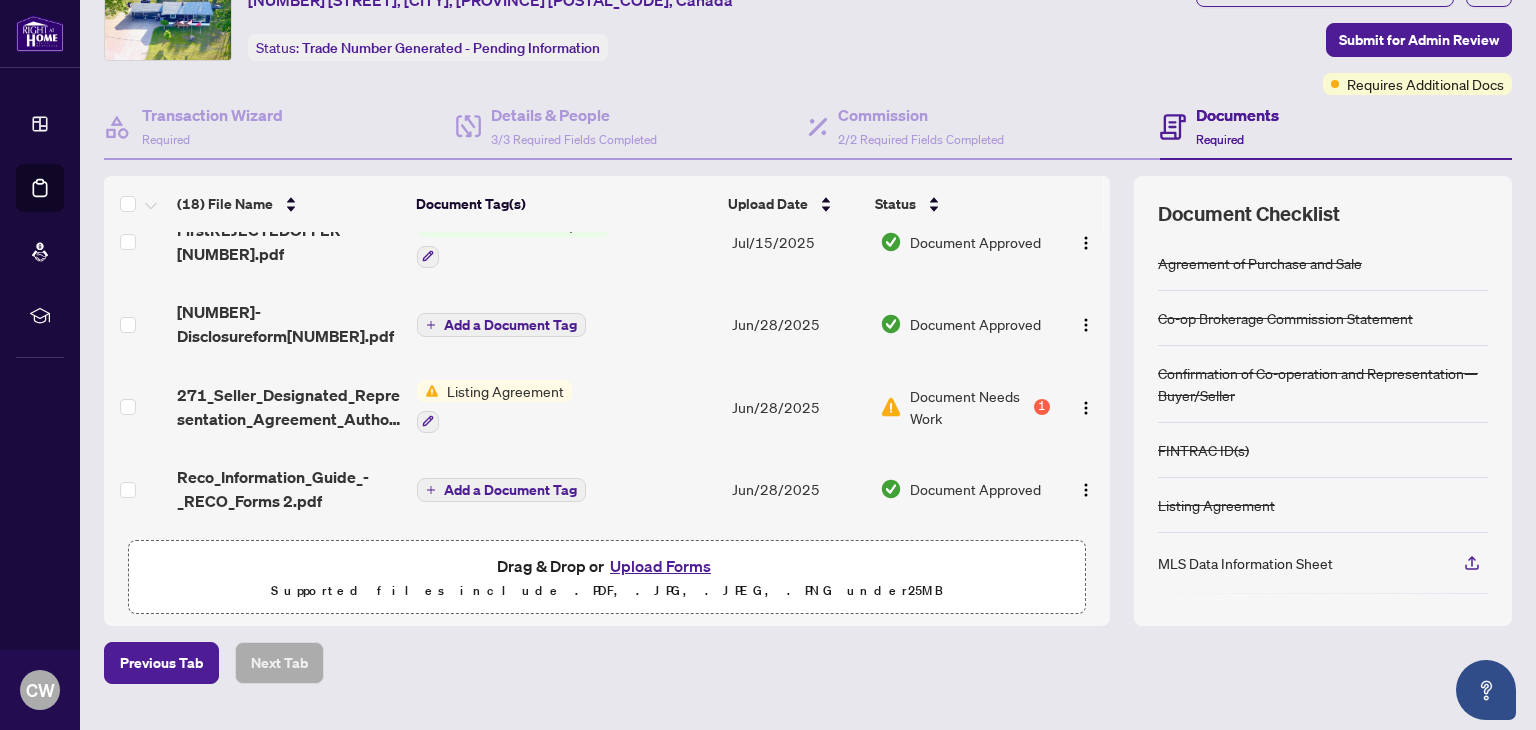 scroll, scrollTop: 143, scrollLeft: 0, axis: vertical 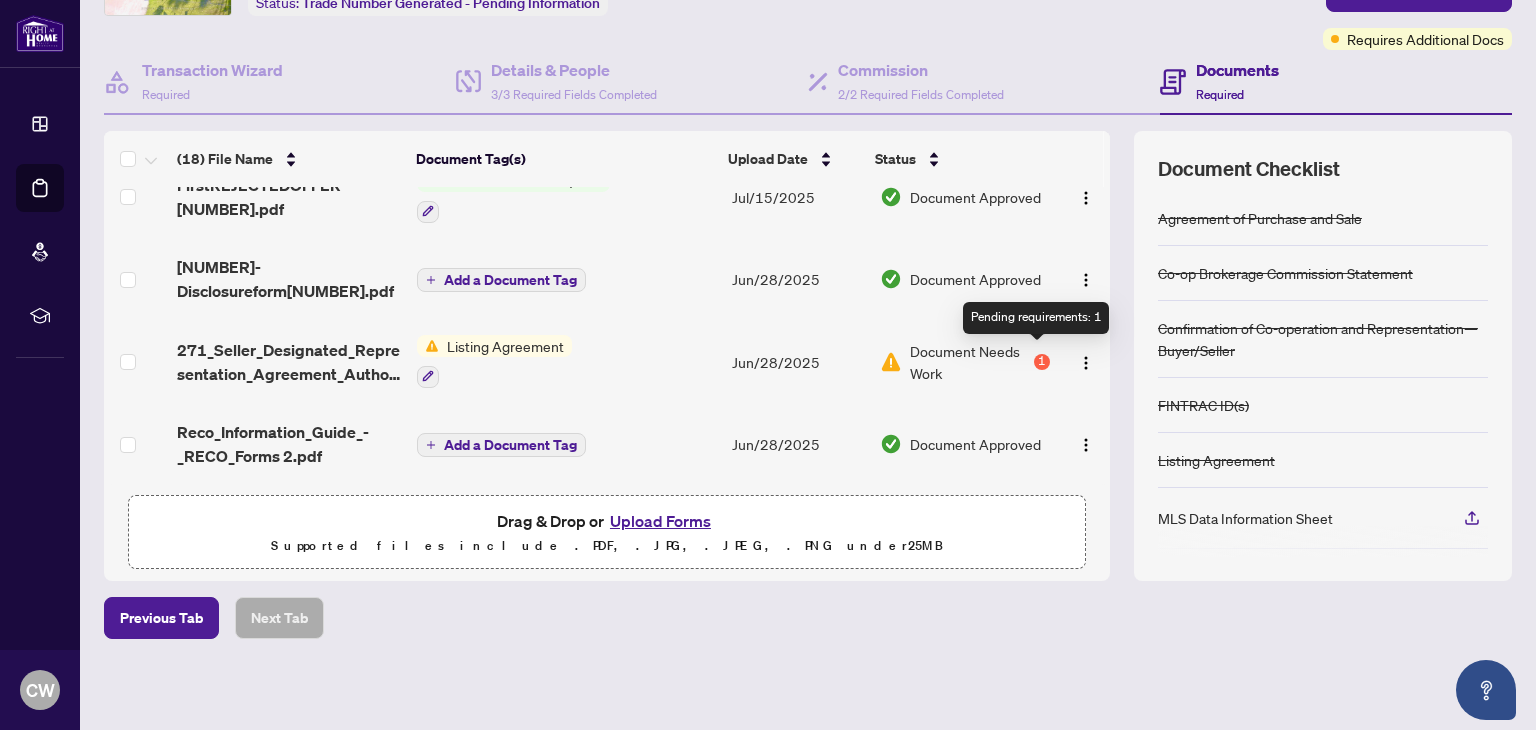 click on "1" at bounding box center (1042, 362) 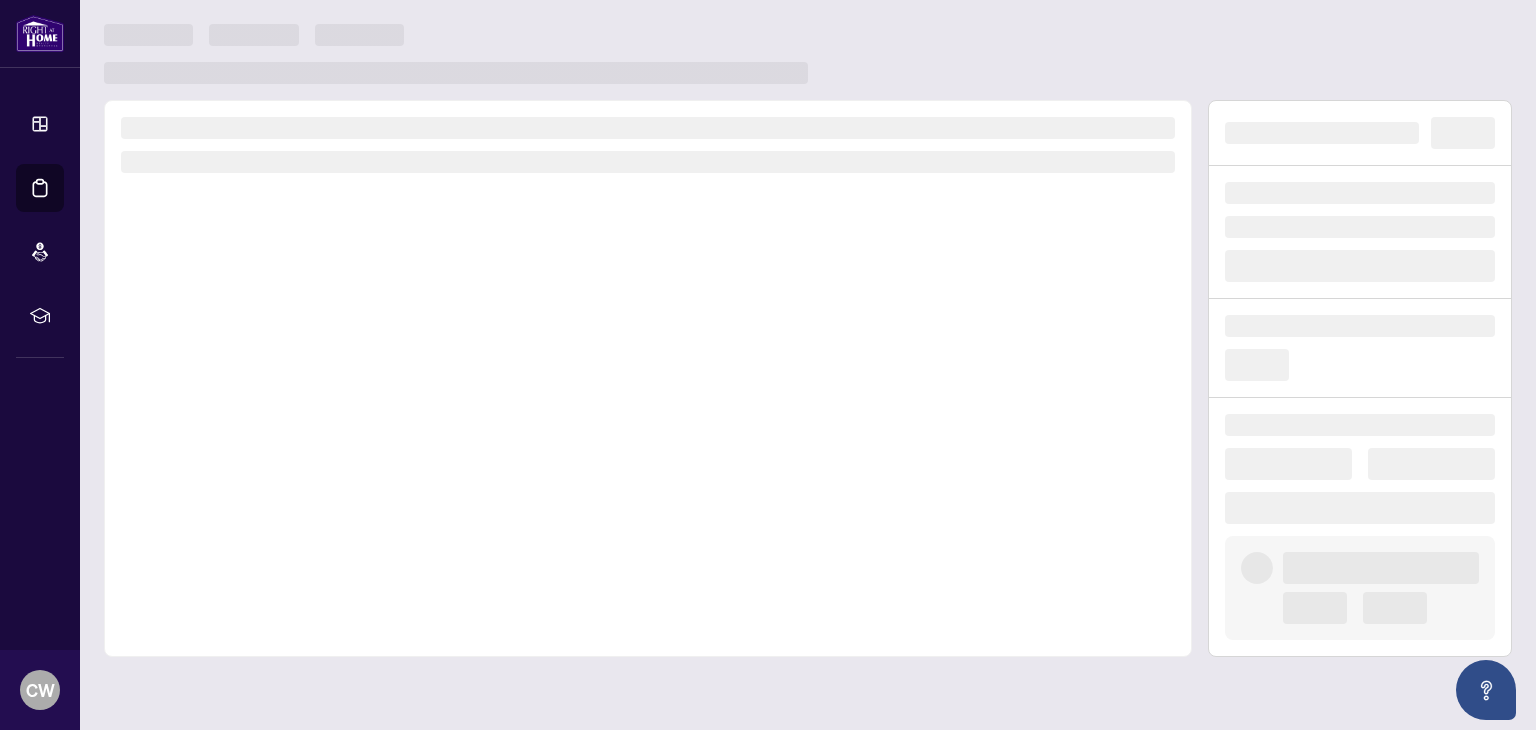 scroll, scrollTop: 0, scrollLeft: 0, axis: both 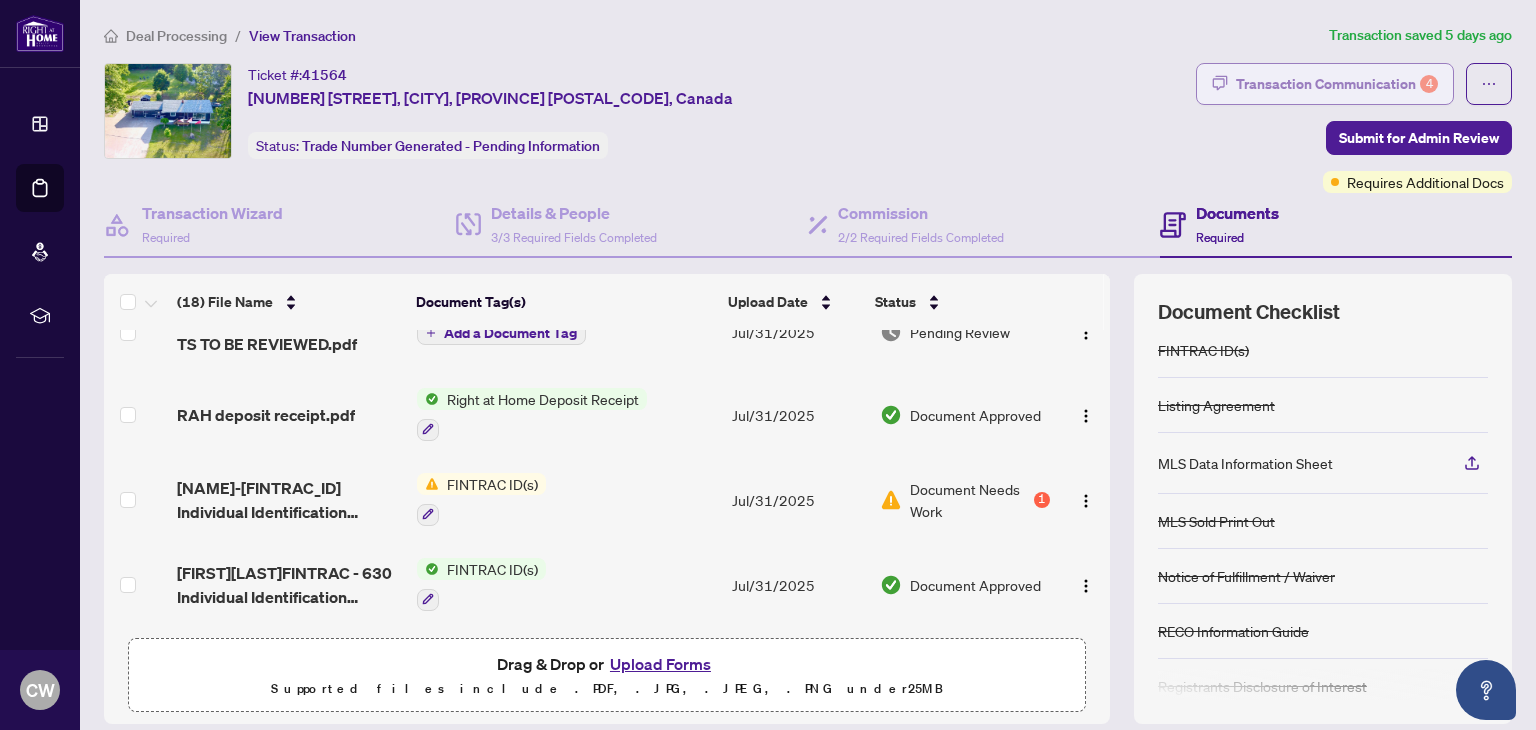 click on "4" at bounding box center [1429, 84] 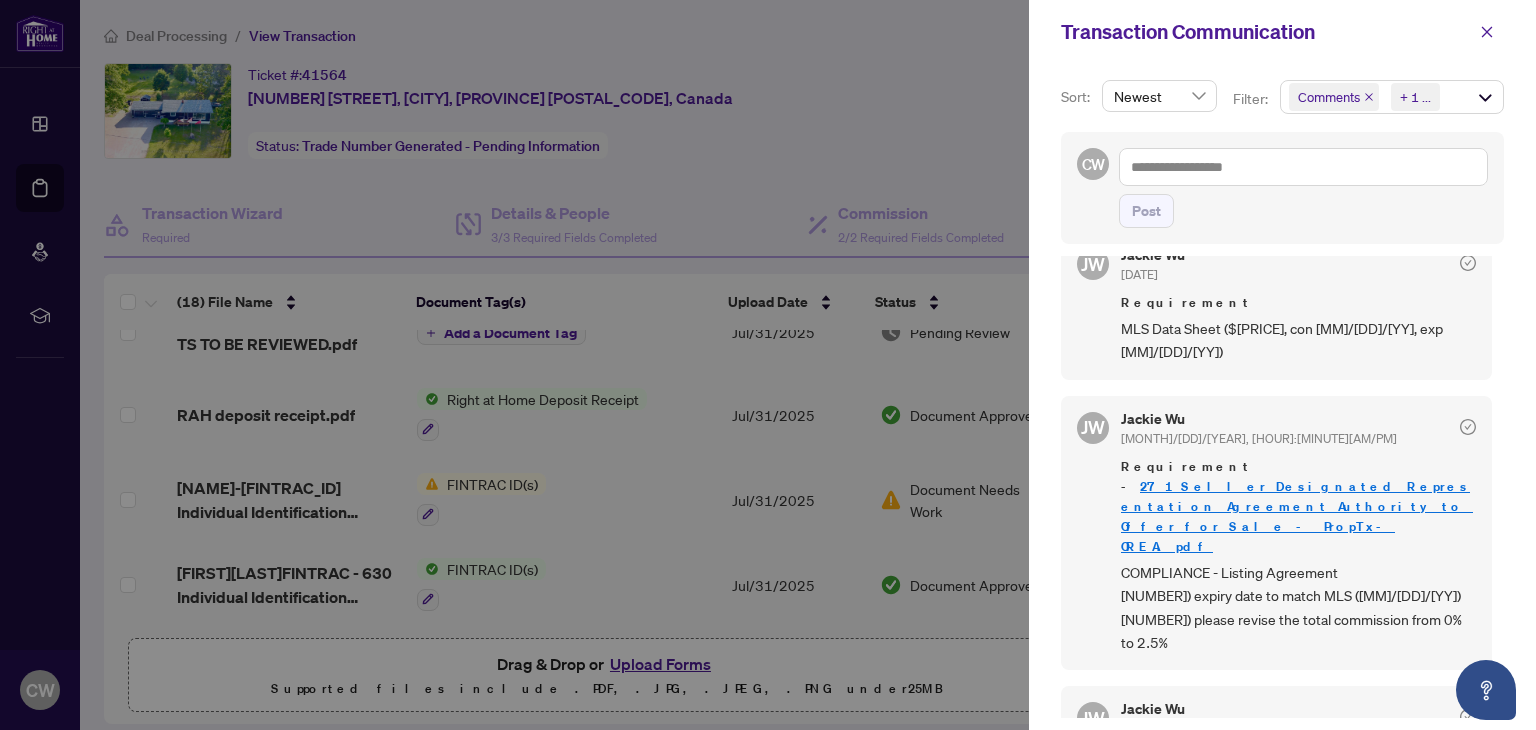 scroll, scrollTop: 326, scrollLeft: 0, axis: vertical 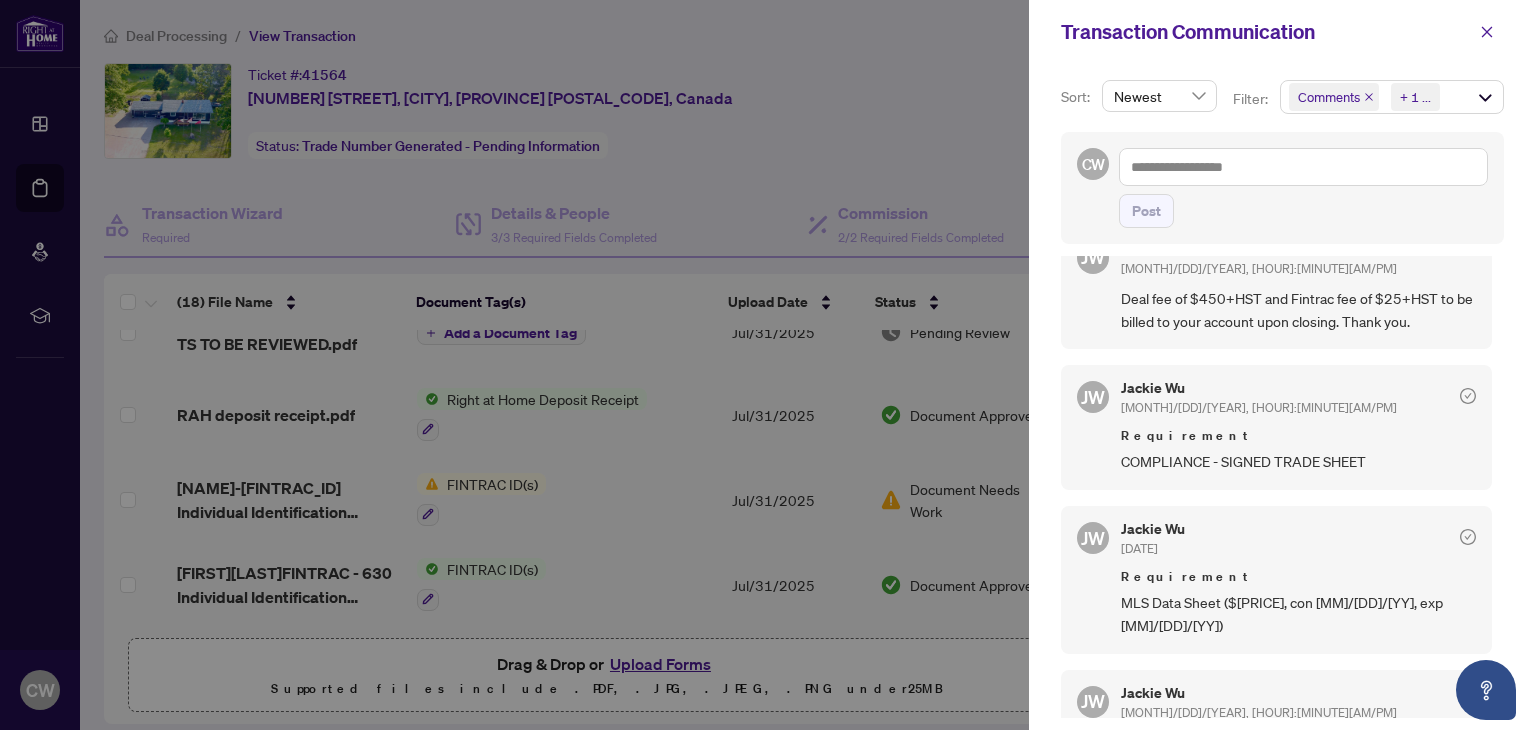 click on "Deal fee of $450+HST and Fintrac fee of $25+HST to be billed to your account upon closing. Thank you." at bounding box center (1298, 310) 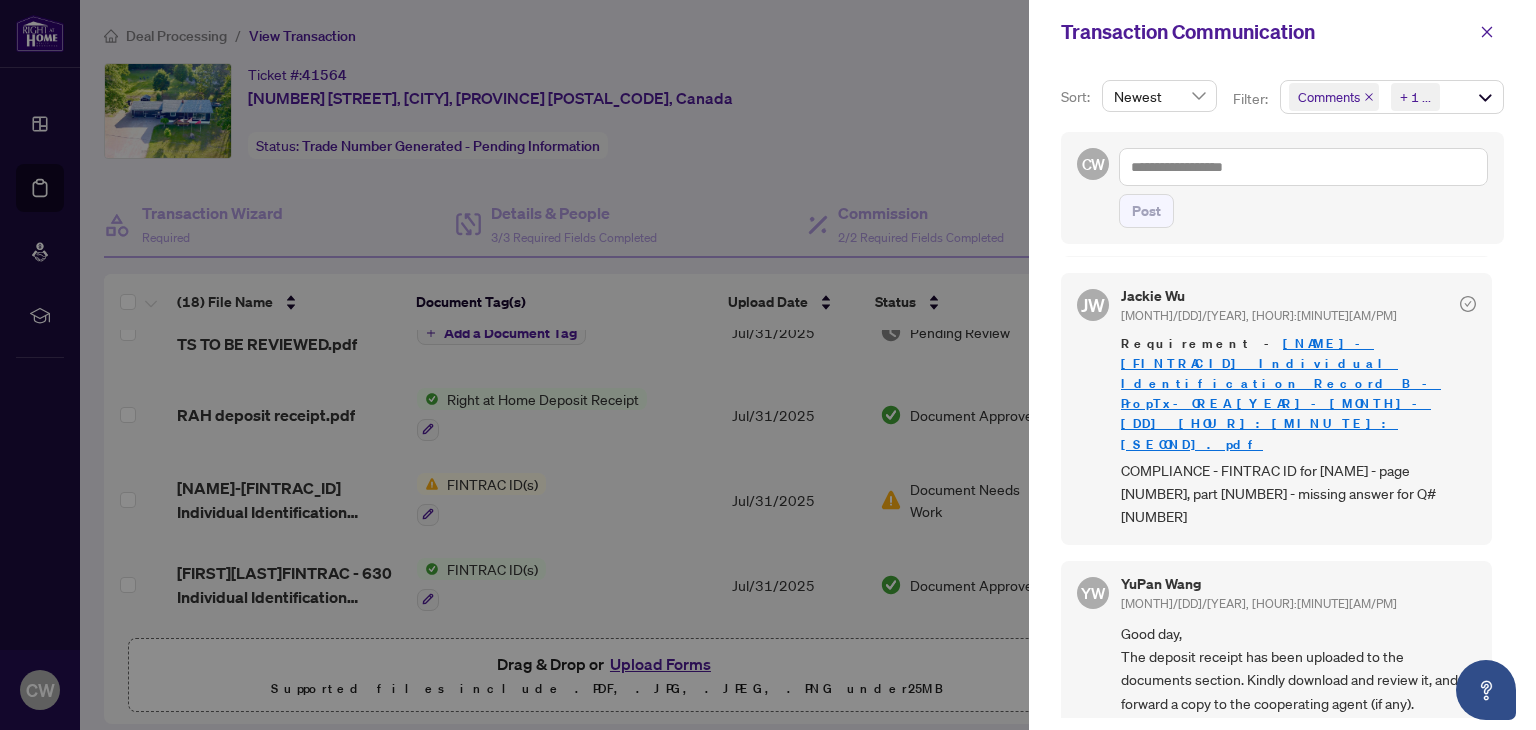 scroll, scrollTop: 721, scrollLeft: 0, axis: vertical 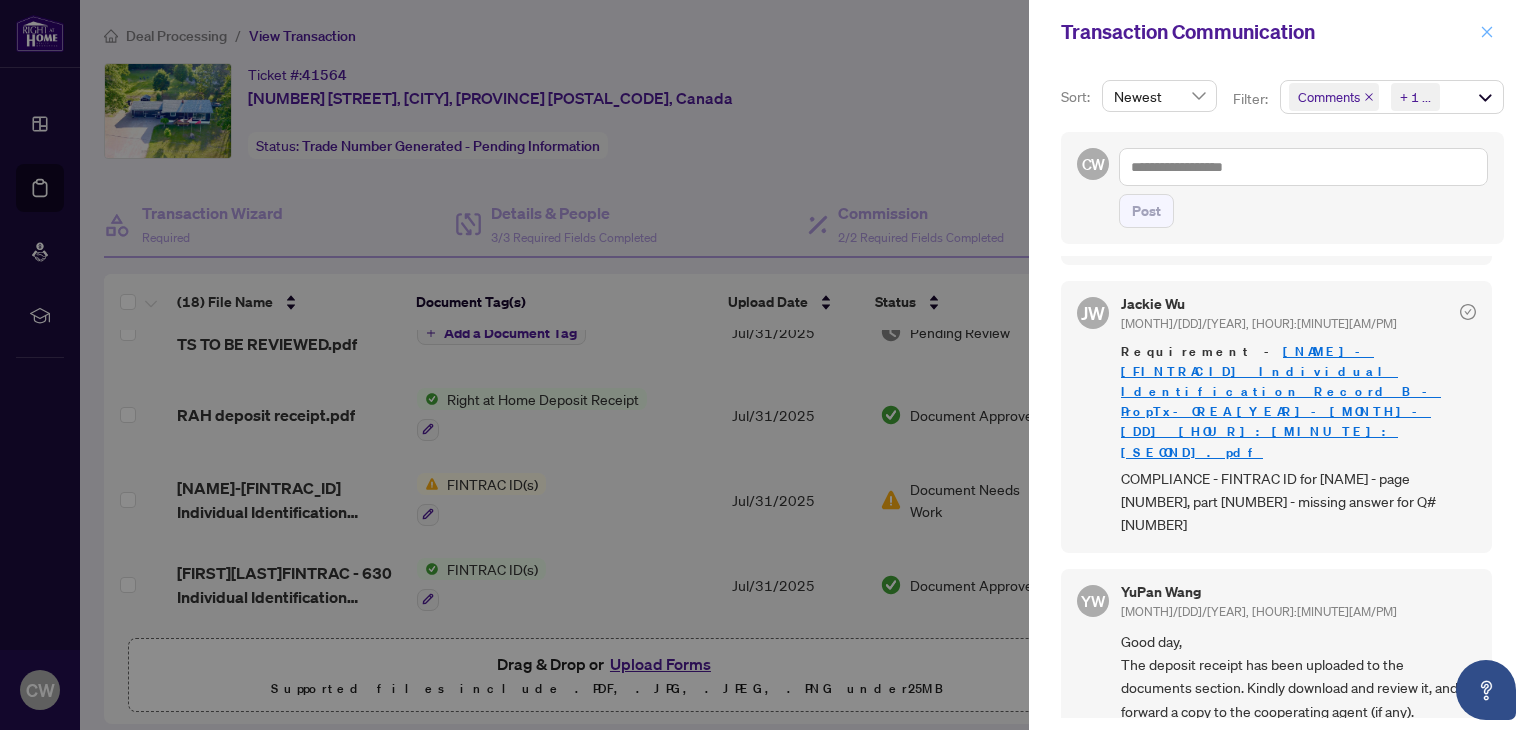 click 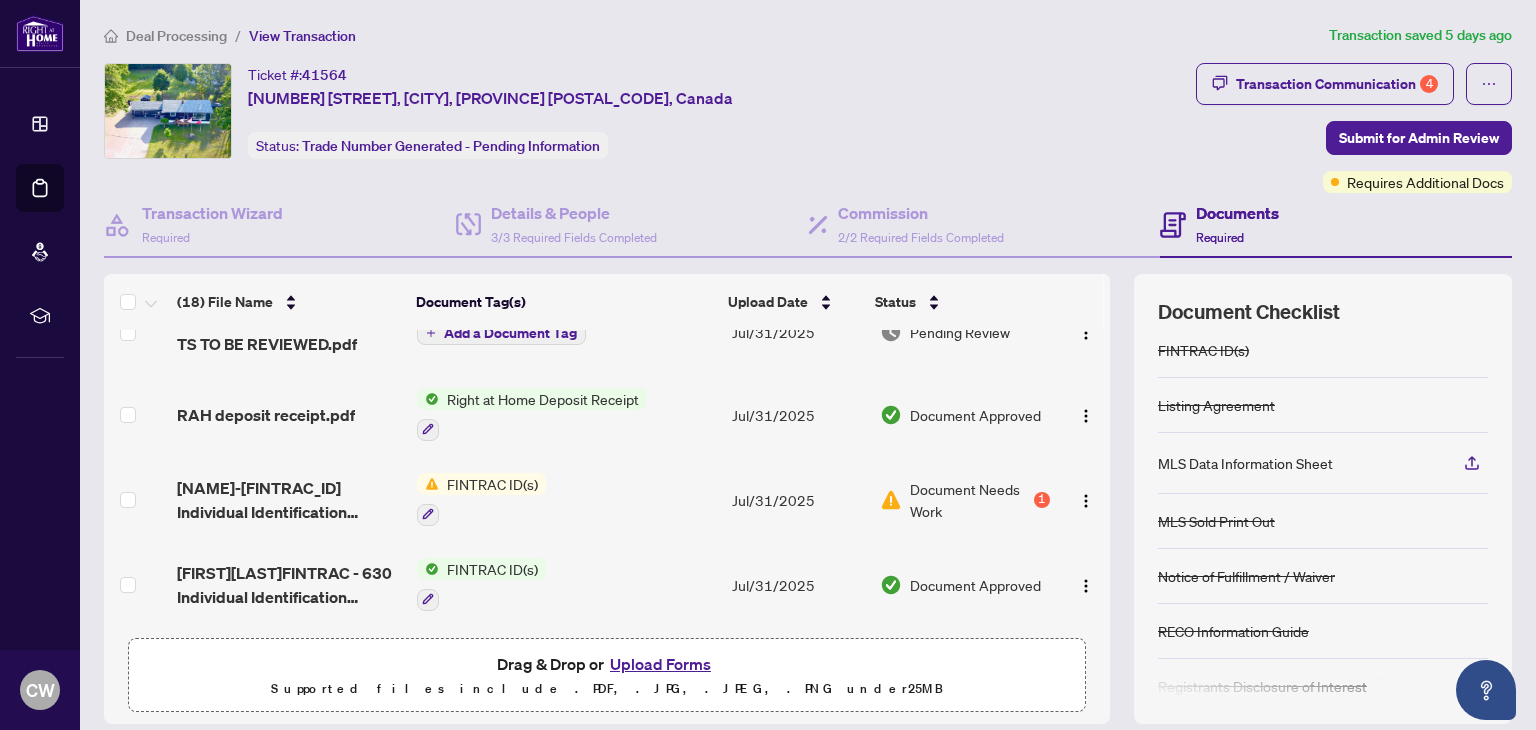 click on "Upload Forms" at bounding box center [660, 664] 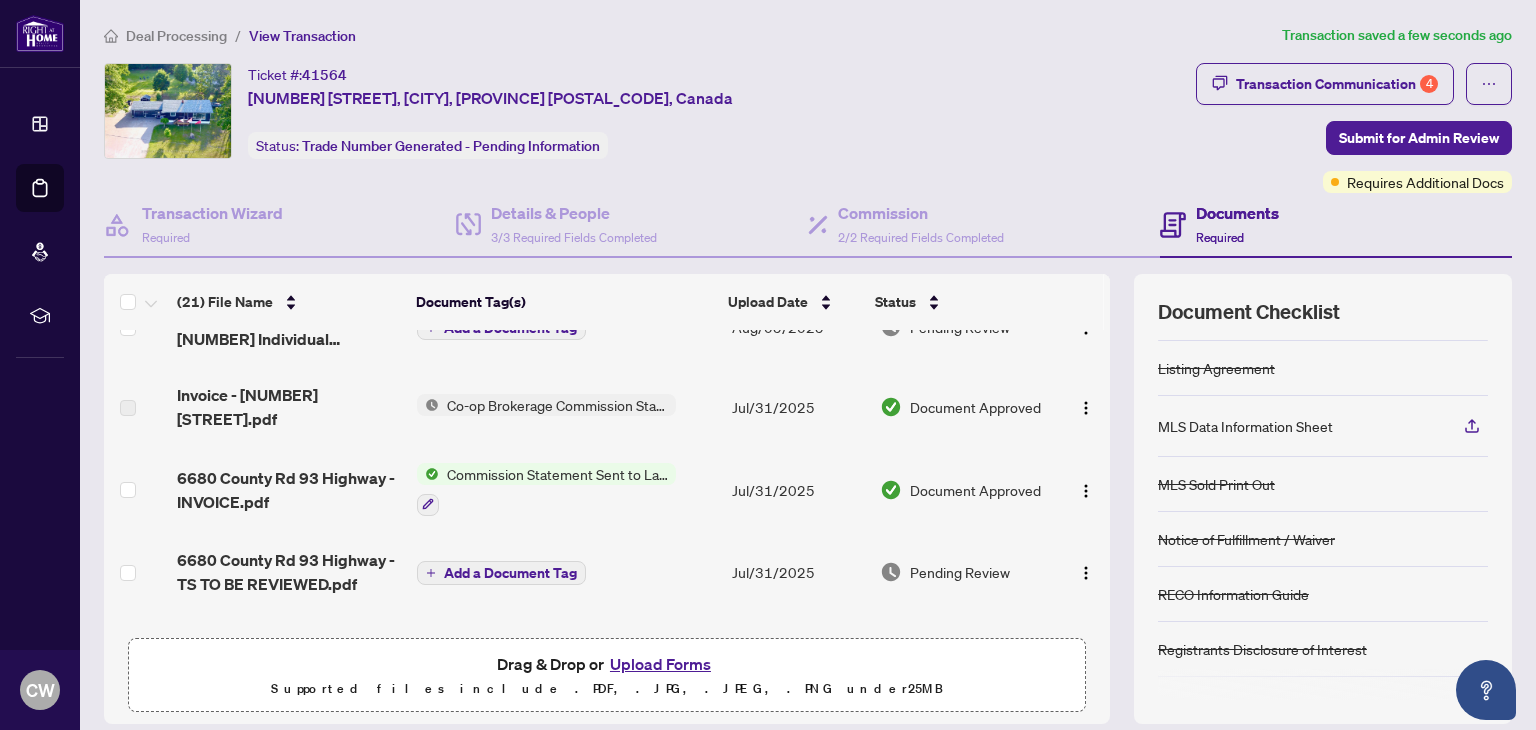 scroll, scrollTop: 237, scrollLeft: 0, axis: vertical 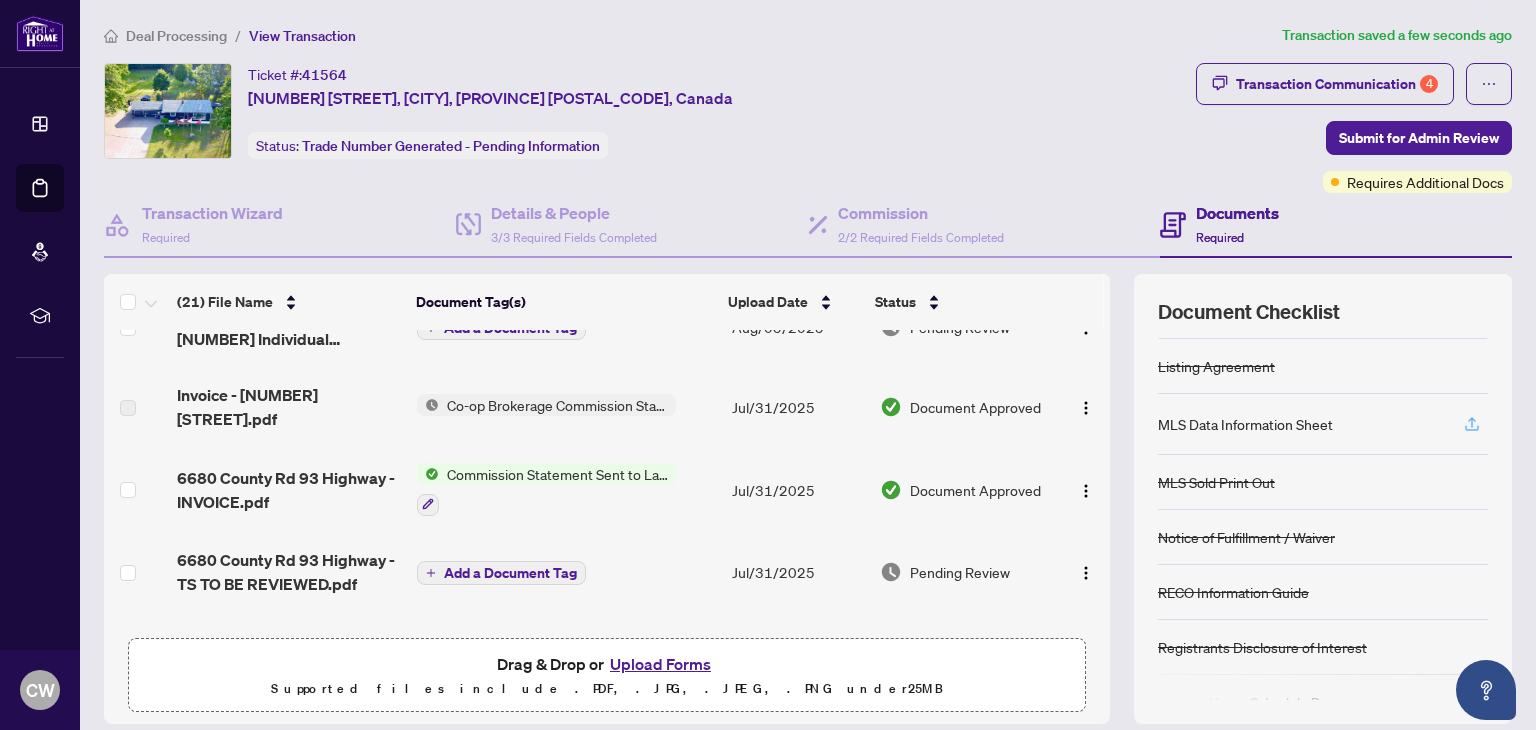 click 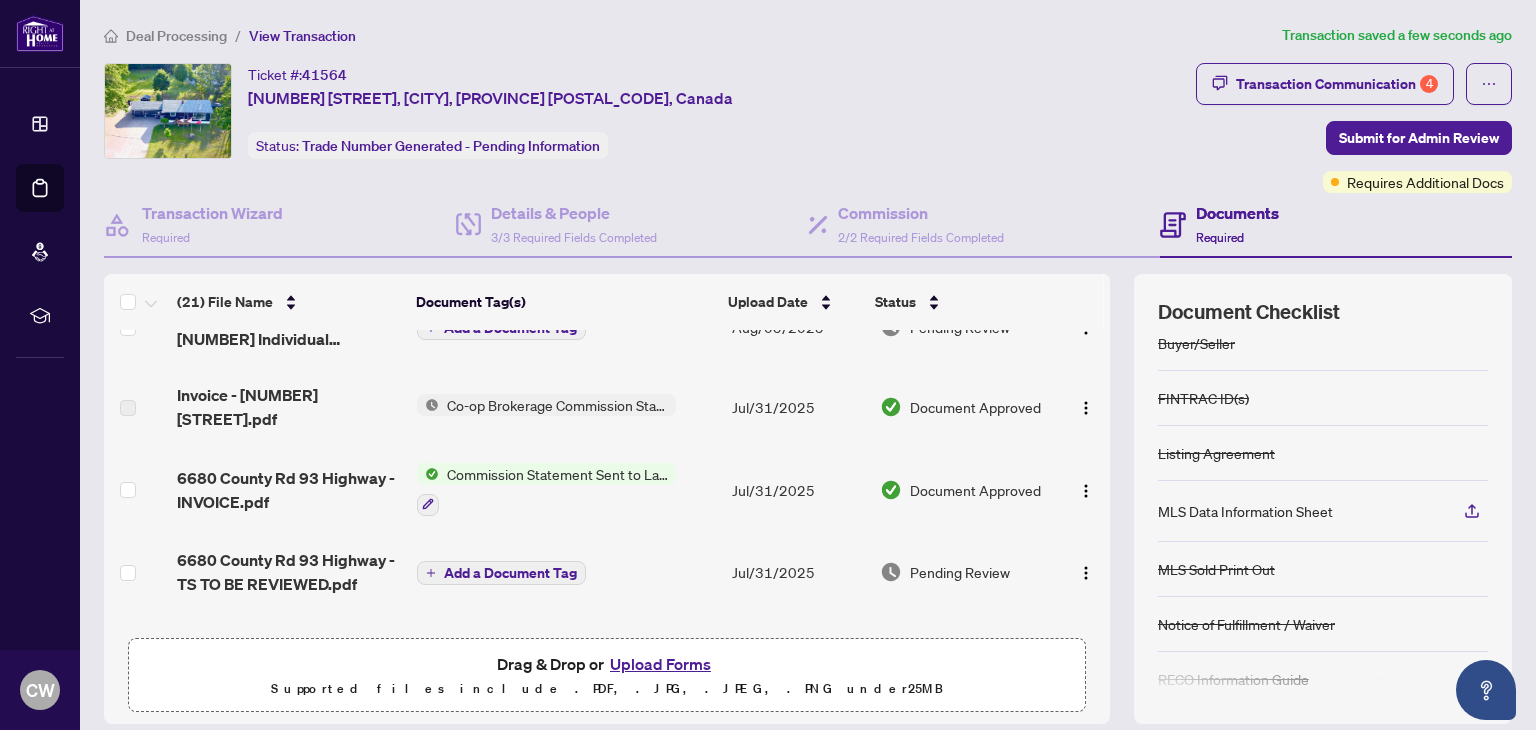 scroll, scrollTop: 130, scrollLeft: 0, axis: vertical 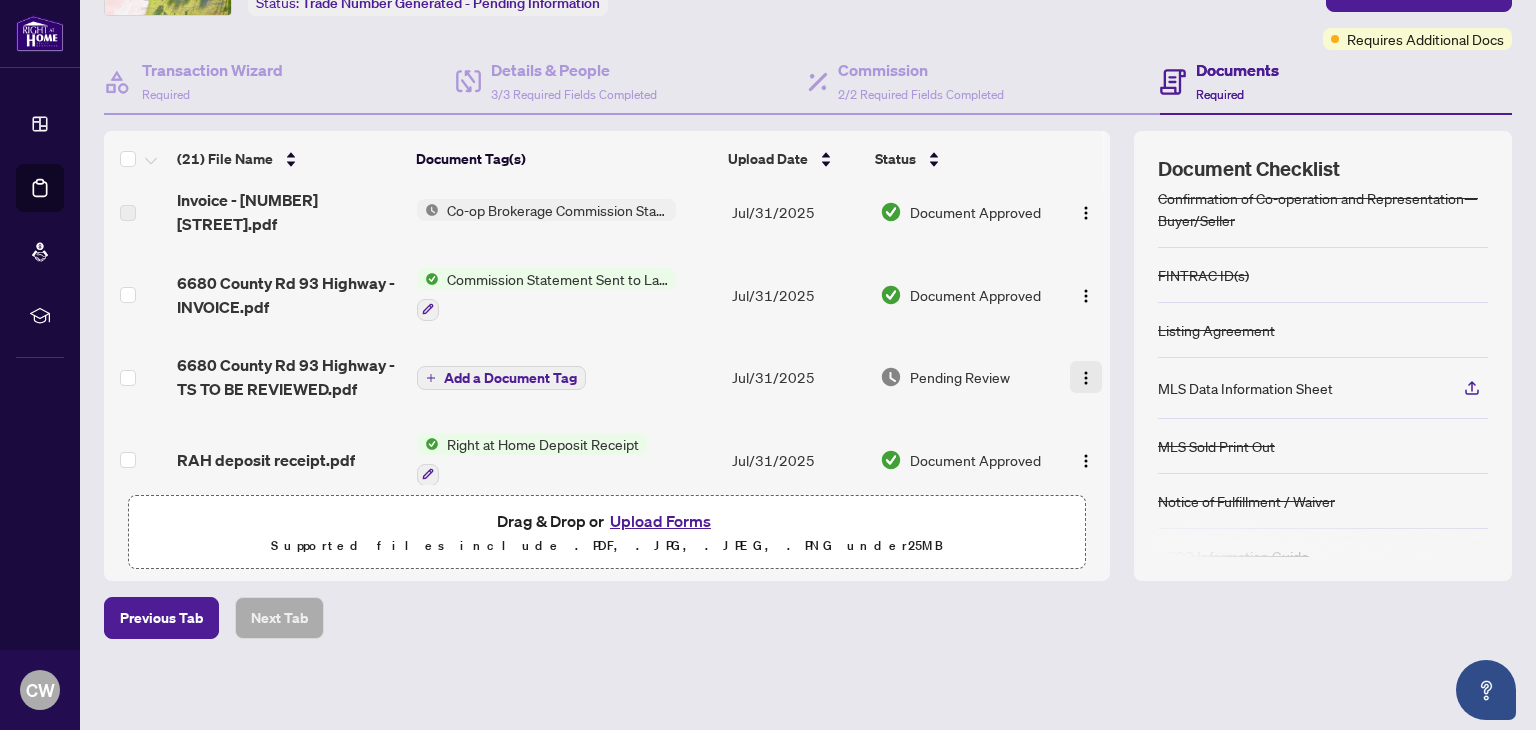 click at bounding box center (1086, 378) 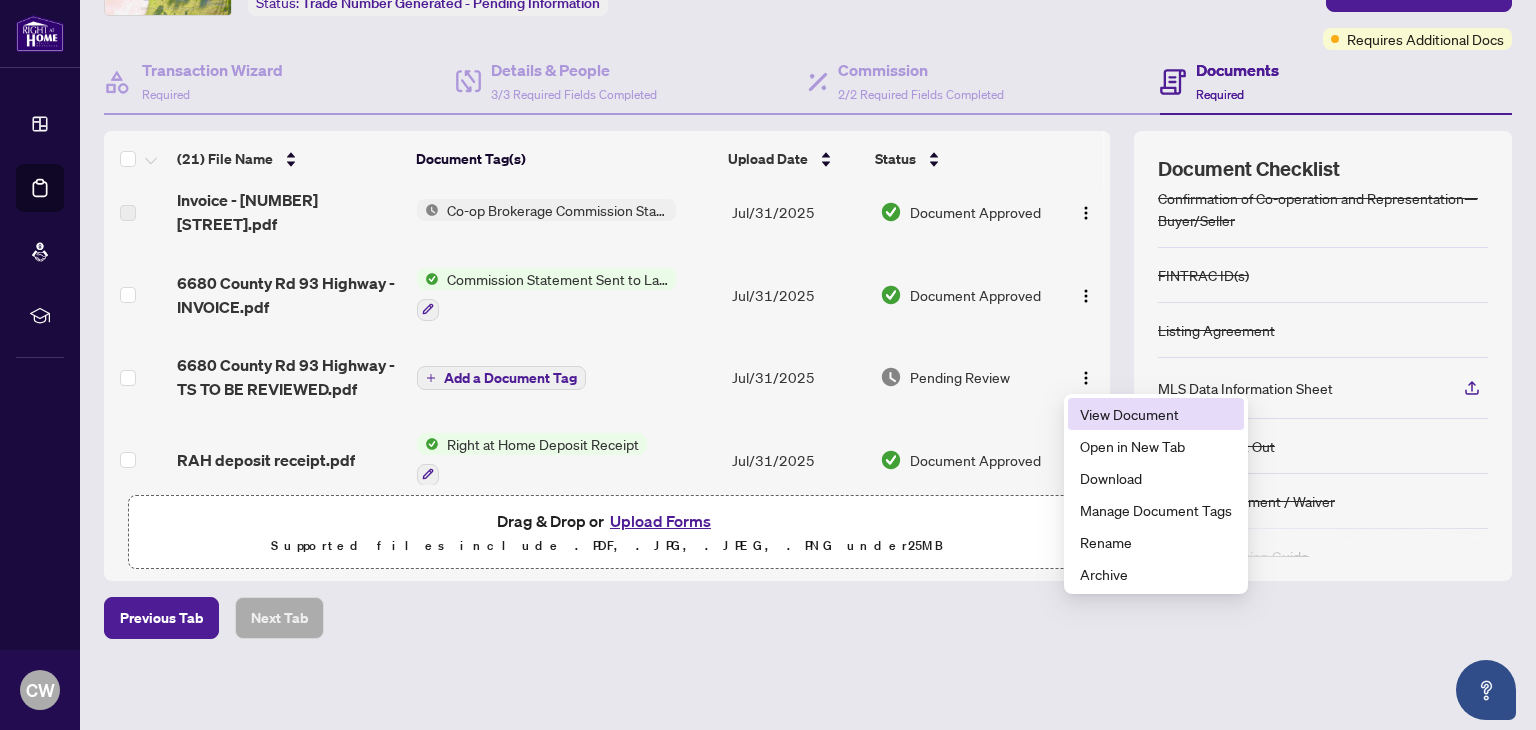 click on "View Document" at bounding box center [1156, 414] 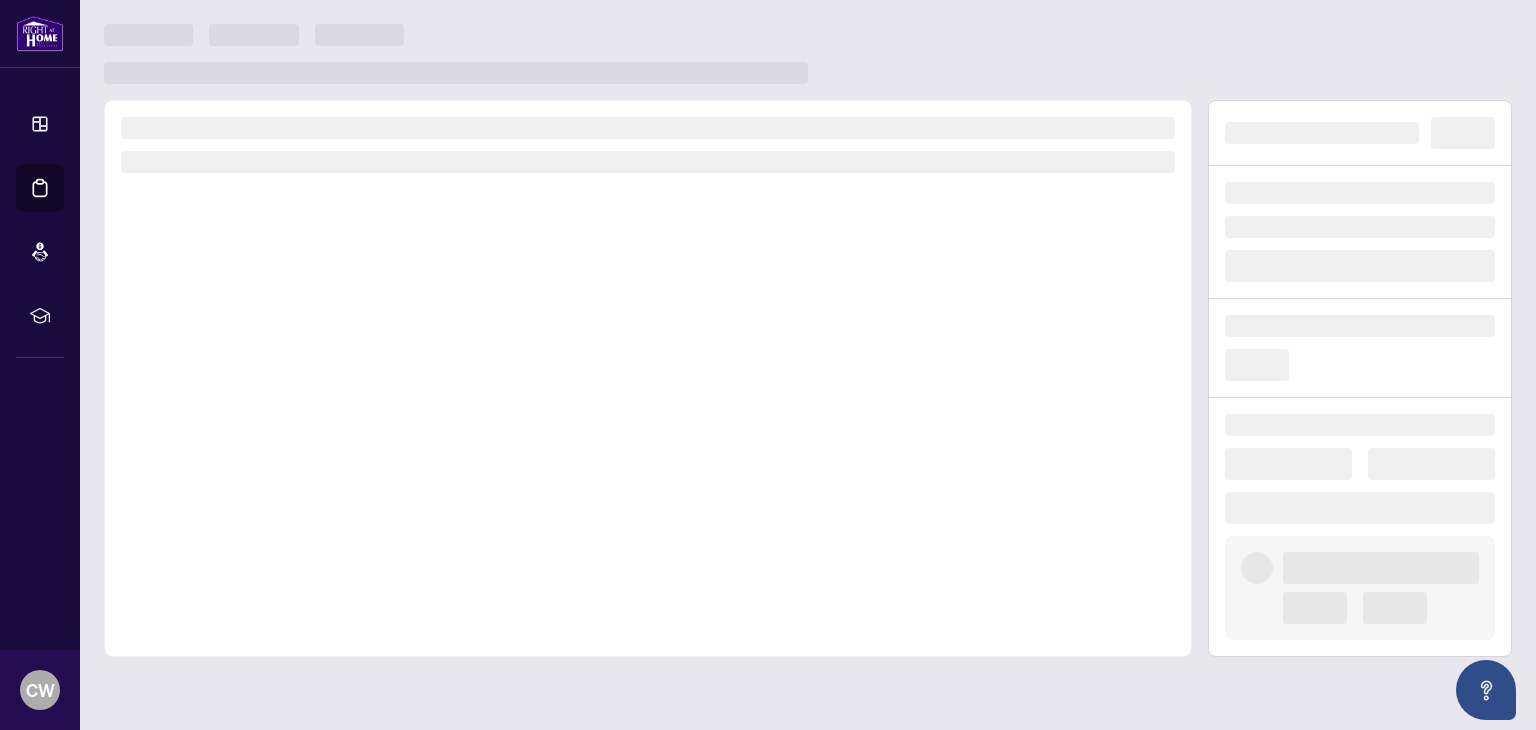 scroll, scrollTop: 0, scrollLeft: 0, axis: both 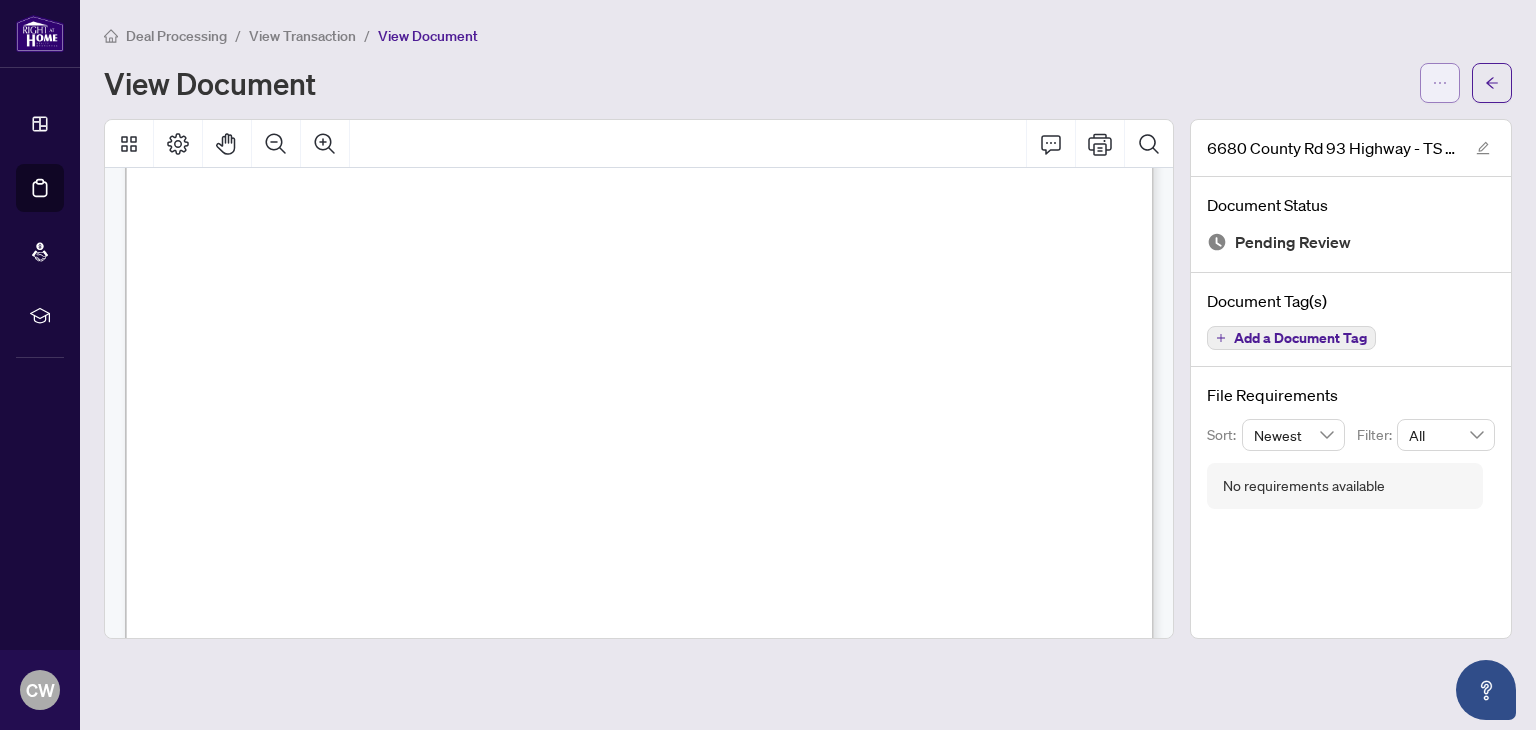 click 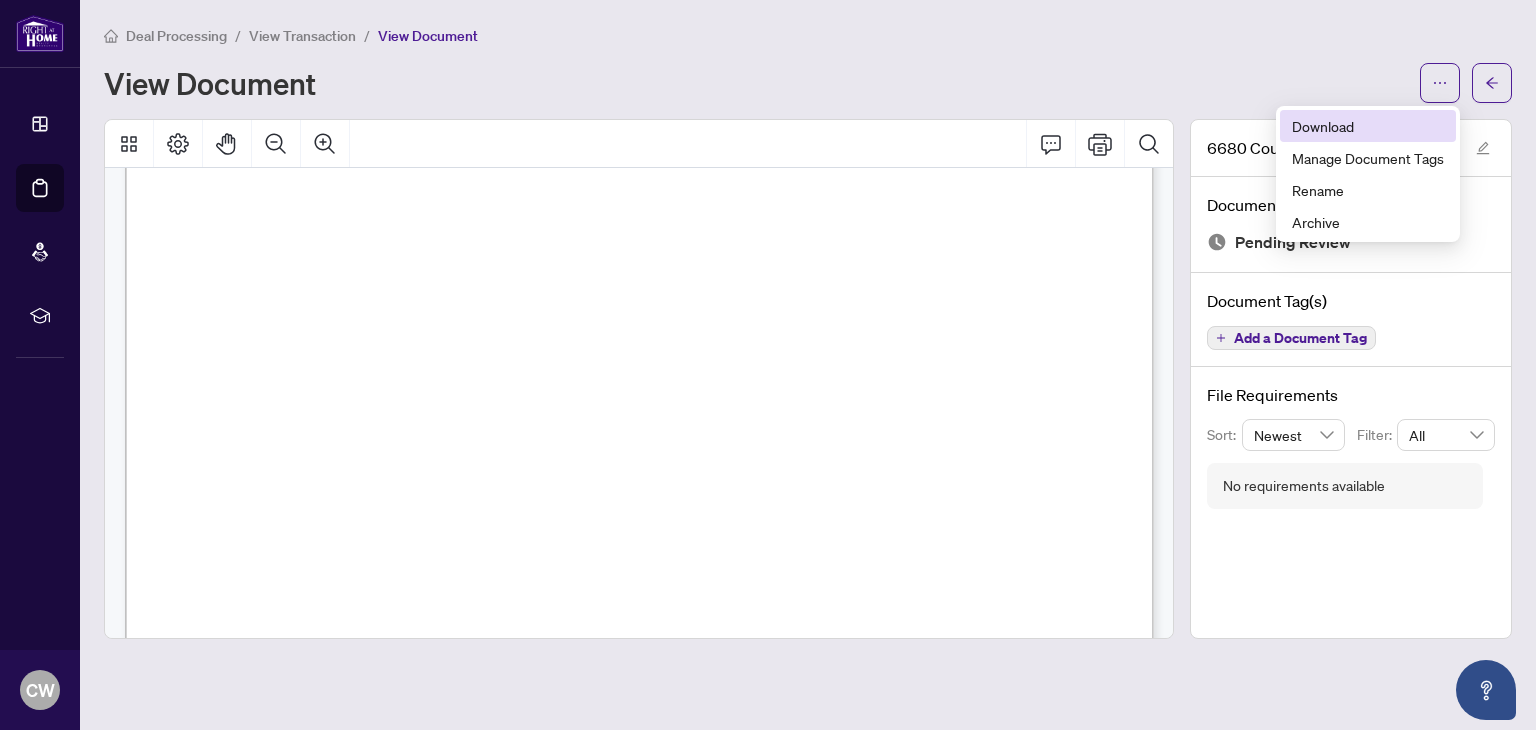 click on "Download" at bounding box center [1368, 126] 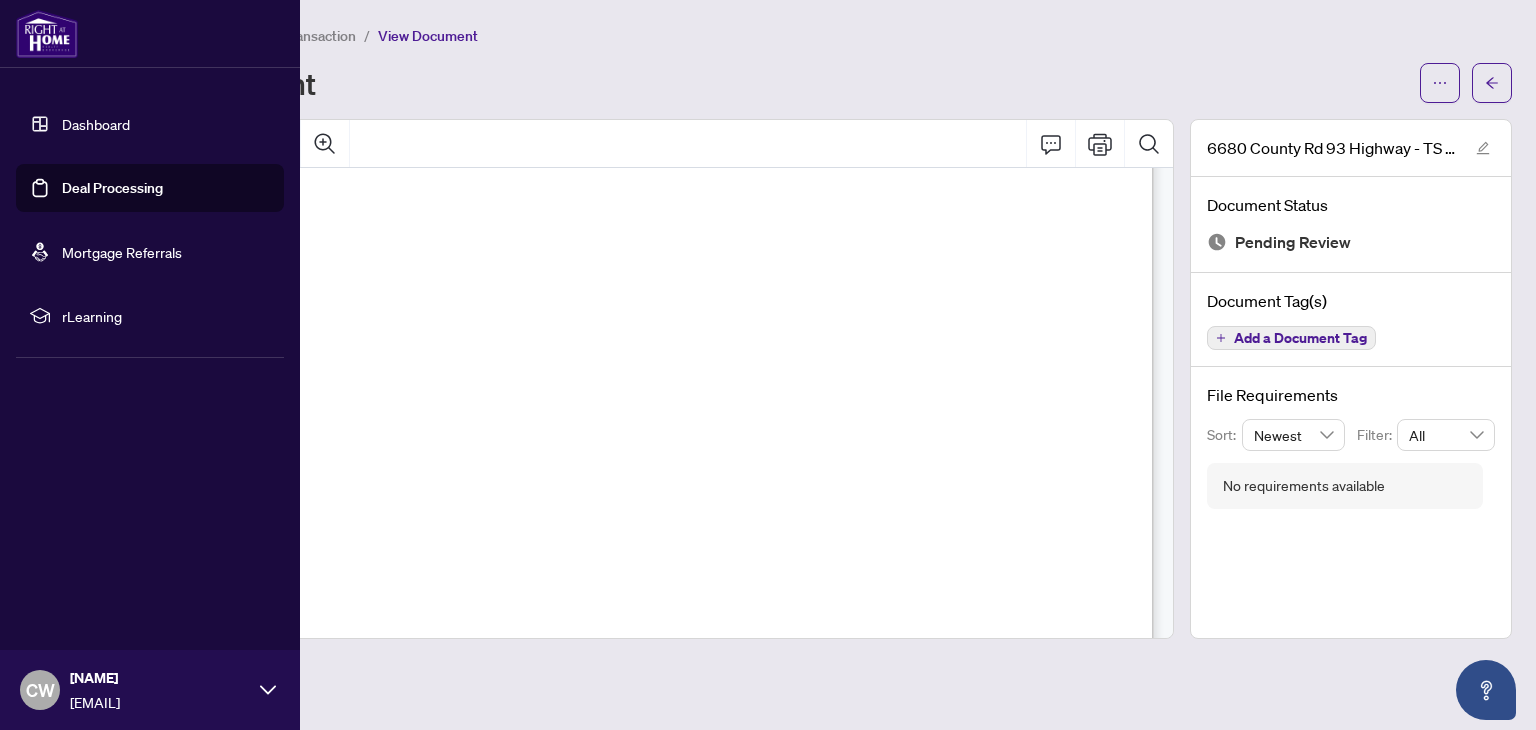 click on "Deal Processing" at bounding box center (112, 188) 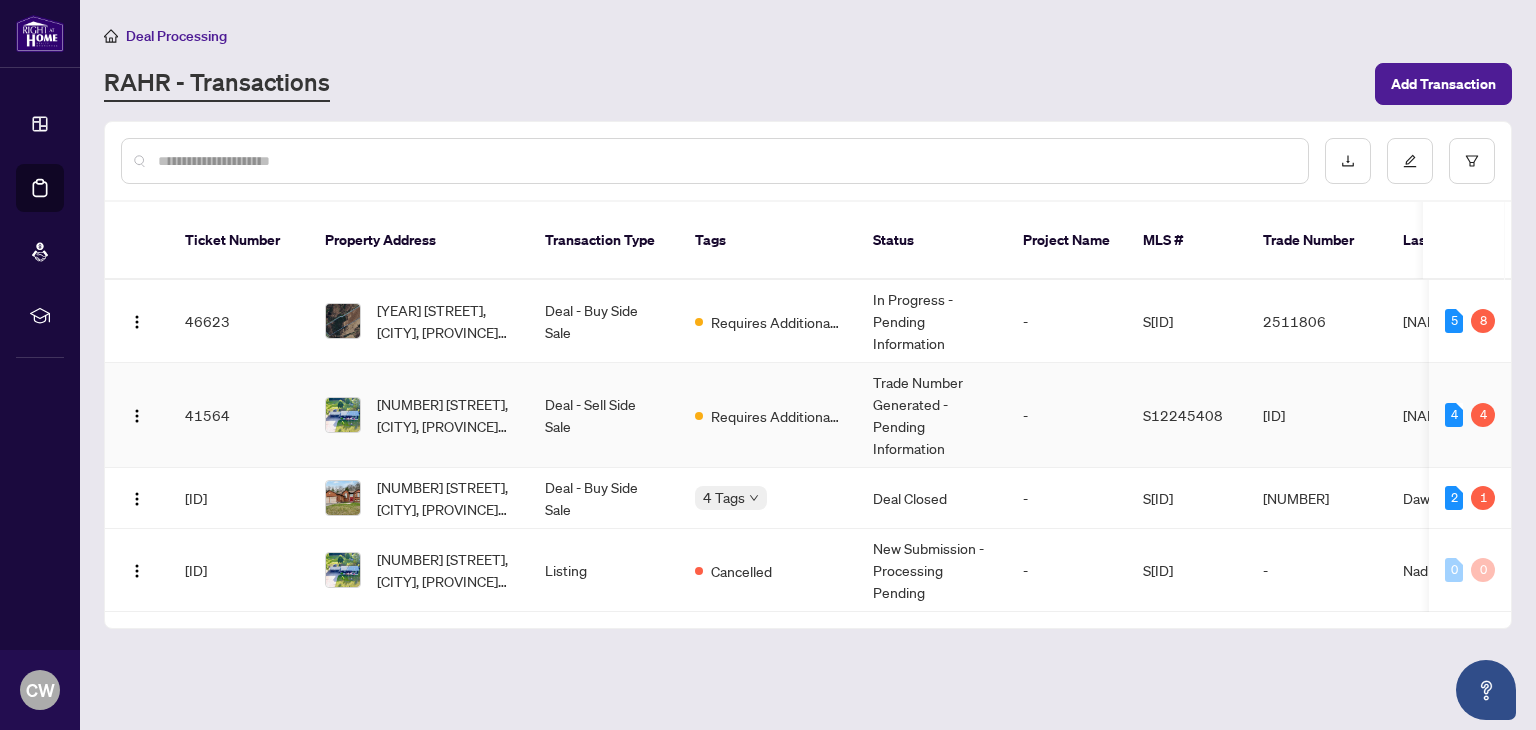 click on "Requires Additional Docs" at bounding box center [768, 415] 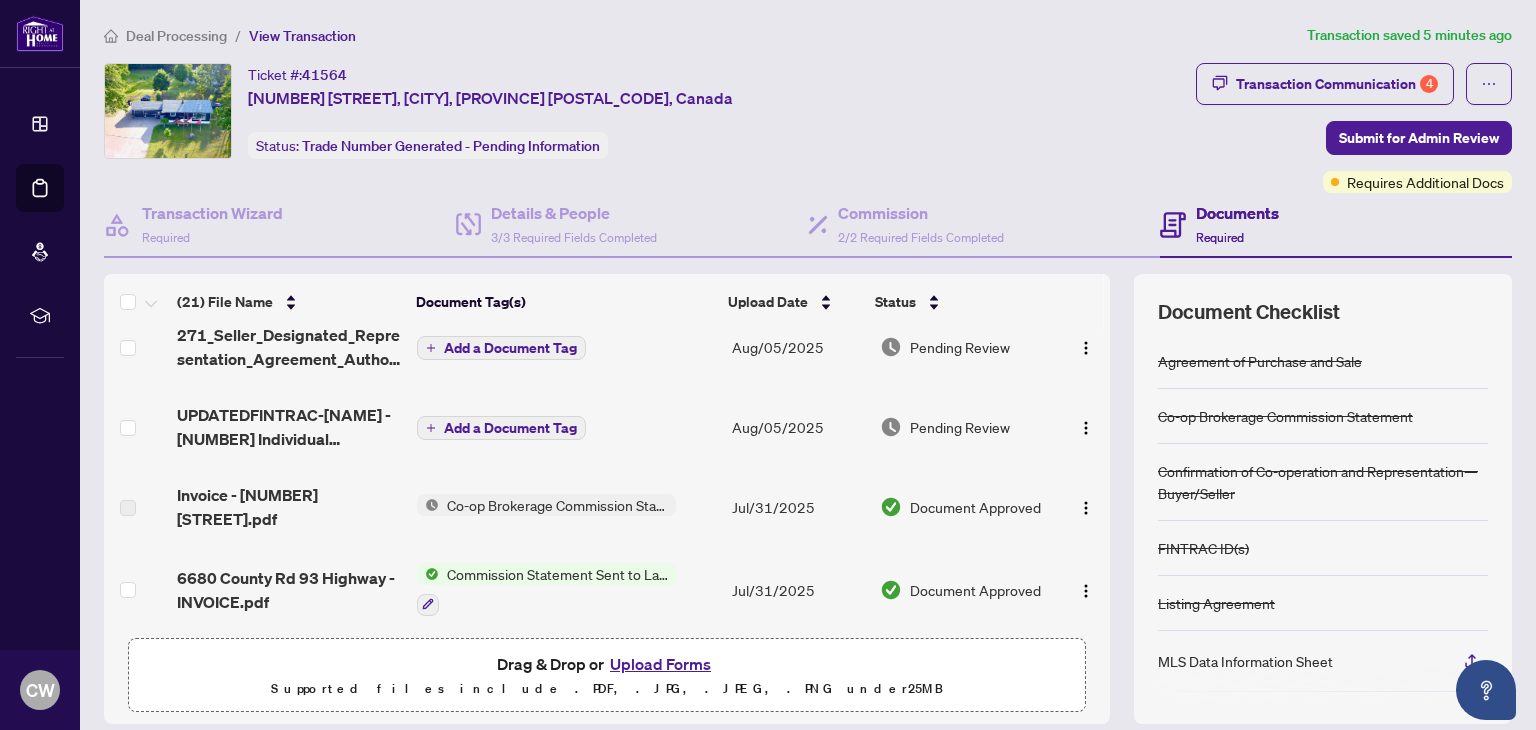 scroll, scrollTop: 110, scrollLeft: 0, axis: vertical 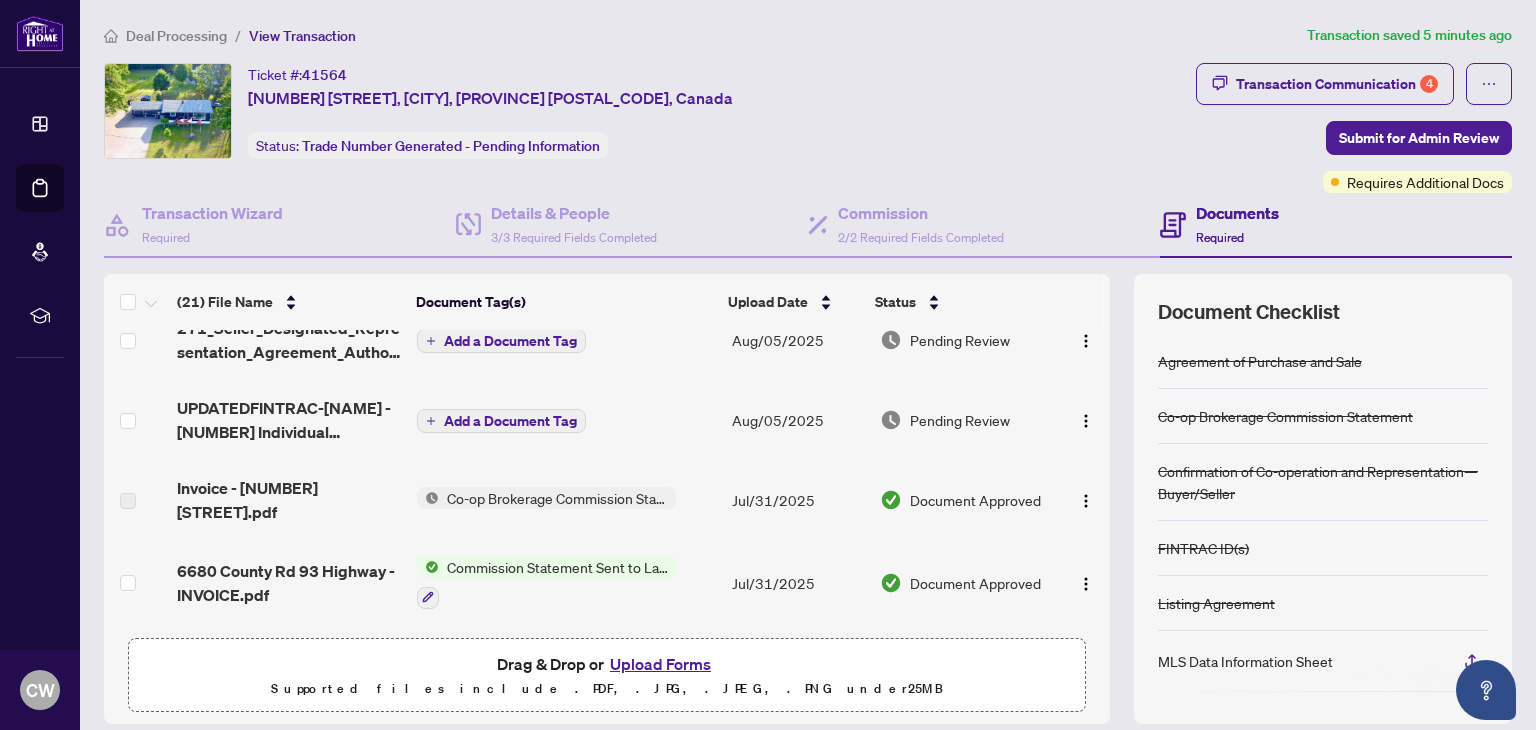 click on "Upload Forms" at bounding box center [660, 664] 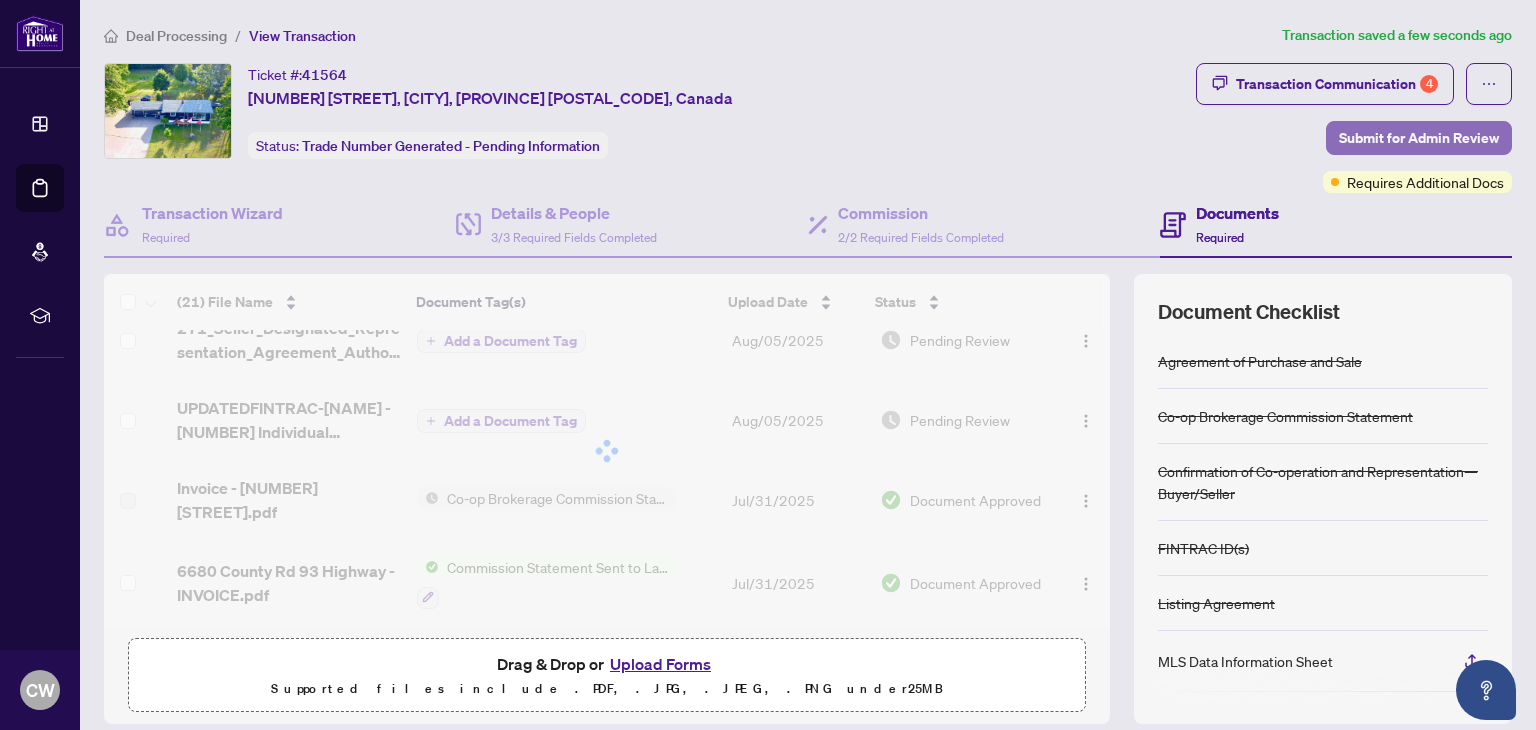 click on "Submit for Admin Review" at bounding box center [1419, 138] 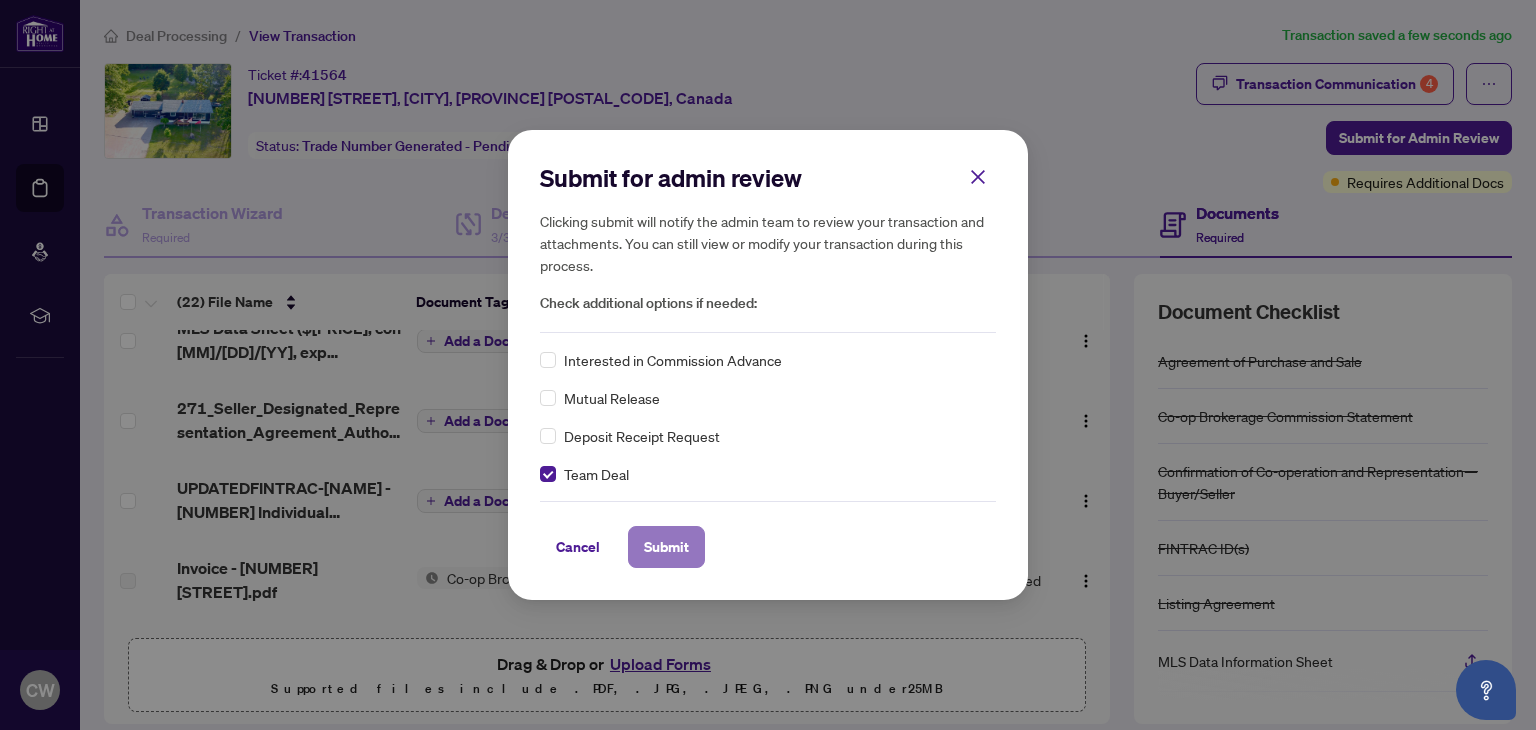 click on "Submit" at bounding box center [666, 547] 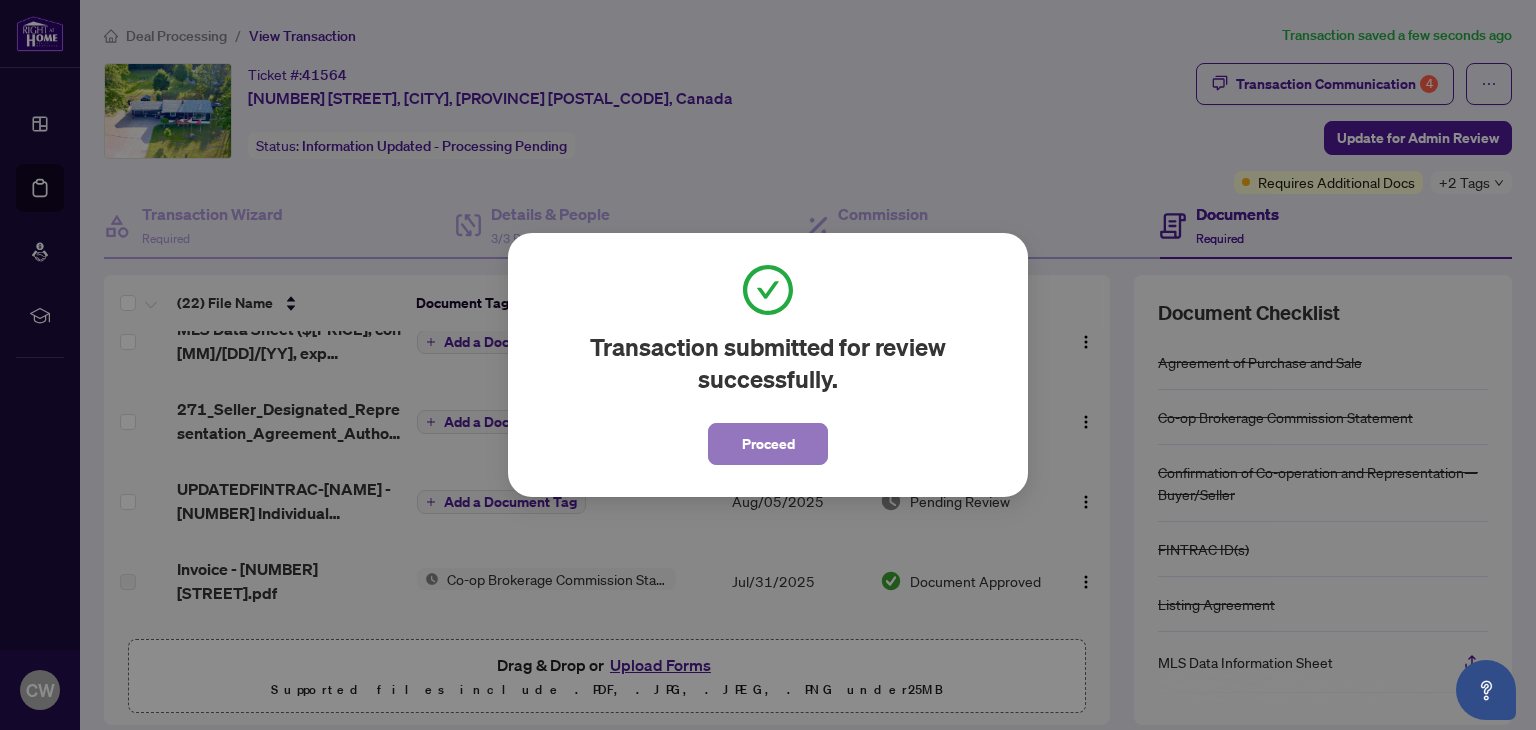 click on "Proceed" at bounding box center (768, 444) 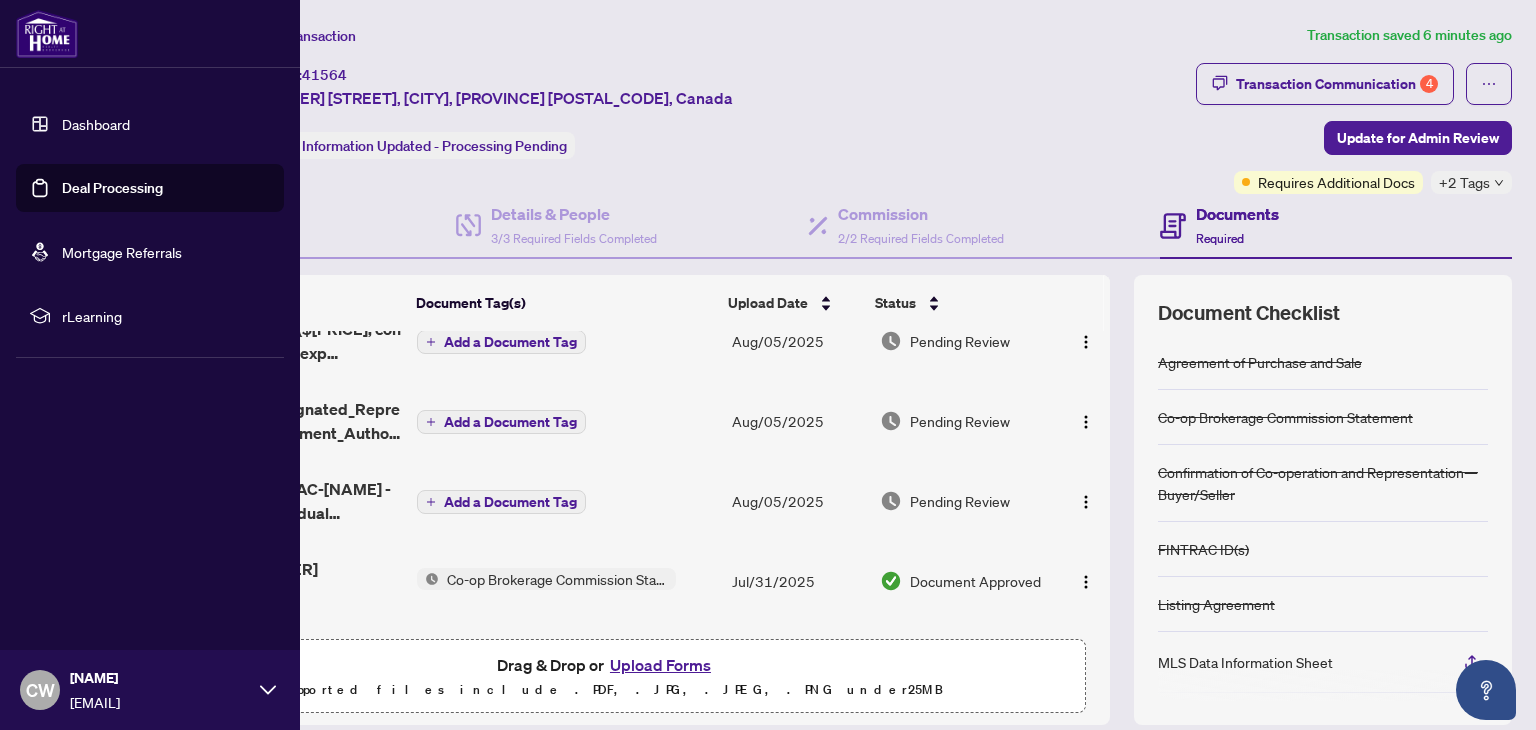 click on "Deal Processing" at bounding box center [112, 188] 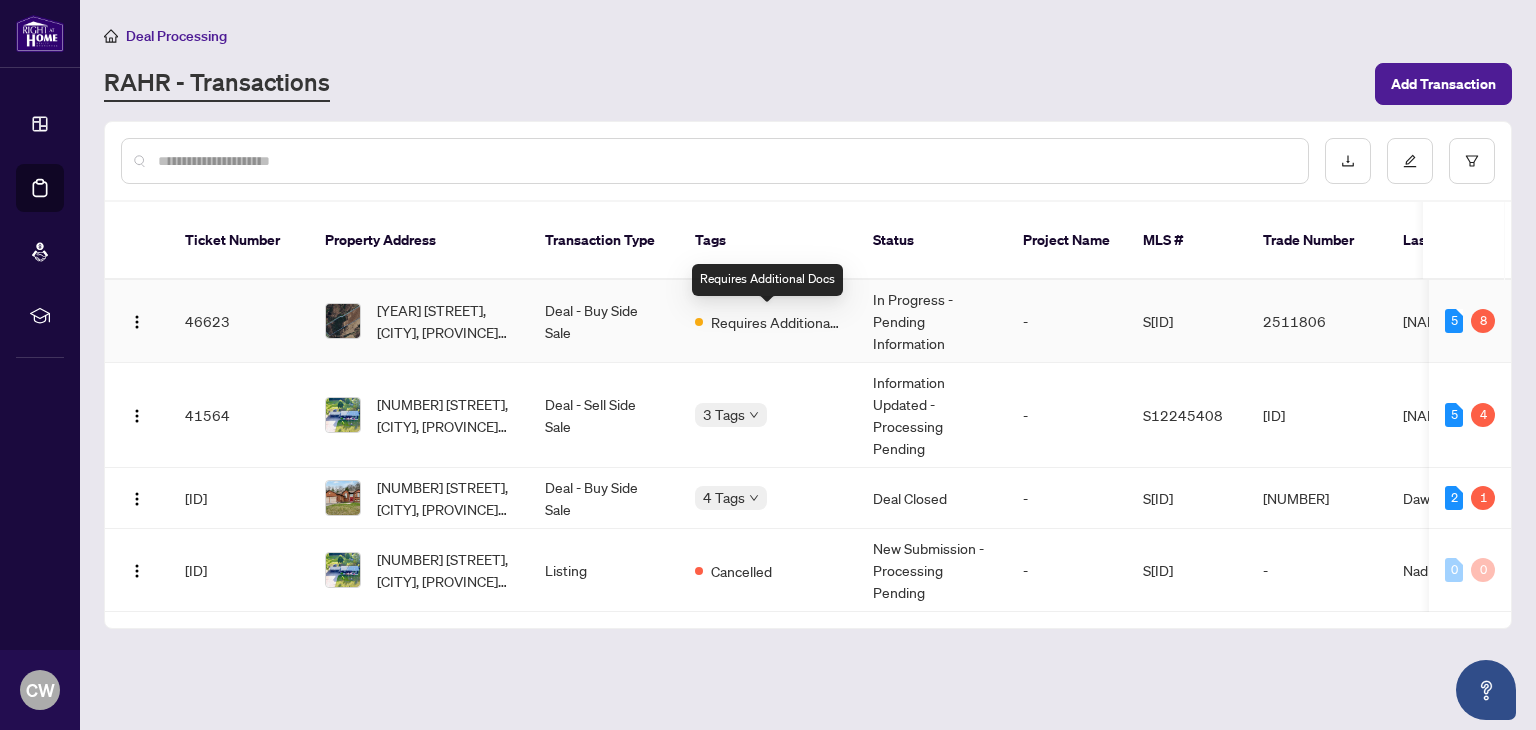 click on "Requires Additional Docs" at bounding box center [776, 322] 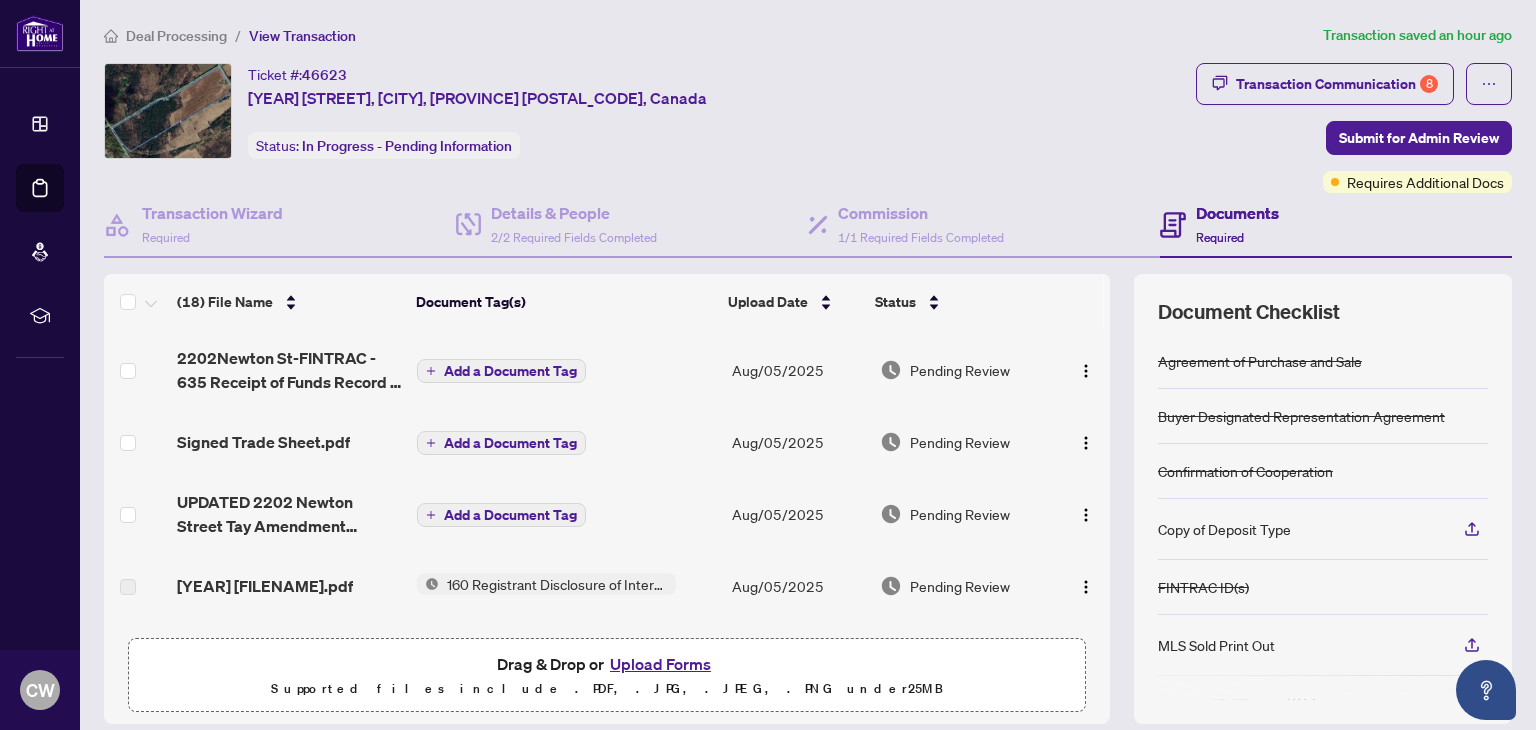 scroll, scrollTop: 0, scrollLeft: 0, axis: both 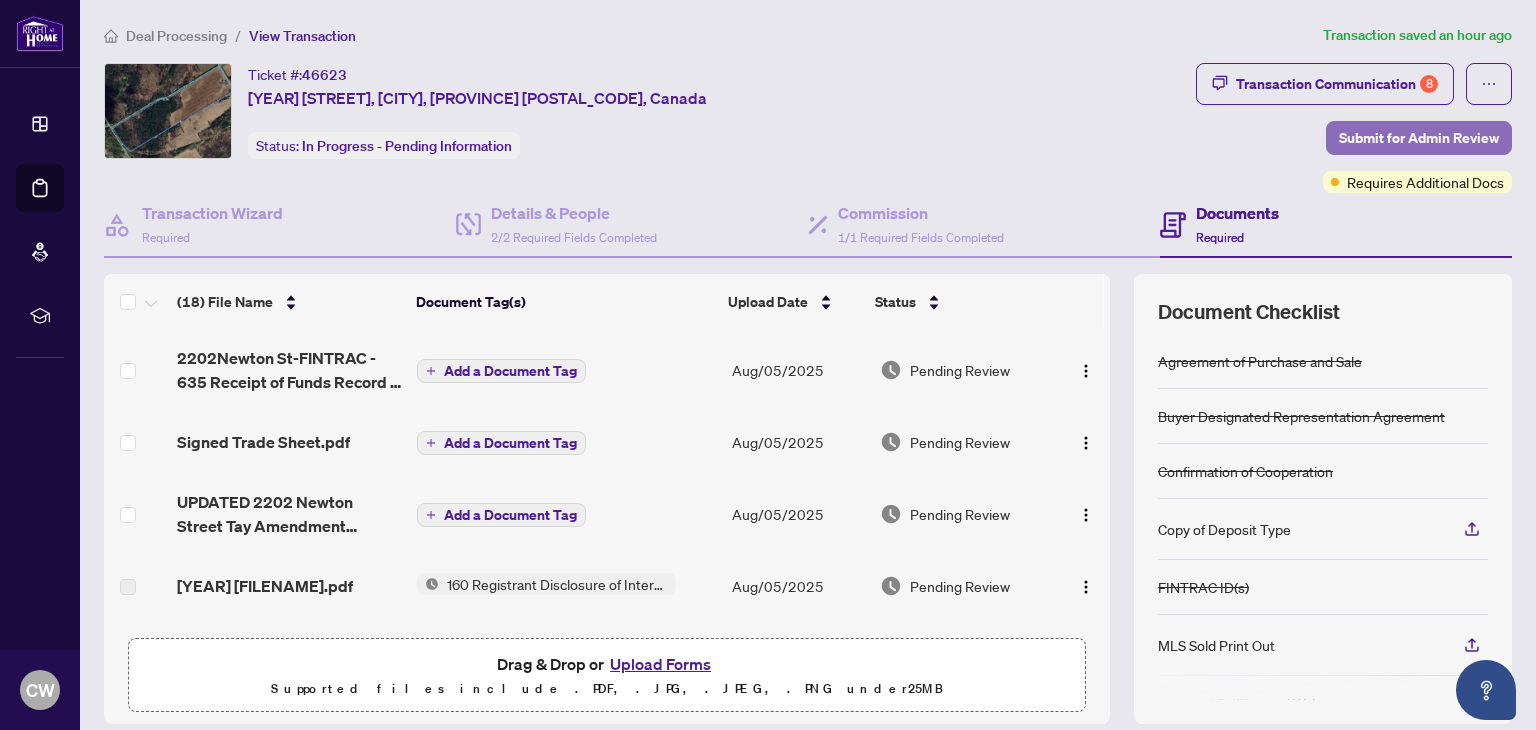 click on "Submit for Admin Review" at bounding box center [1419, 138] 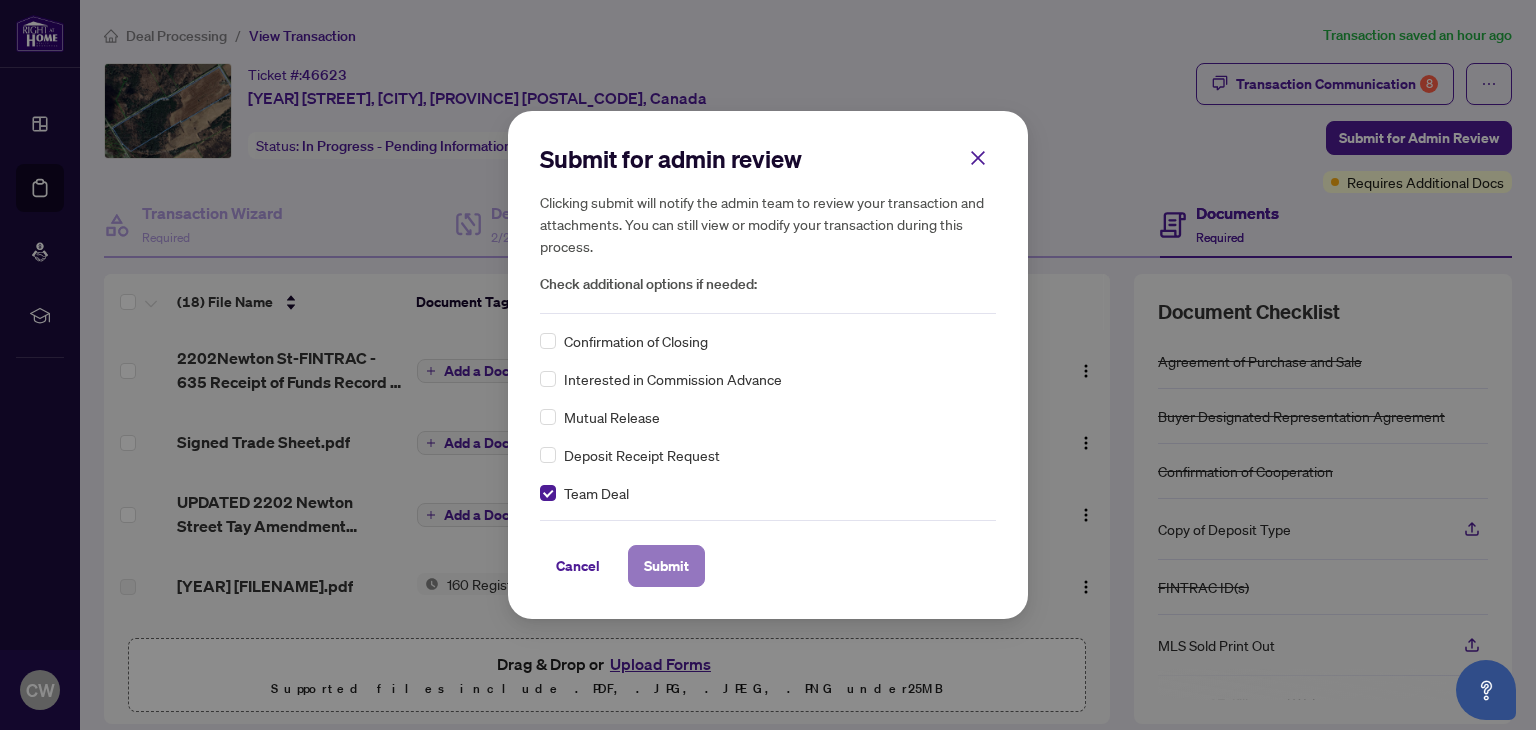click on "Submit" at bounding box center [666, 566] 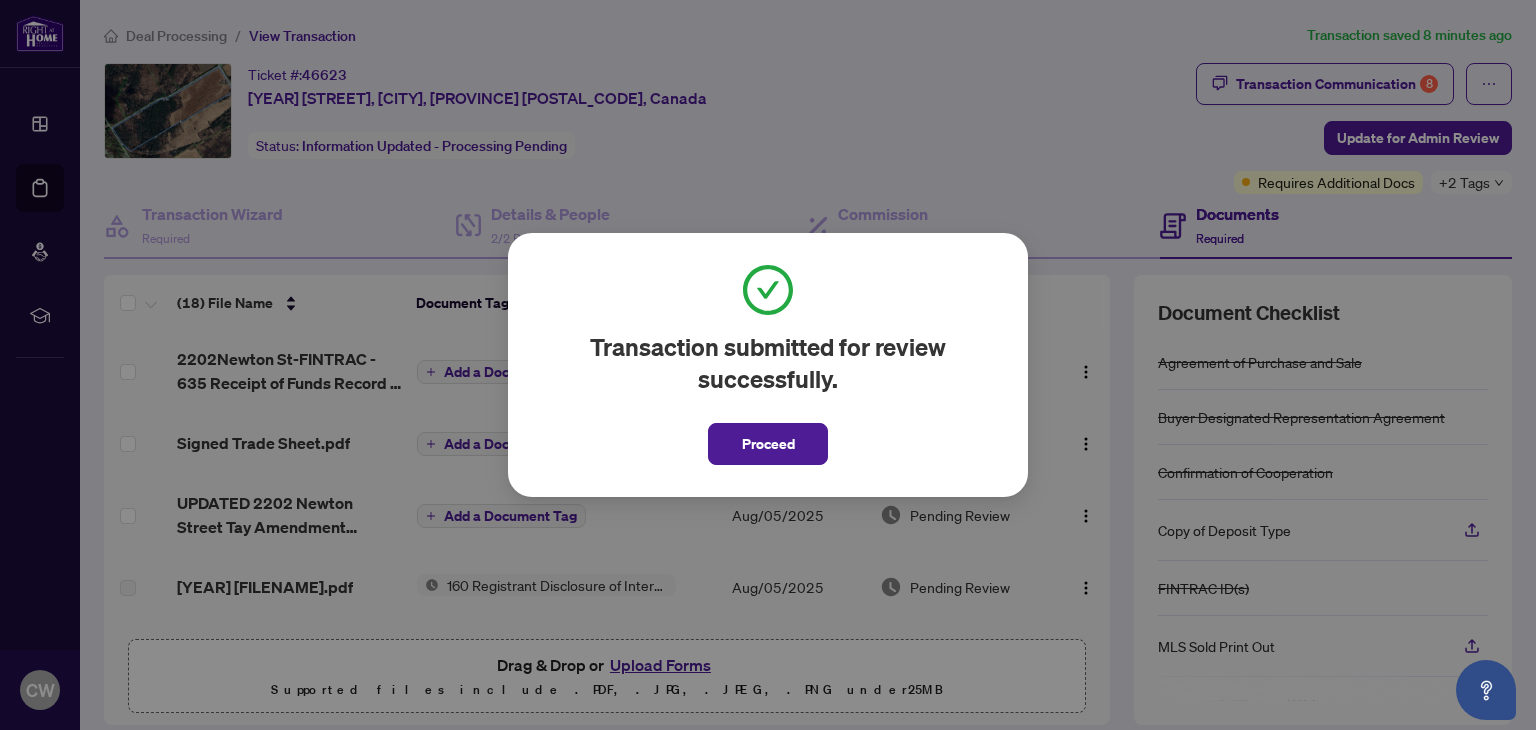 click on "Transaction submitted for review successfully. Proceed" at bounding box center [768, 365] 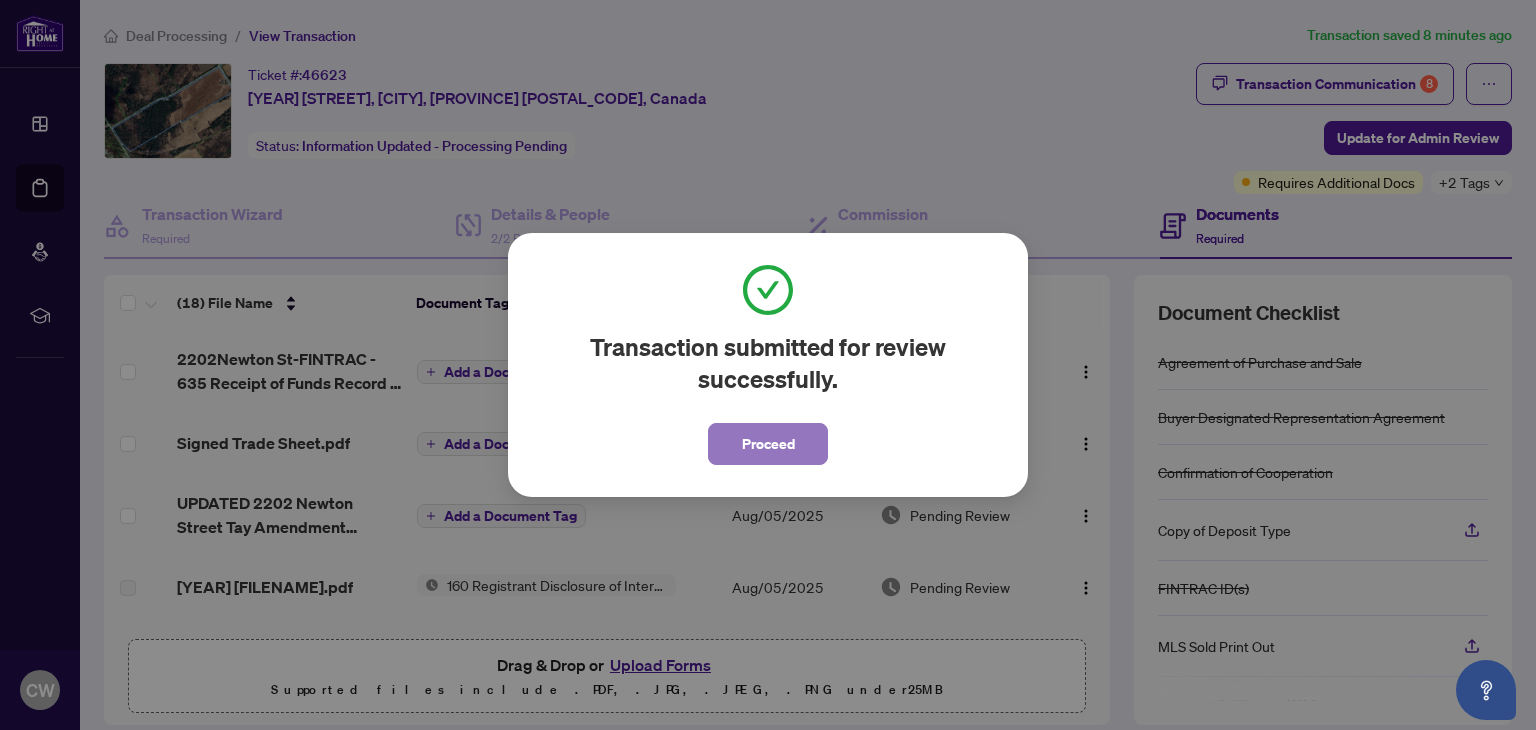 click on "Proceed" at bounding box center [768, 444] 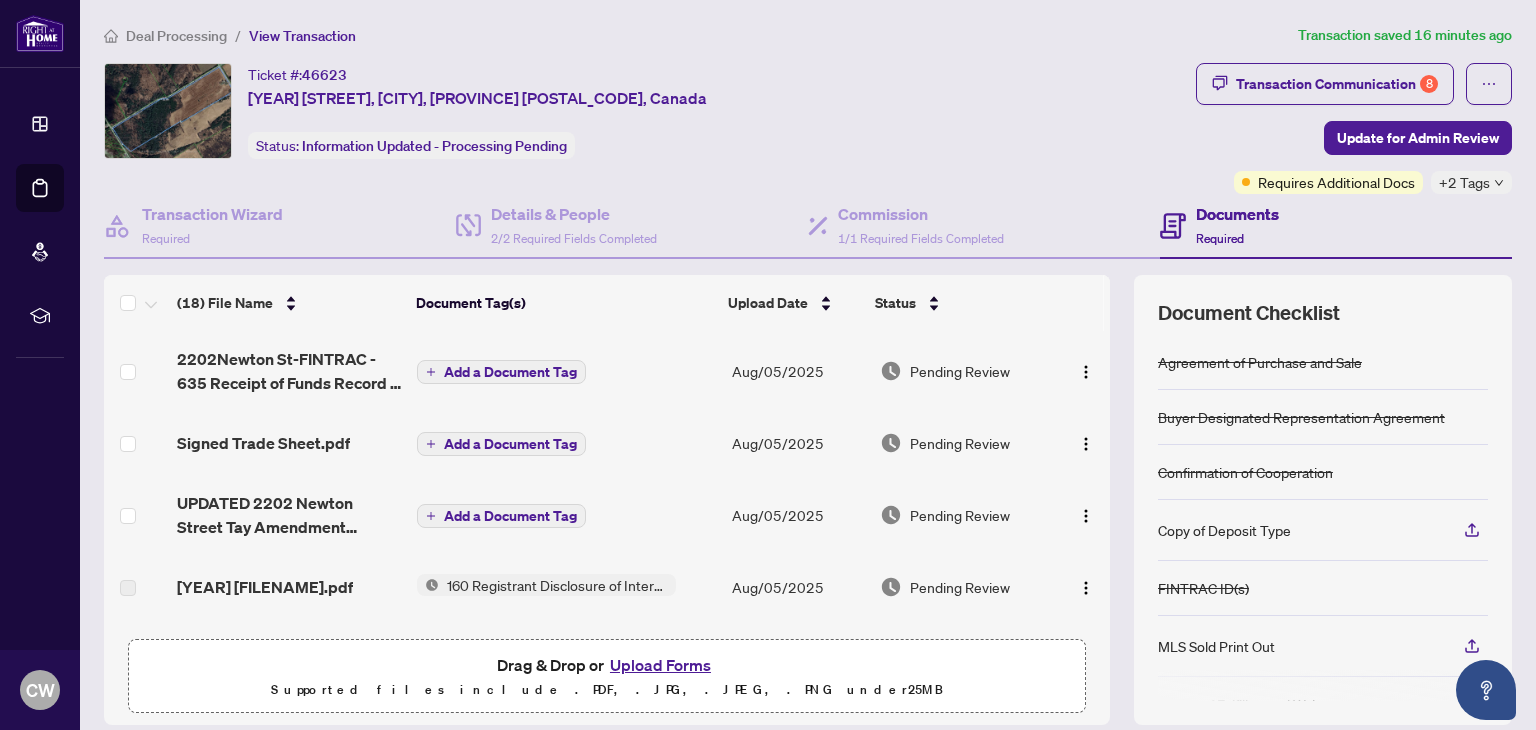 click 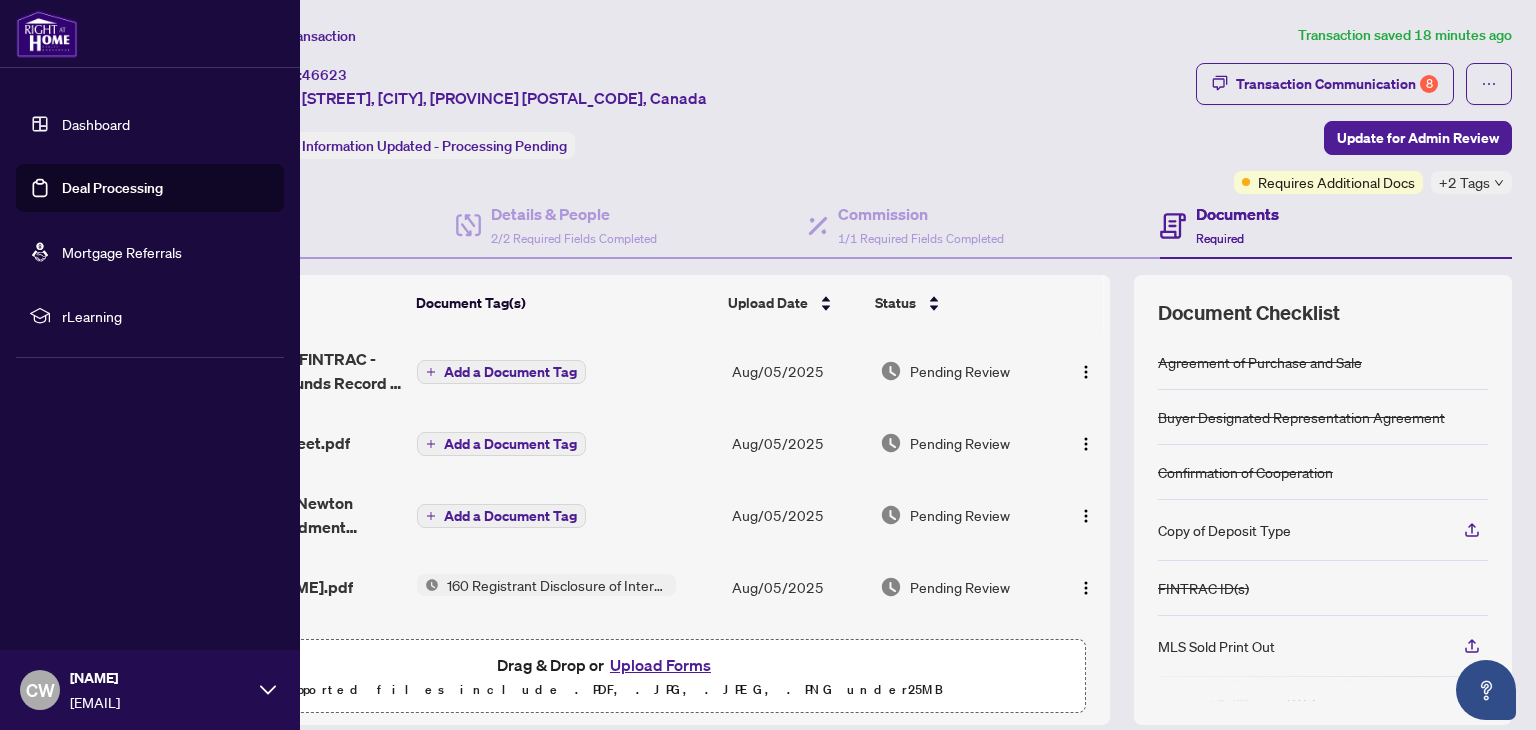 click on "Deal Processing" at bounding box center [112, 188] 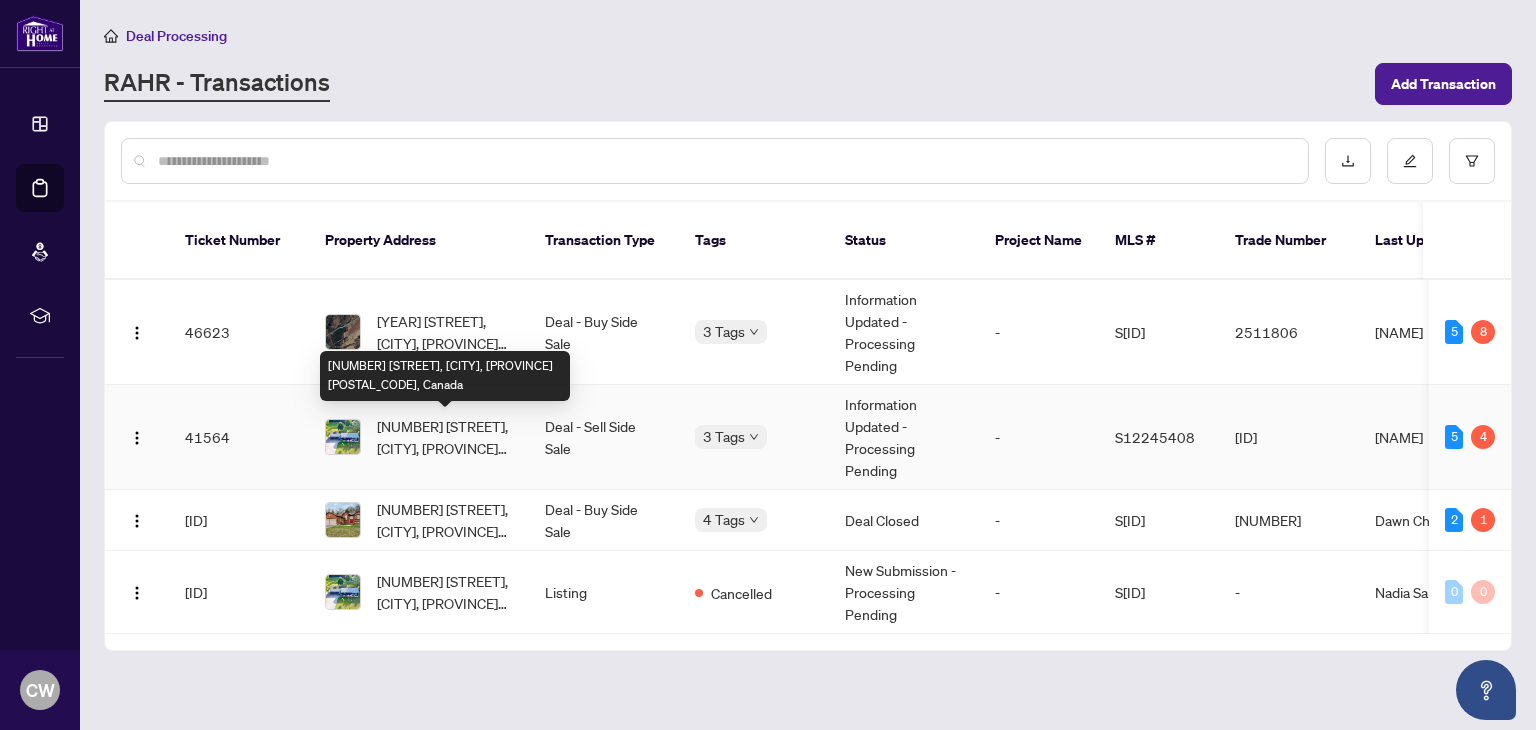 click on "[NUMBER] [STREET], [CITY], [PROVINCE] [POSTAL_CODE], Canada" at bounding box center (445, 437) 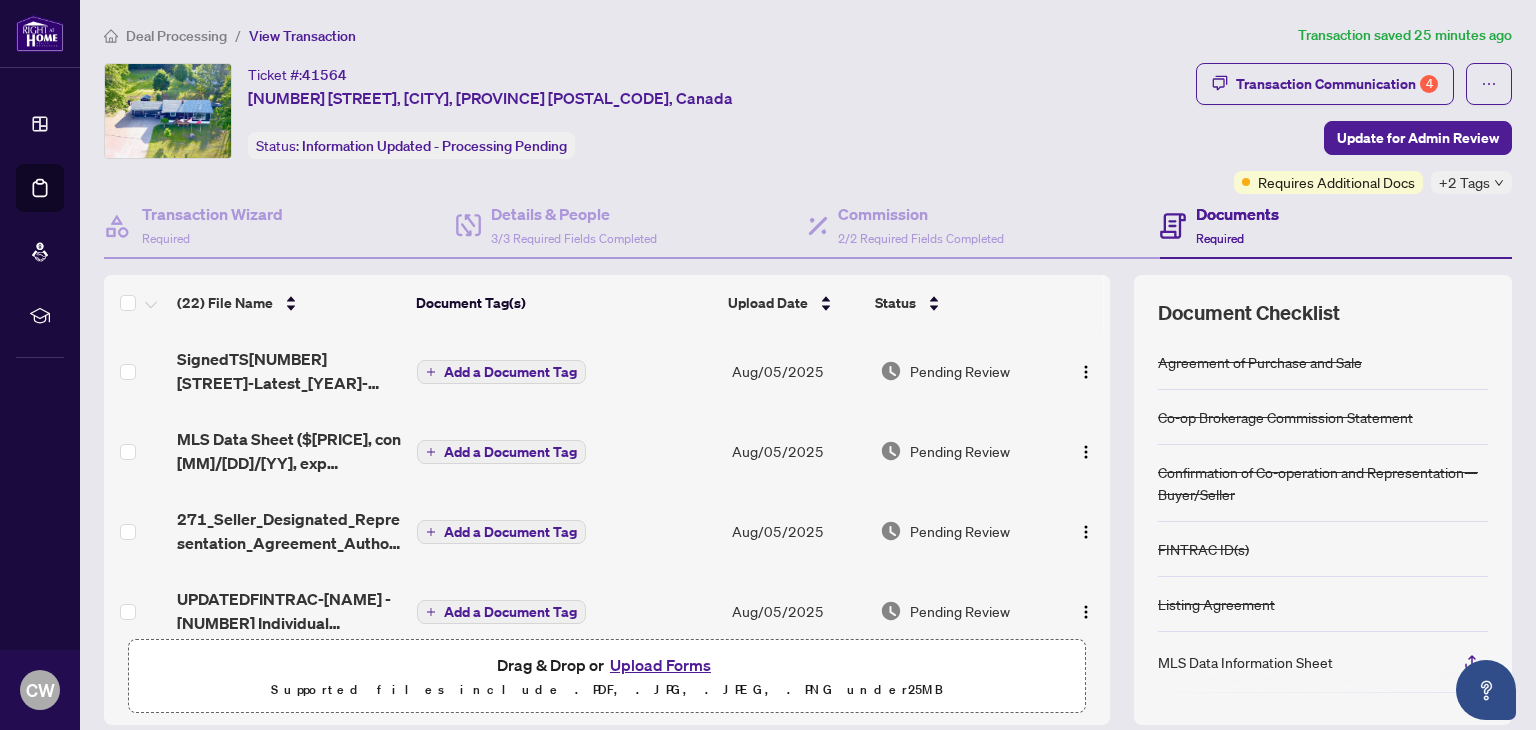 click on "Upload Forms" at bounding box center [660, 665] 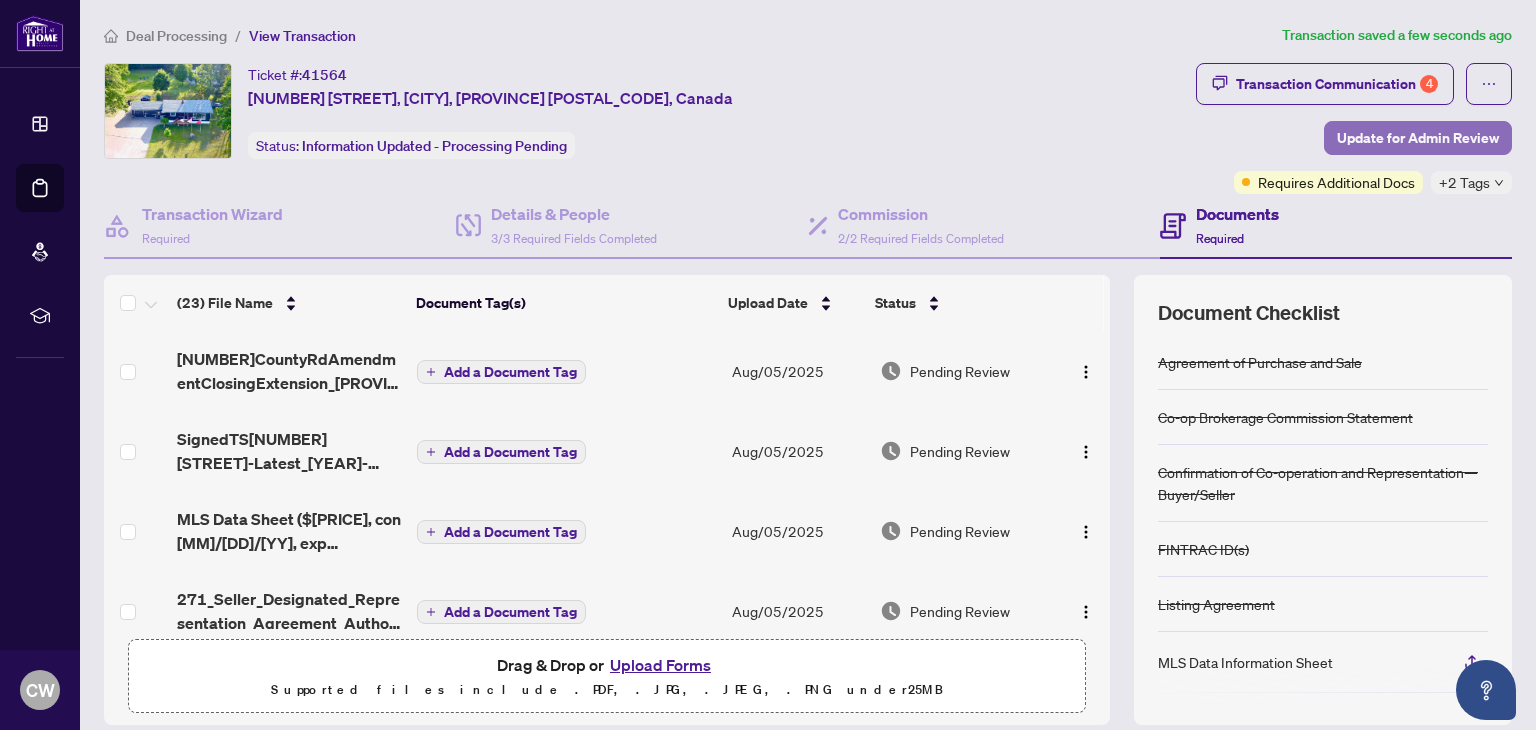 click on "Update for Admin Review" at bounding box center (1418, 138) 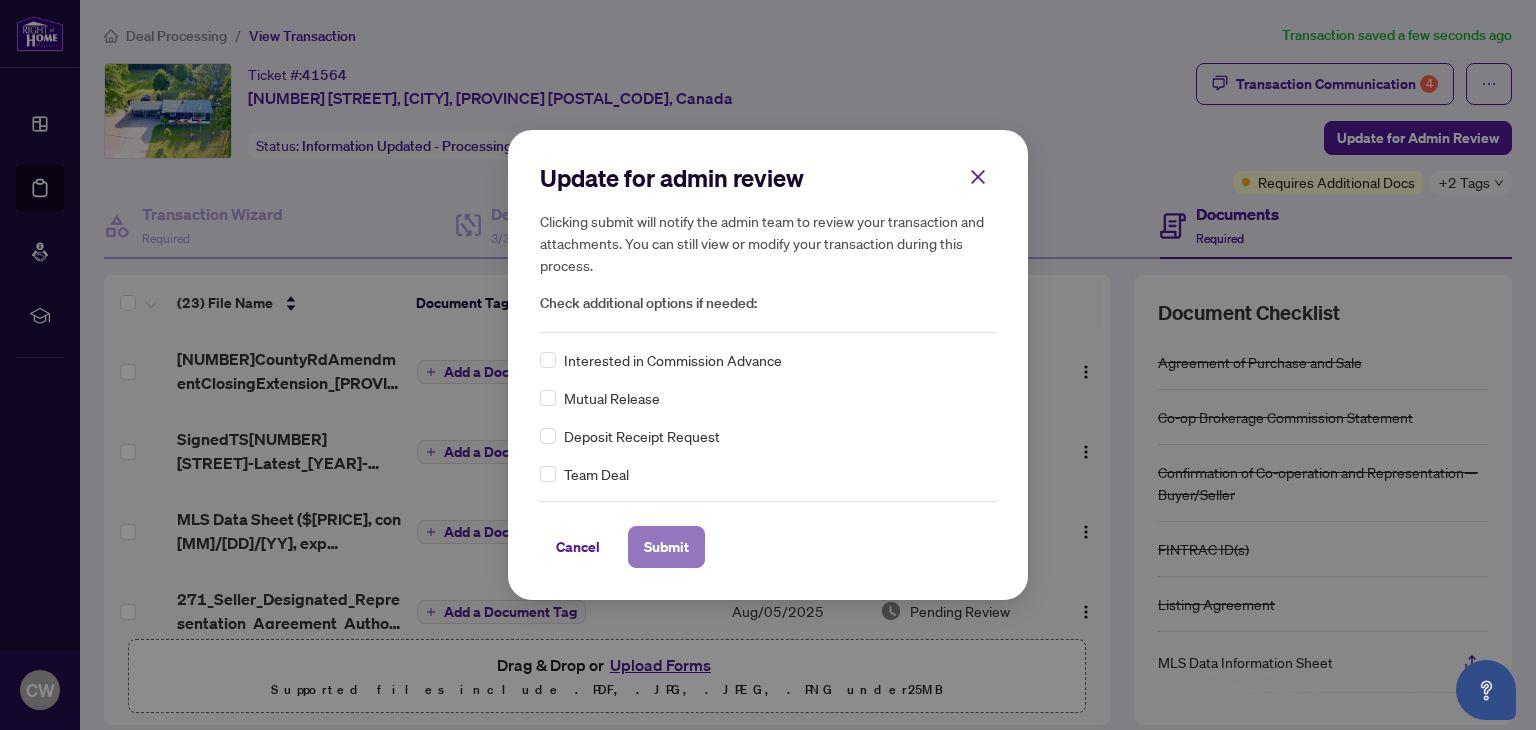 click on "Submit" at bounding box center [666, 547] 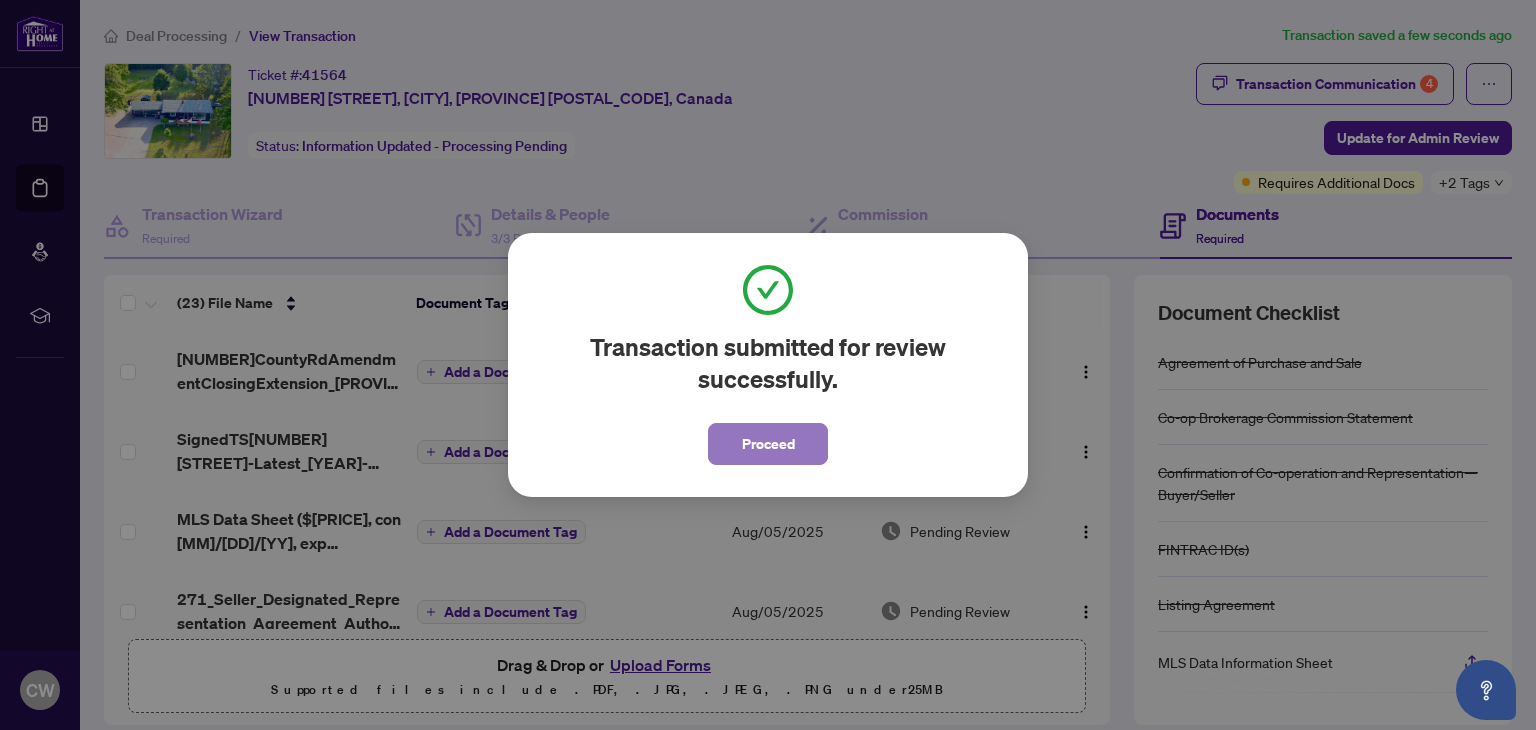 click on "Proceed" at bounding box center (768, 444) 